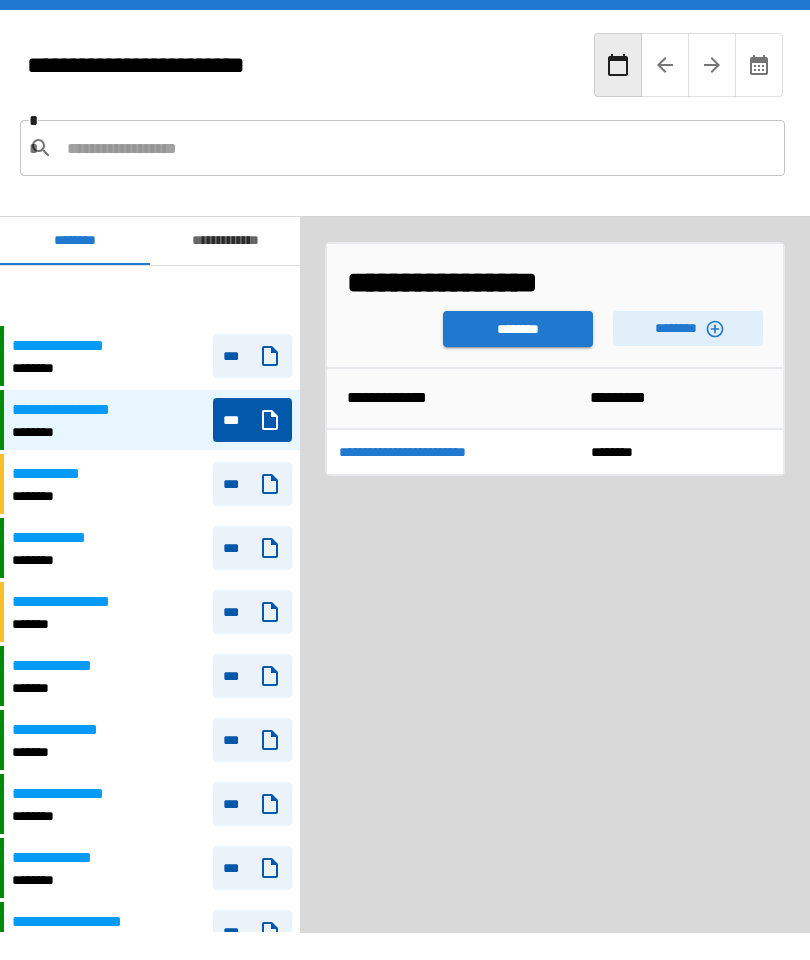 scroll, scrollTop: 0, scrollLeft: 0, axis: both 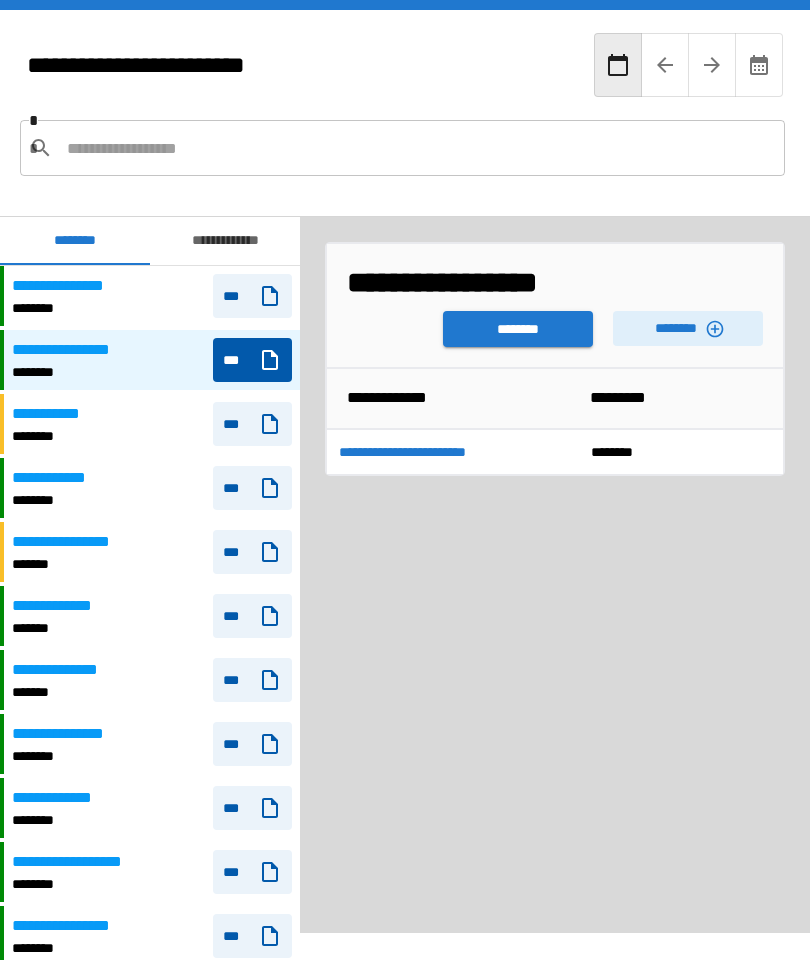 click on "********" at bounding box center [688, 328] 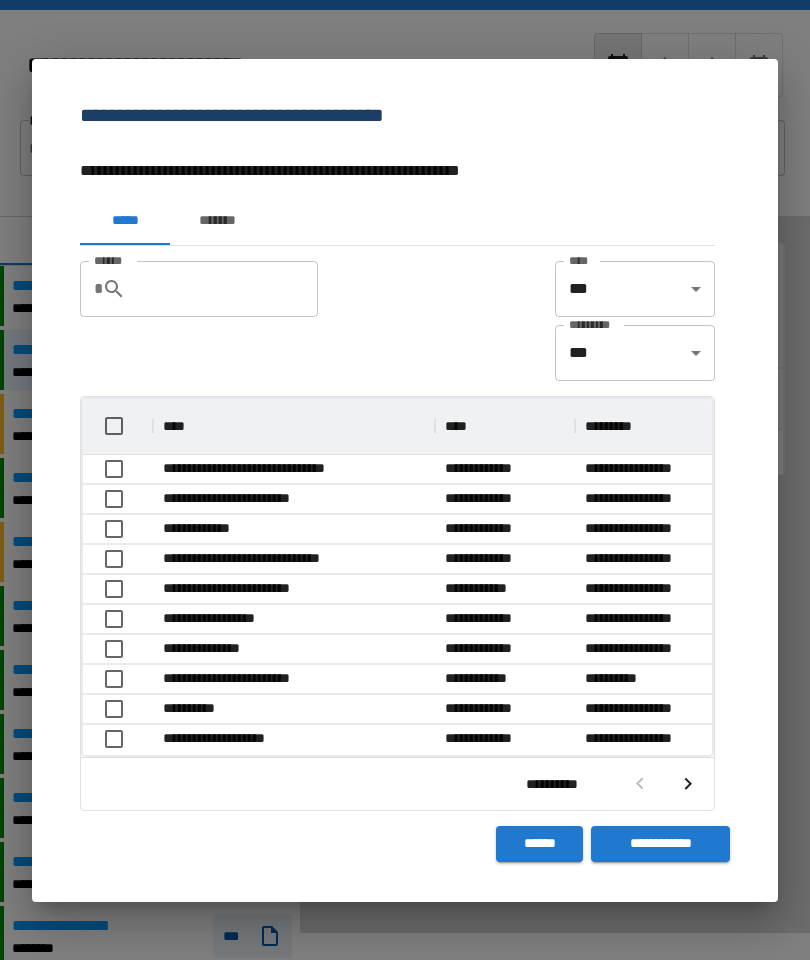 scroll, scrollTop: 356, scrollLeft: 629, axis: both 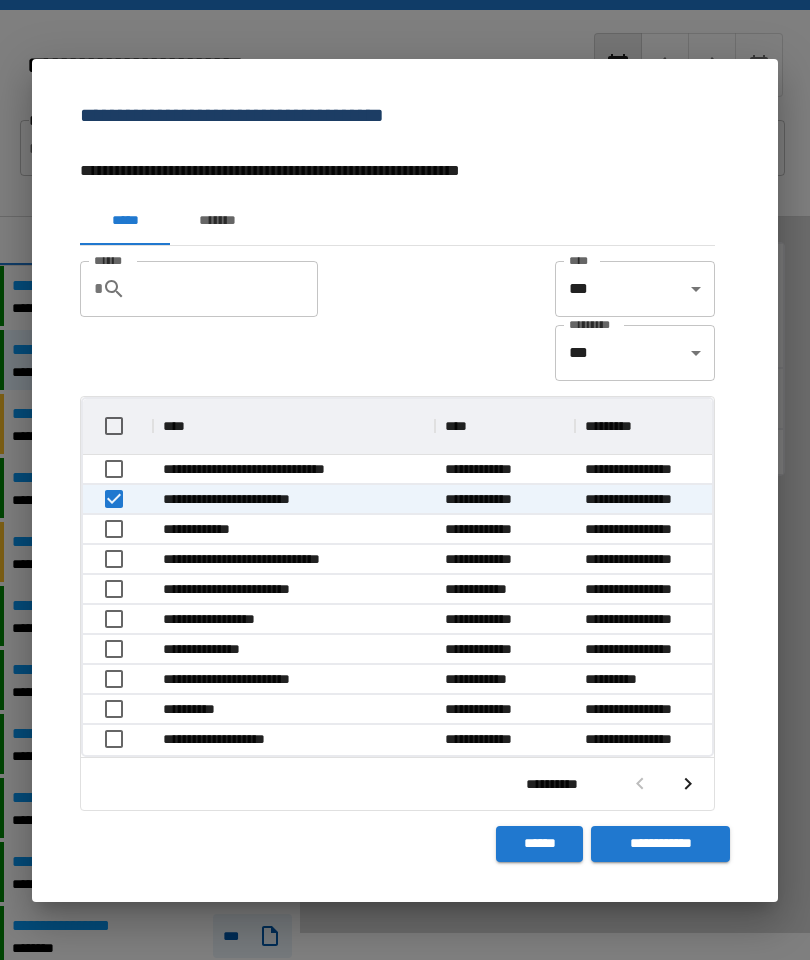 click on "**********" at bounding box center (660, 844) 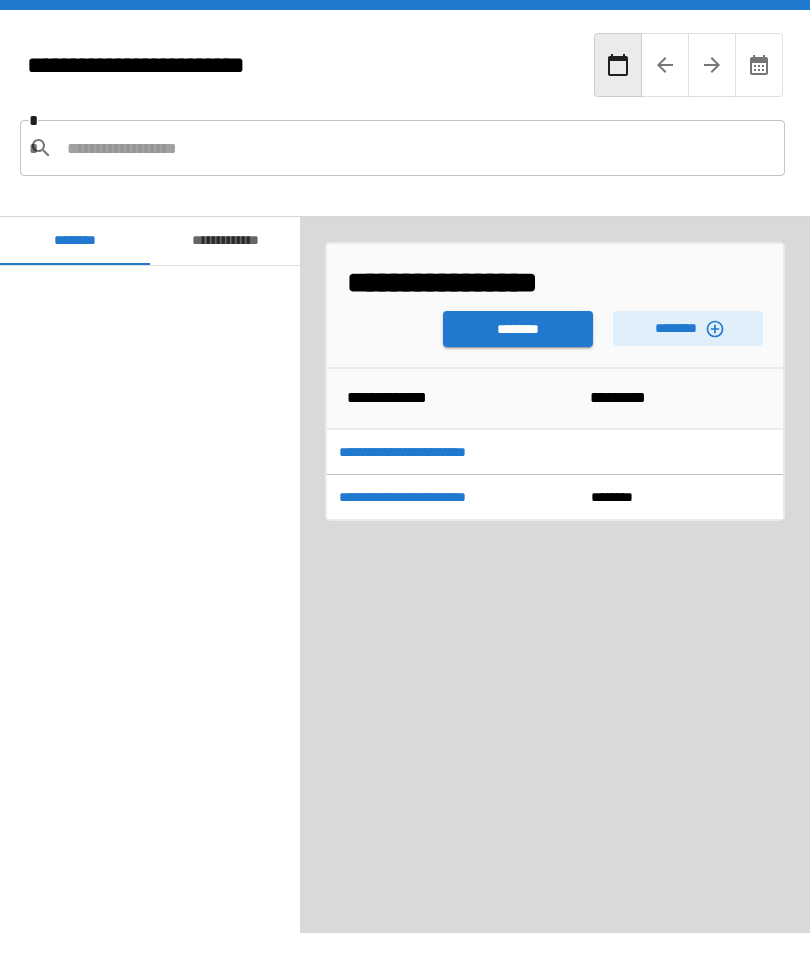 scroll, scrollTop: 120, scrollLeft: 0, axis: vertical 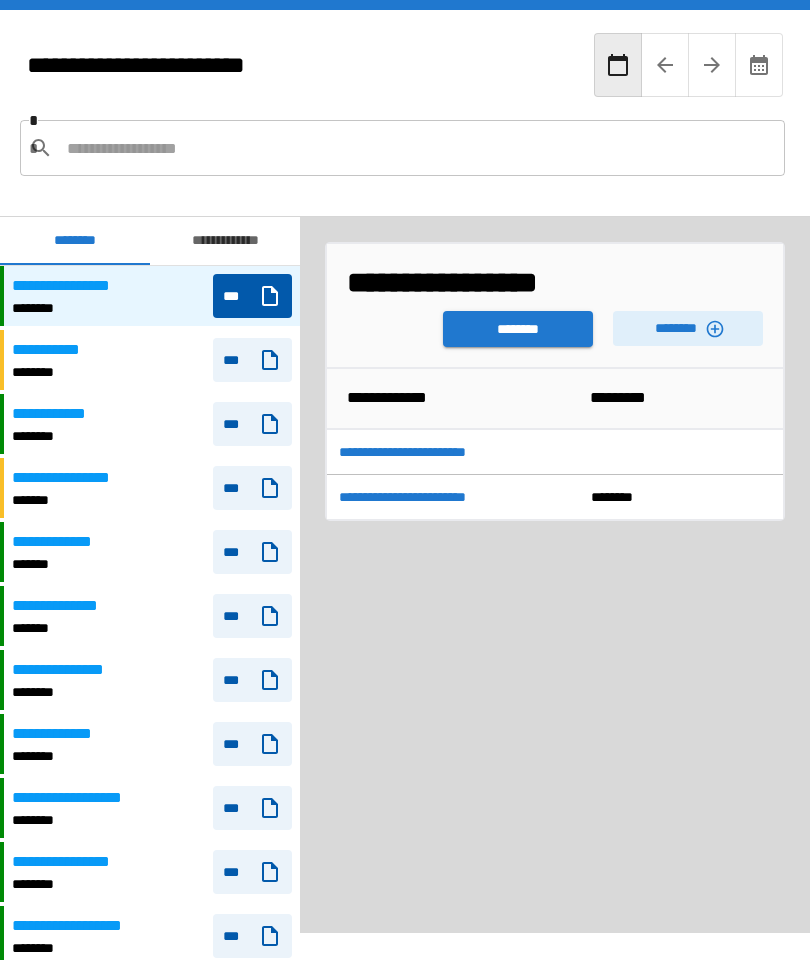 click on "********" at bounding box center [518, 329] 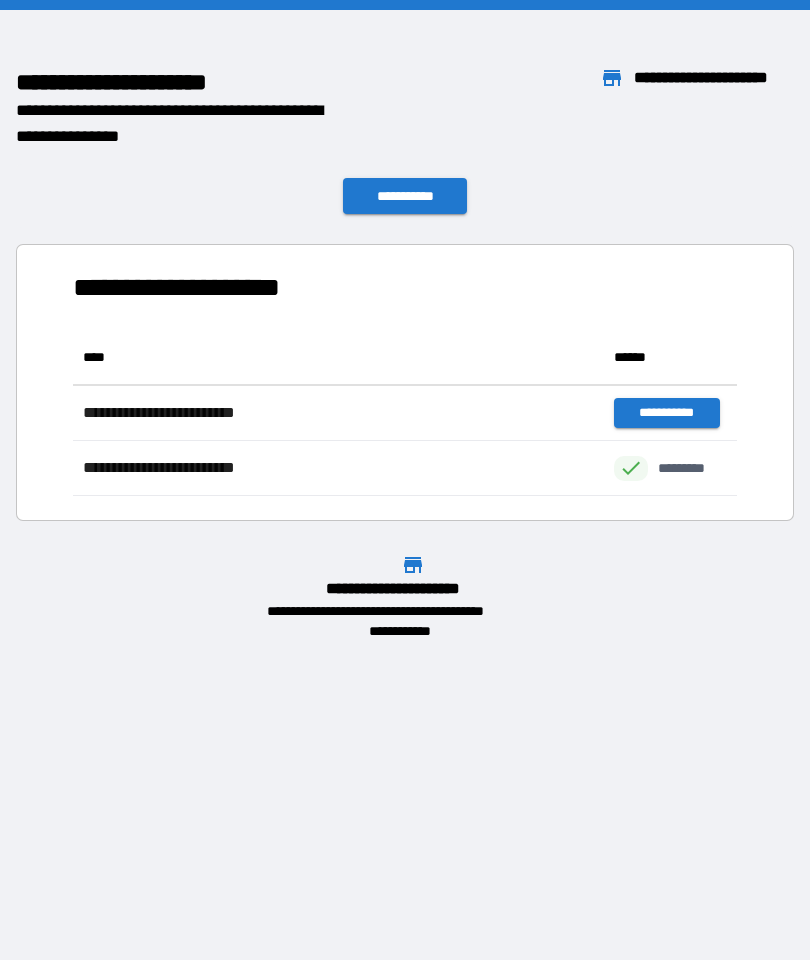 scroll, scrollTop: 166, scrollLeft: 664, axis: both 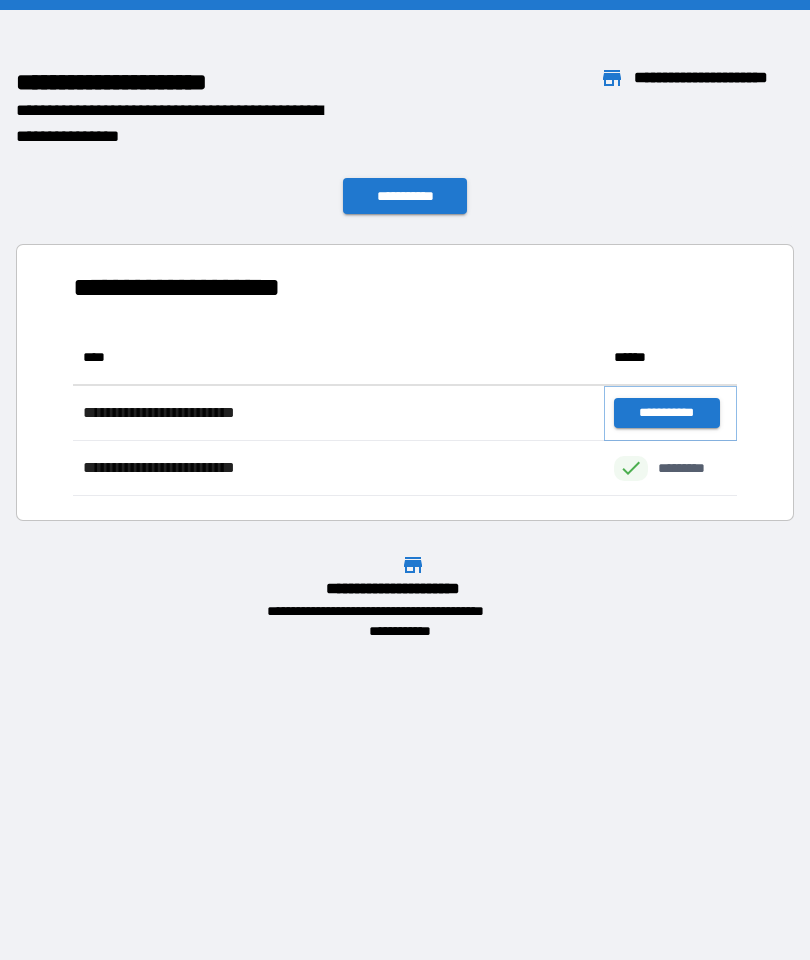 click on "**********" at bounding box center (666, 413) 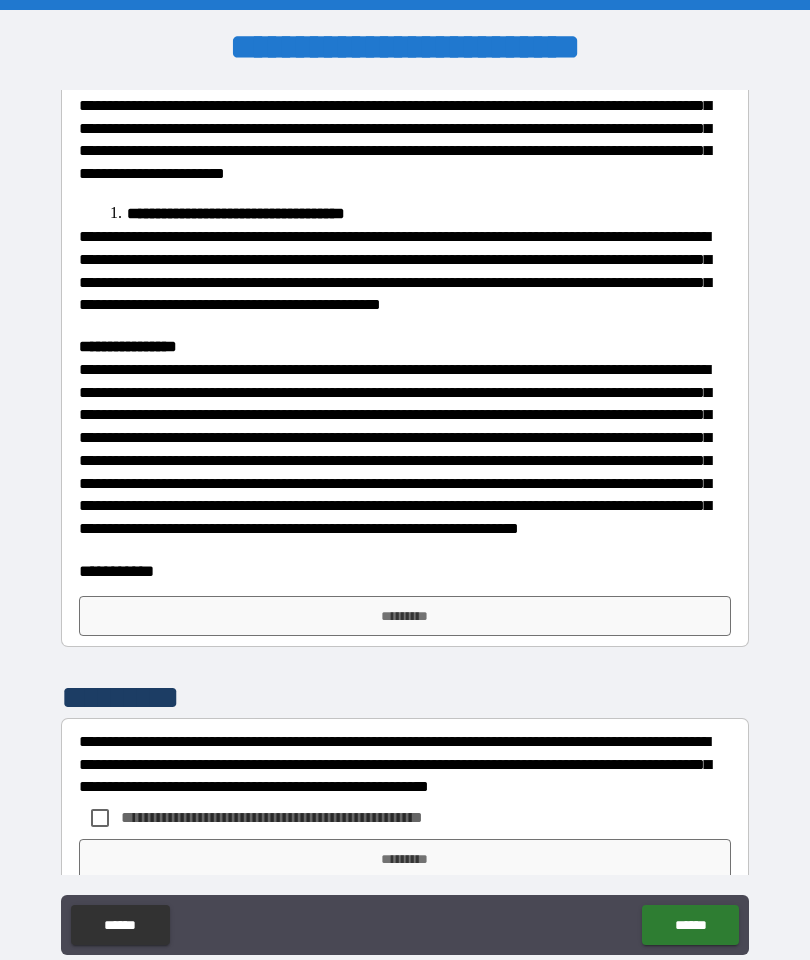 scroll, scrollTop: 1336, scrollLeft: 0, axis: vertical 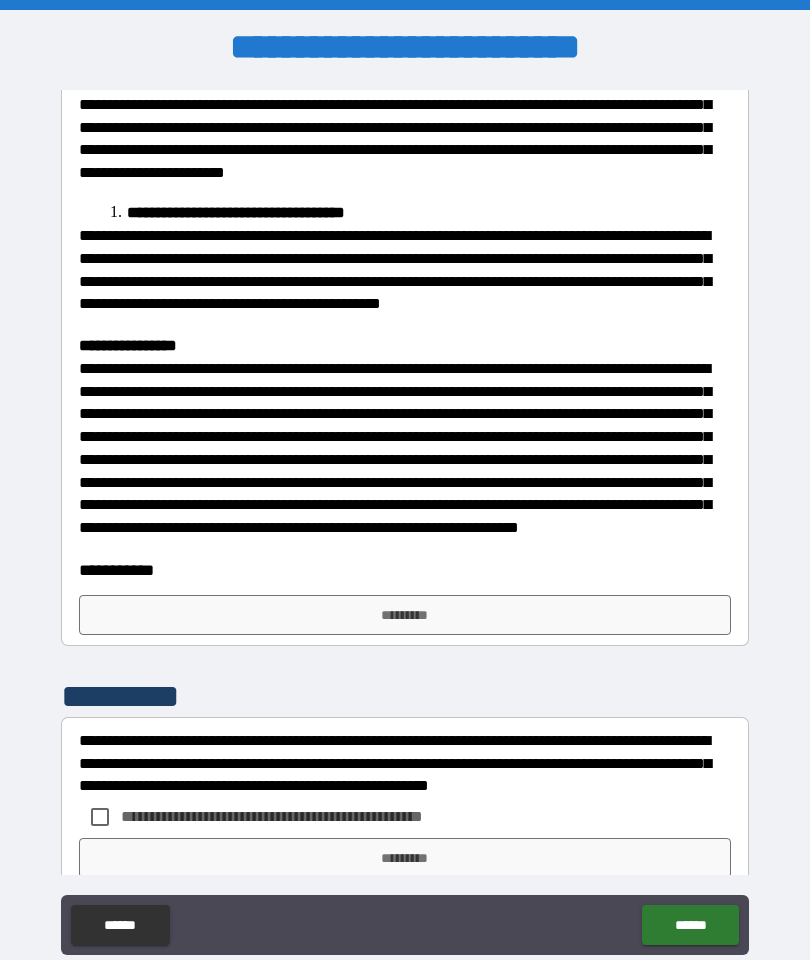 click on "*********" at bounding box center (405, 615) 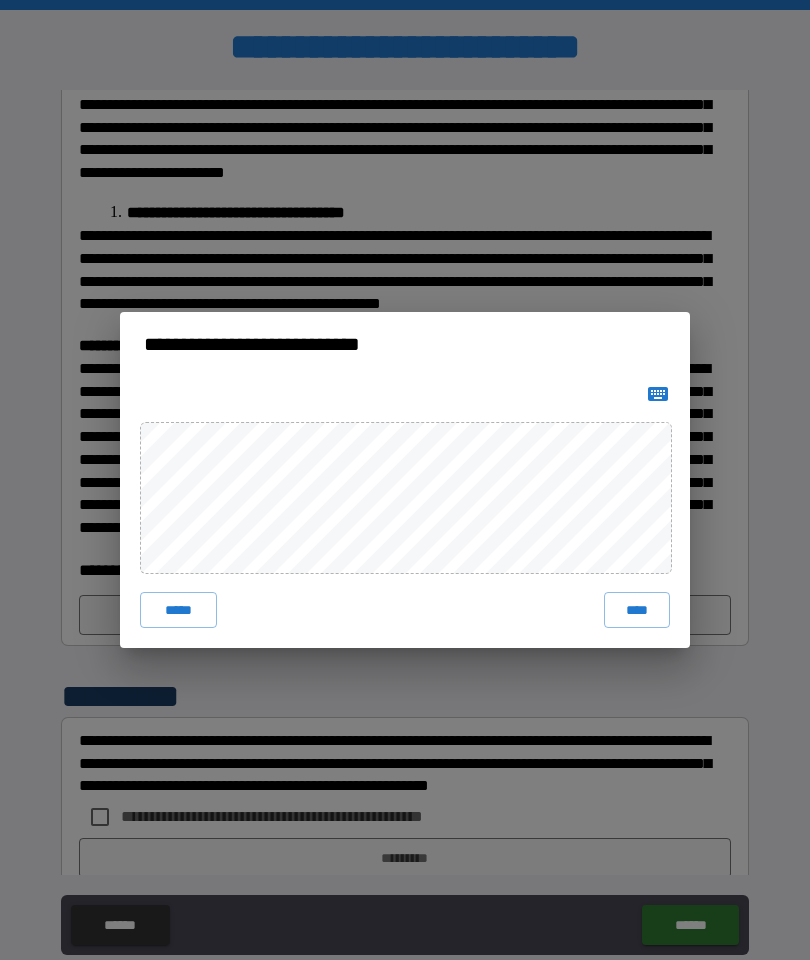 click on "****" at bounding box center [637, 610] 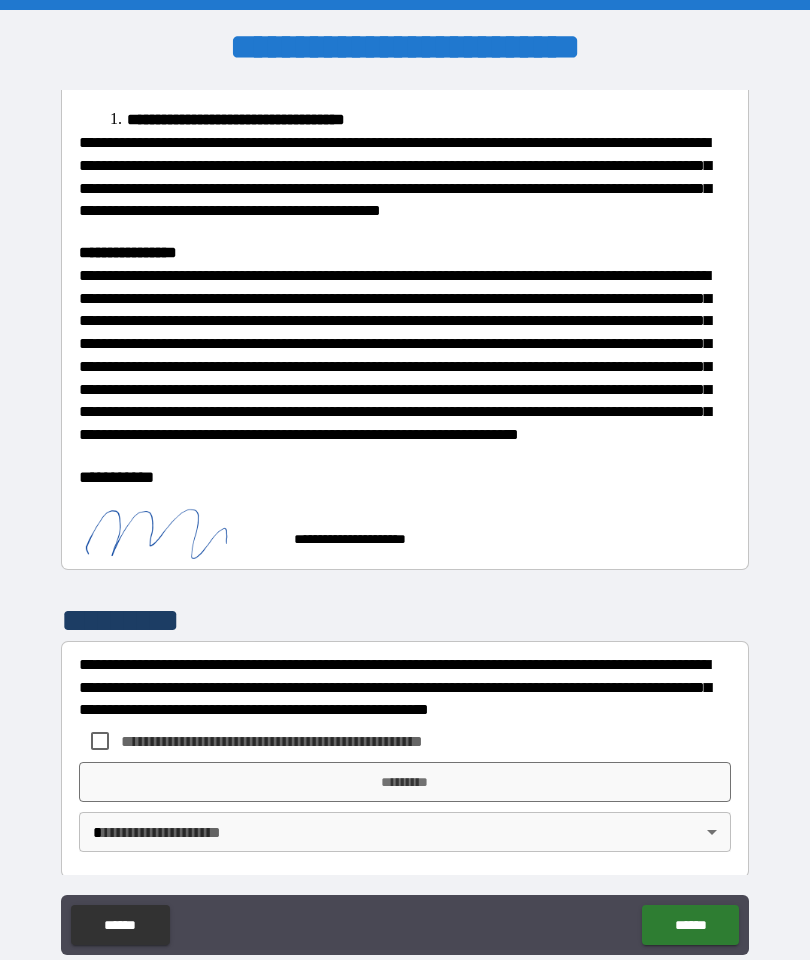 scroll, scrollTop: 1429, scrollLeft: 0, axis: vertical 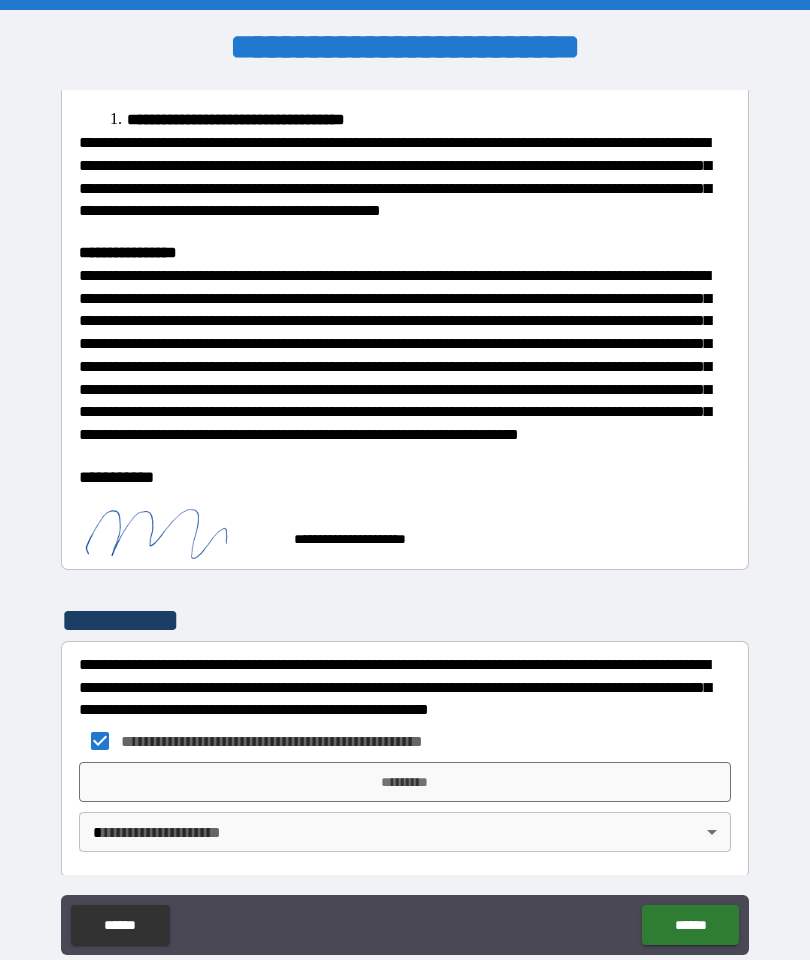 click on "*********" at bounding box center (405, 782) 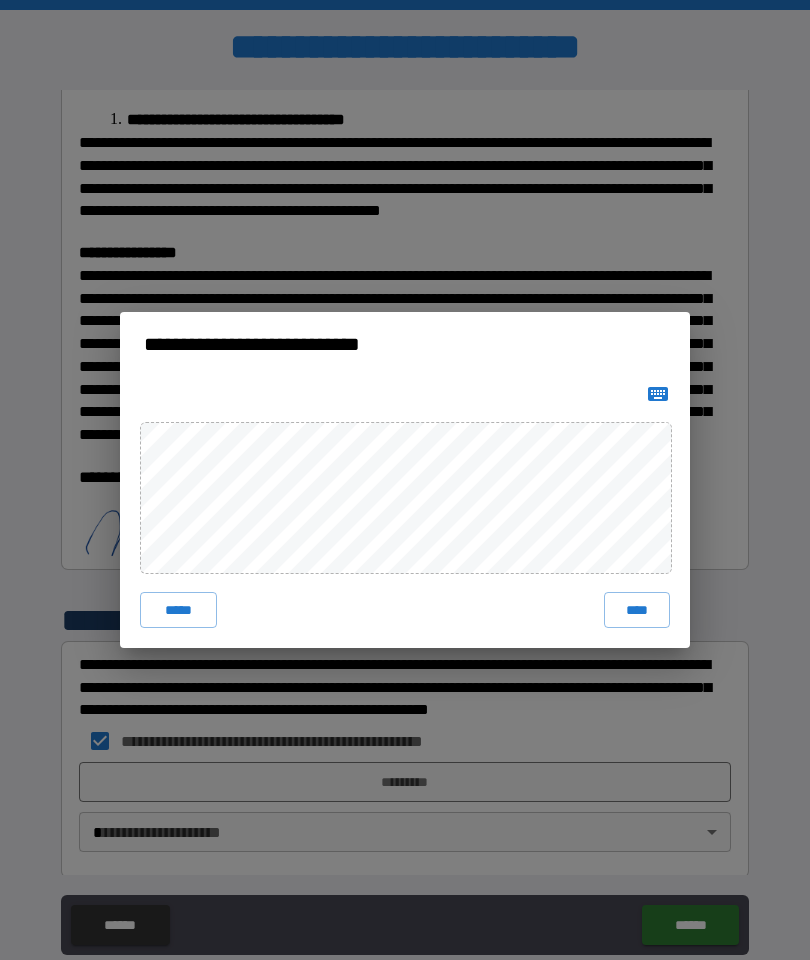 click on "****" at bounding box center (637, 610) 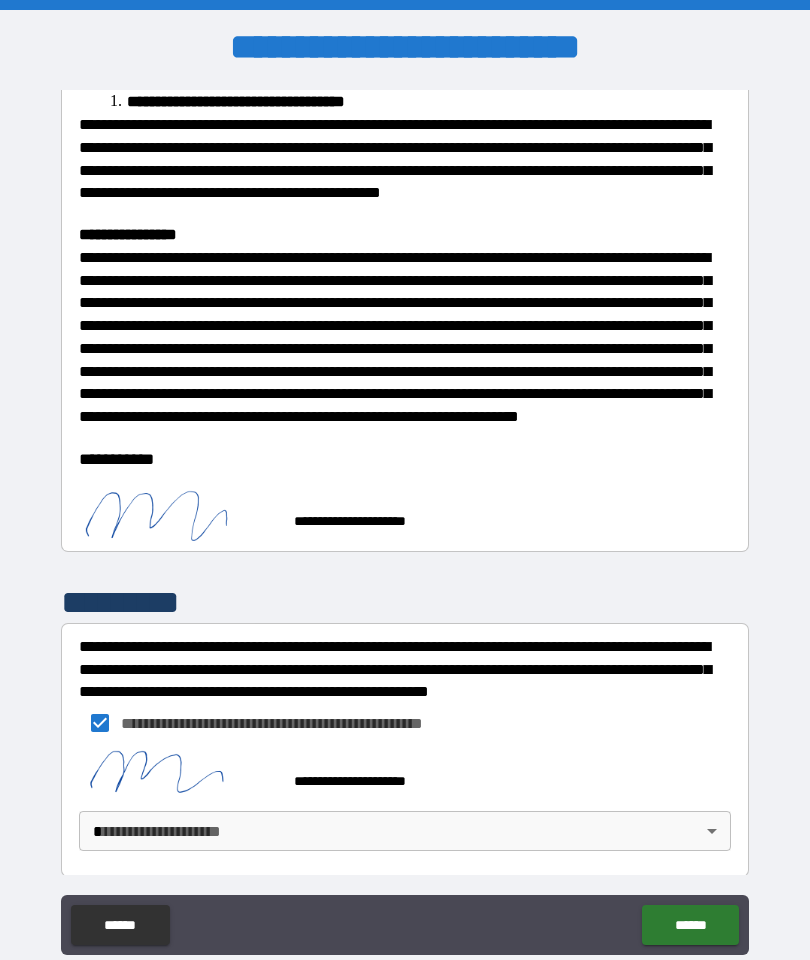 scroll, scrollTop: 1446, scrollLeft: 0, axis: vertical 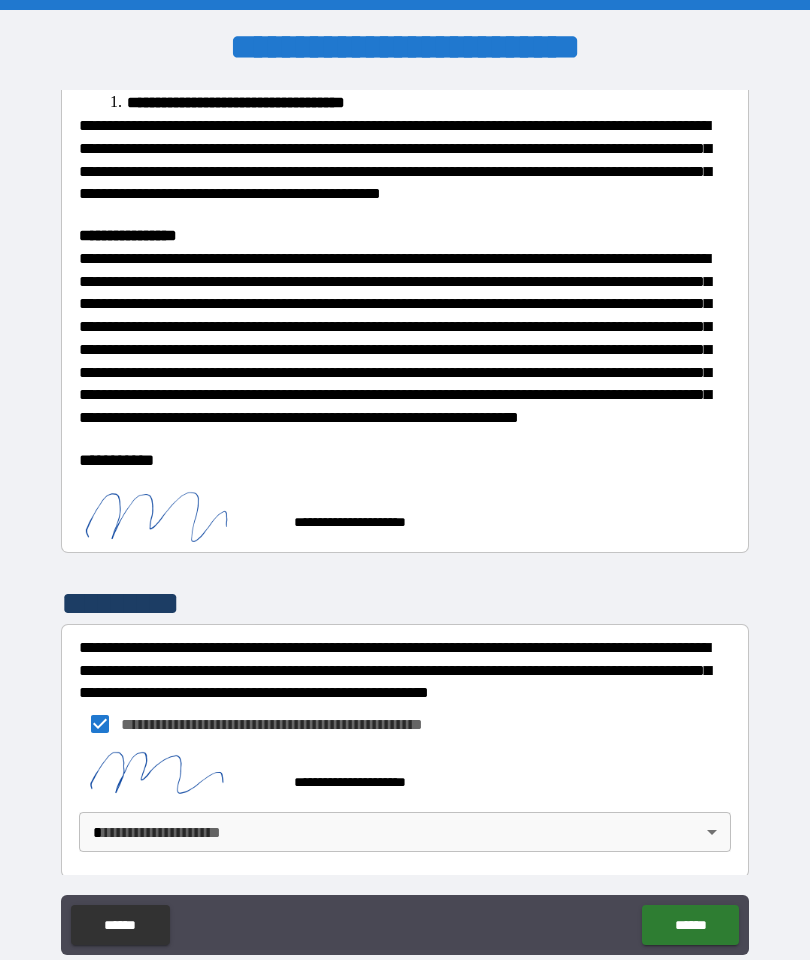 click on "******" at bounding box center [690, 925] 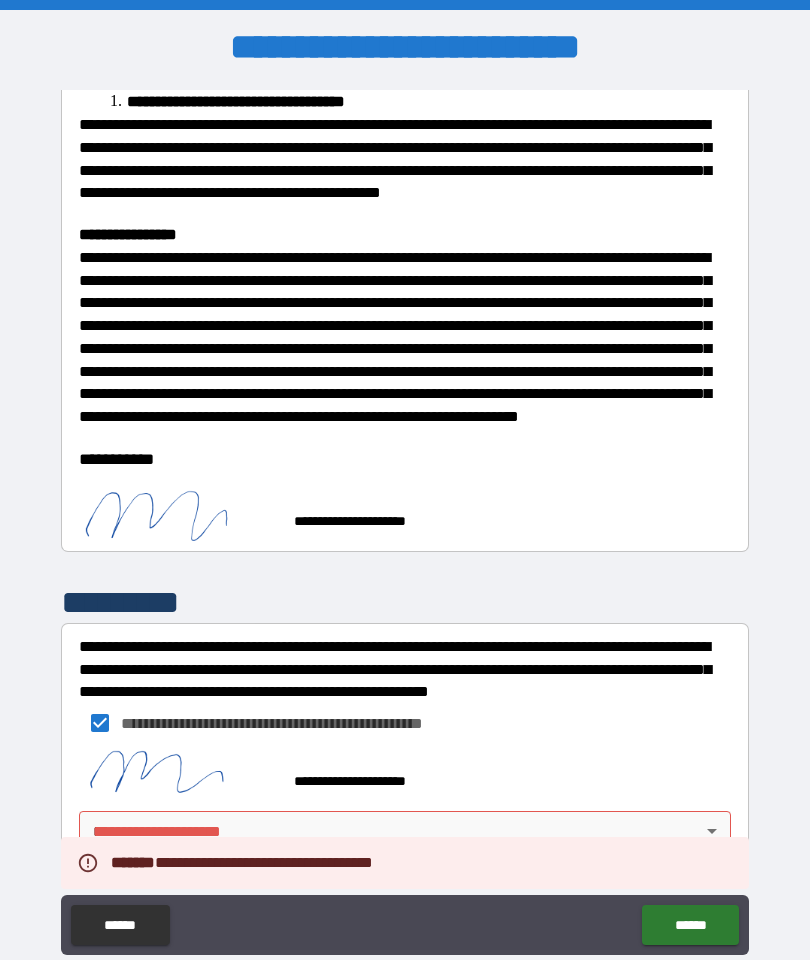 scroll, scrollTop: 1446, scrollLeft: 0, axis: vertical 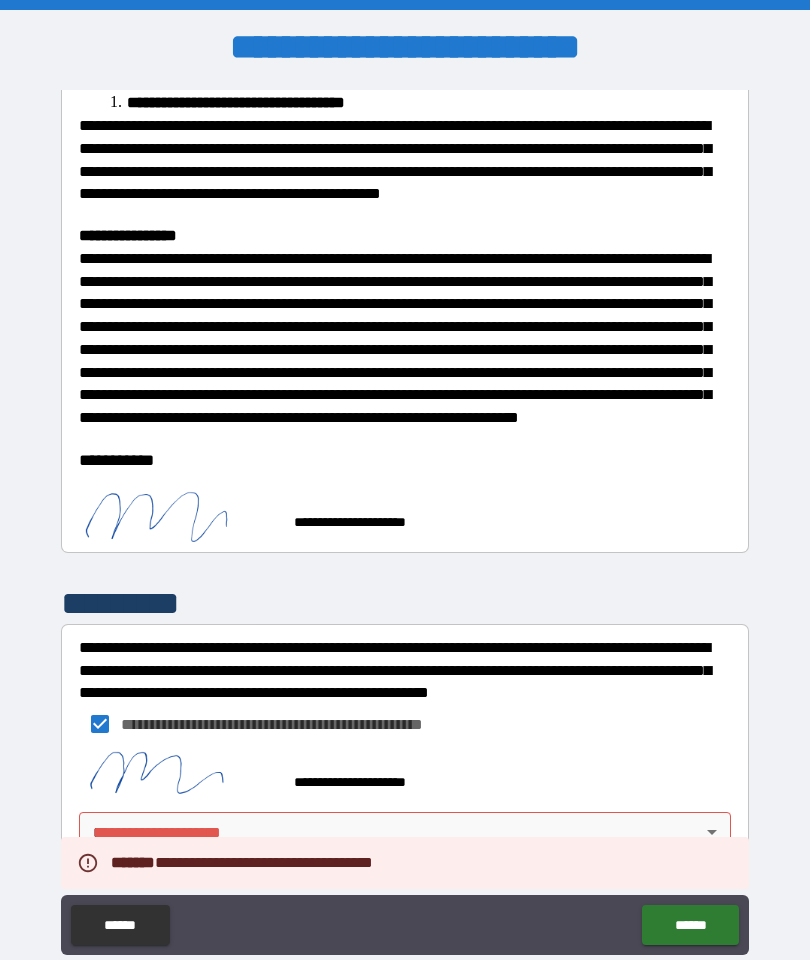 click on "**********" at bounding box center [405, 520] 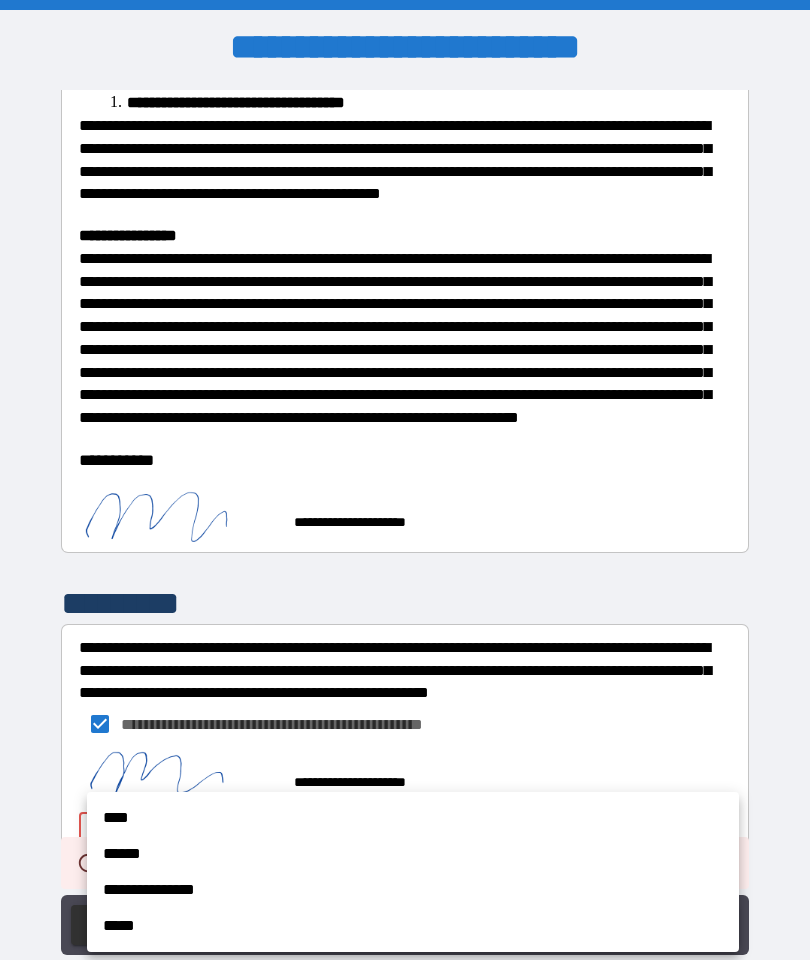 click on "****" at bounding box center [413, 818] 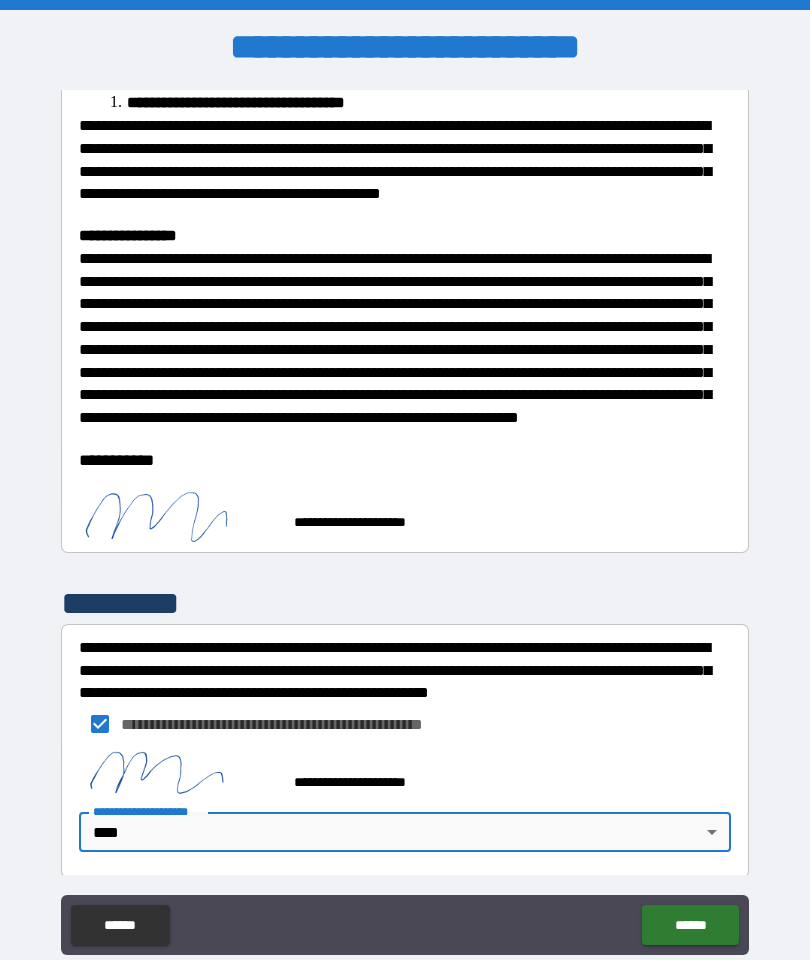 click on "******" at bounding box center (690, 925) 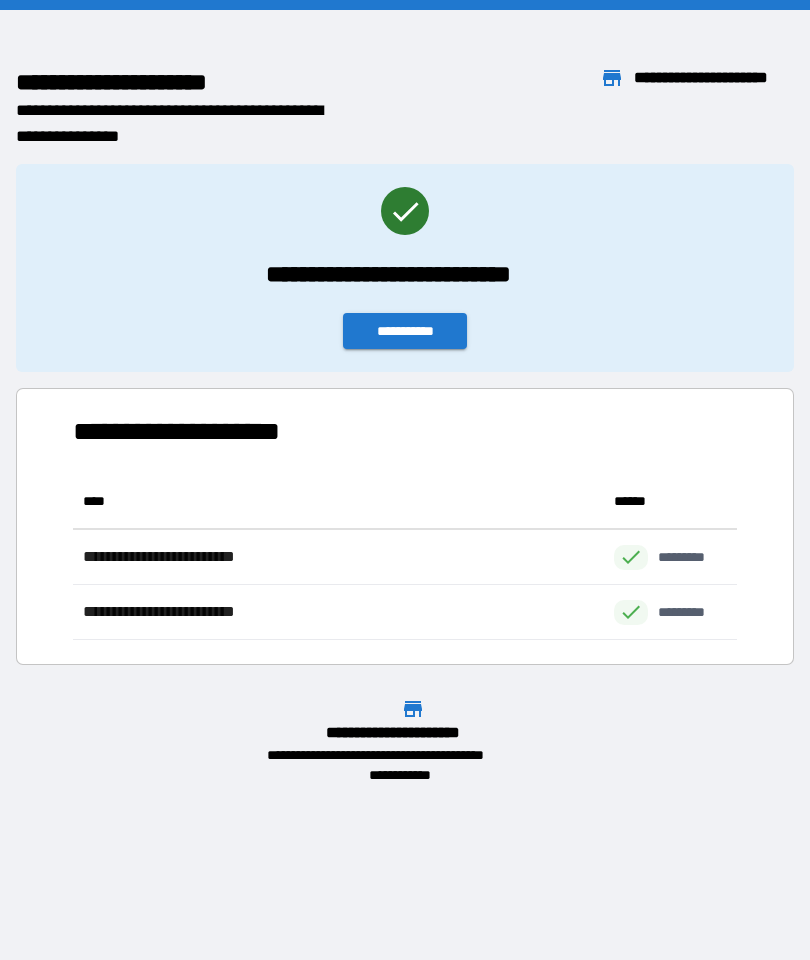 scroll, scrollTop: 166, scrollLeft: 664, axis: both 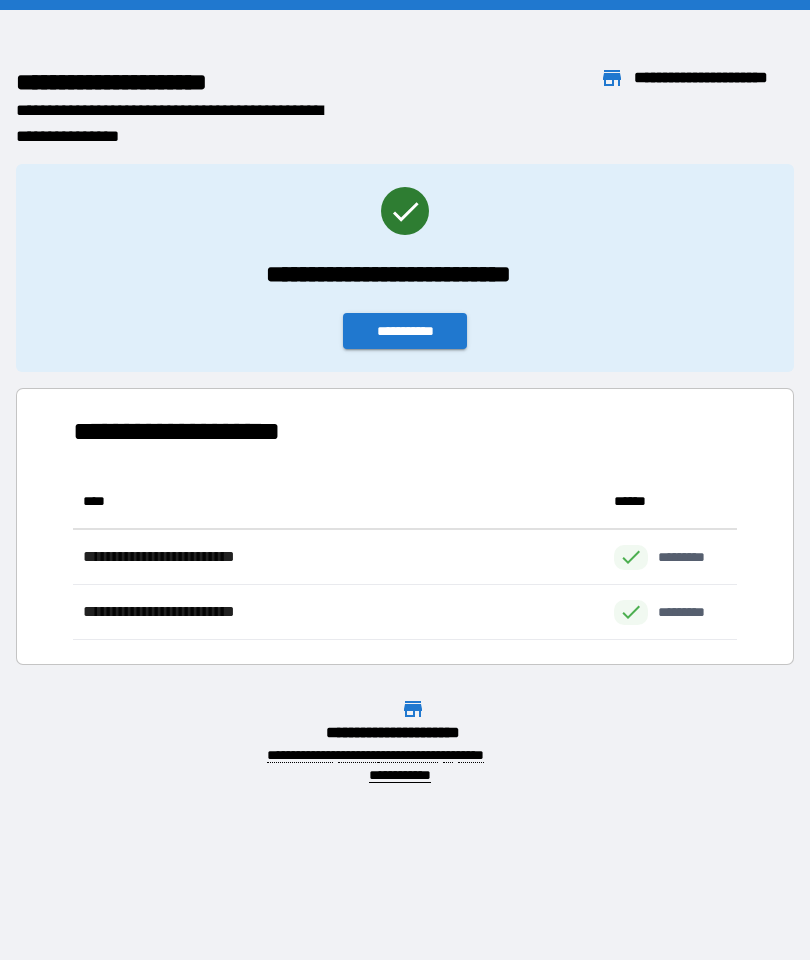click on "**********" at bounding box center [405, 331] 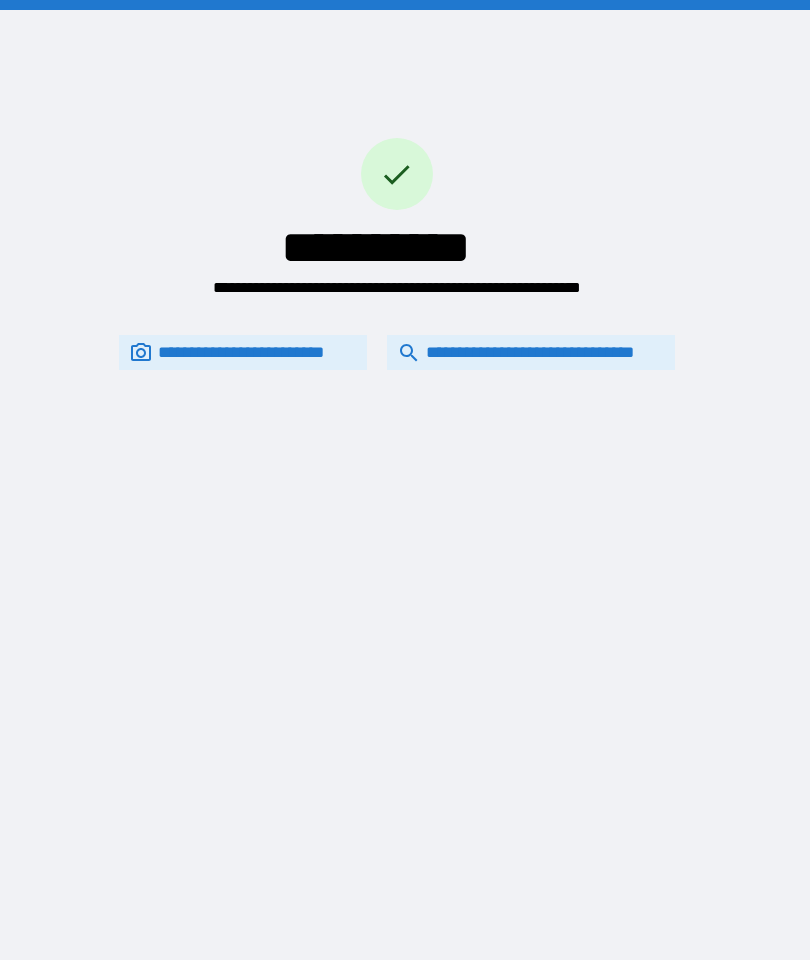 click on "**********" at bounding box center (531, 352) 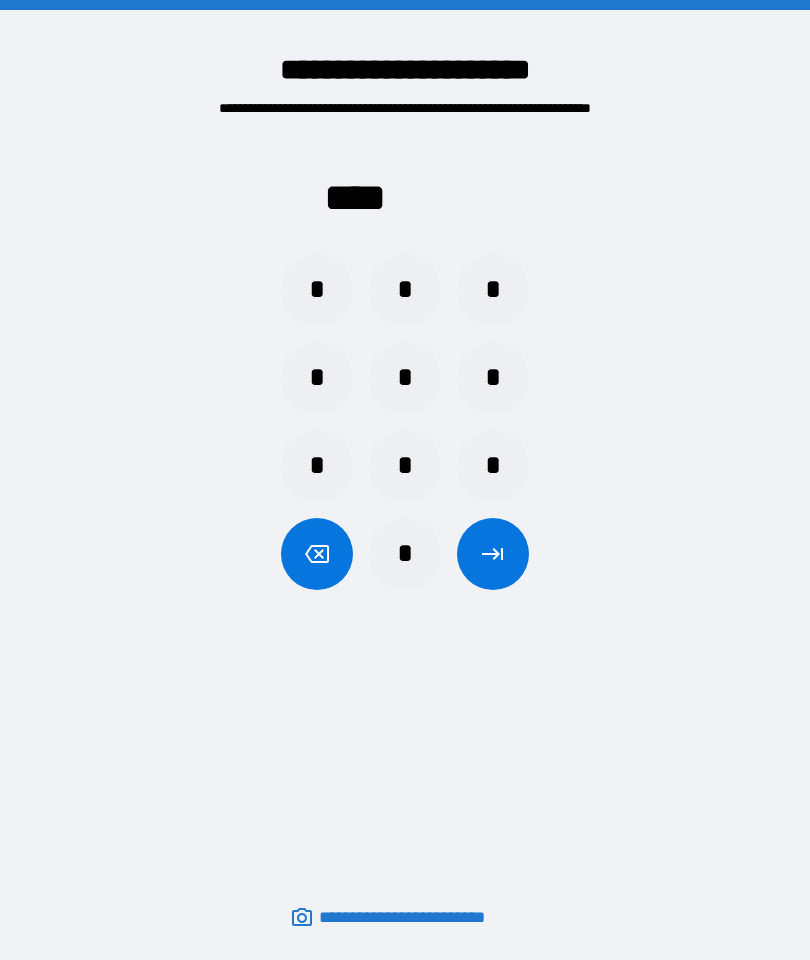 click on "*" at bounding box center (317, 466) 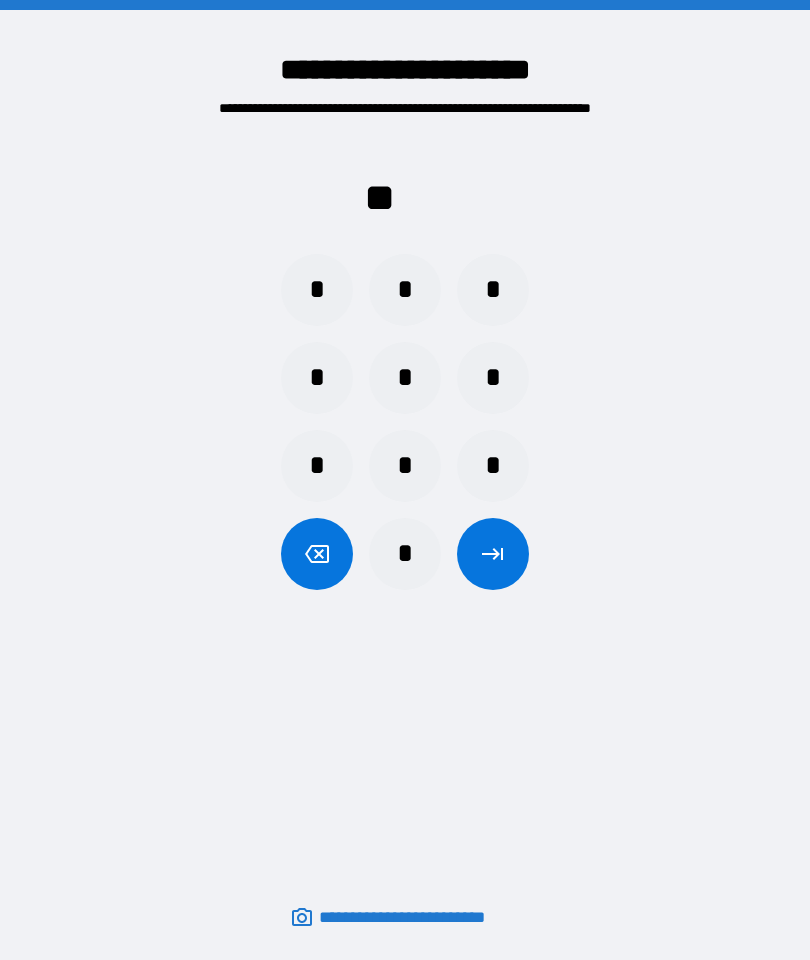 click on "*" at bounding box center (405, 554) 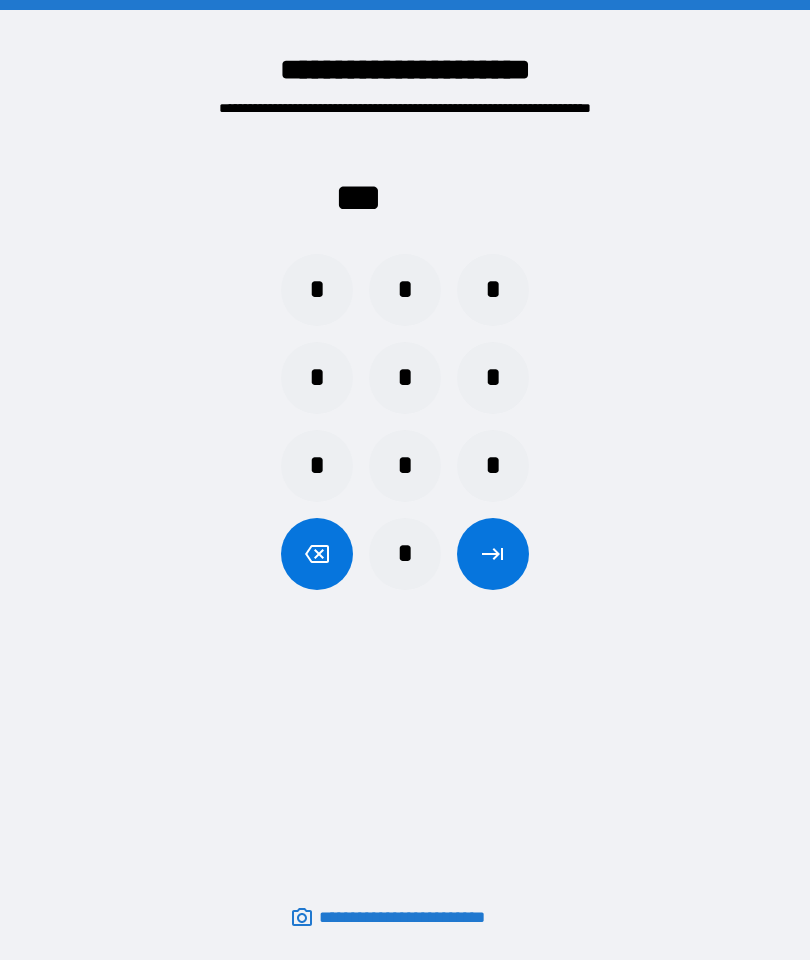 click on "*" at bounding box center (317, 466) 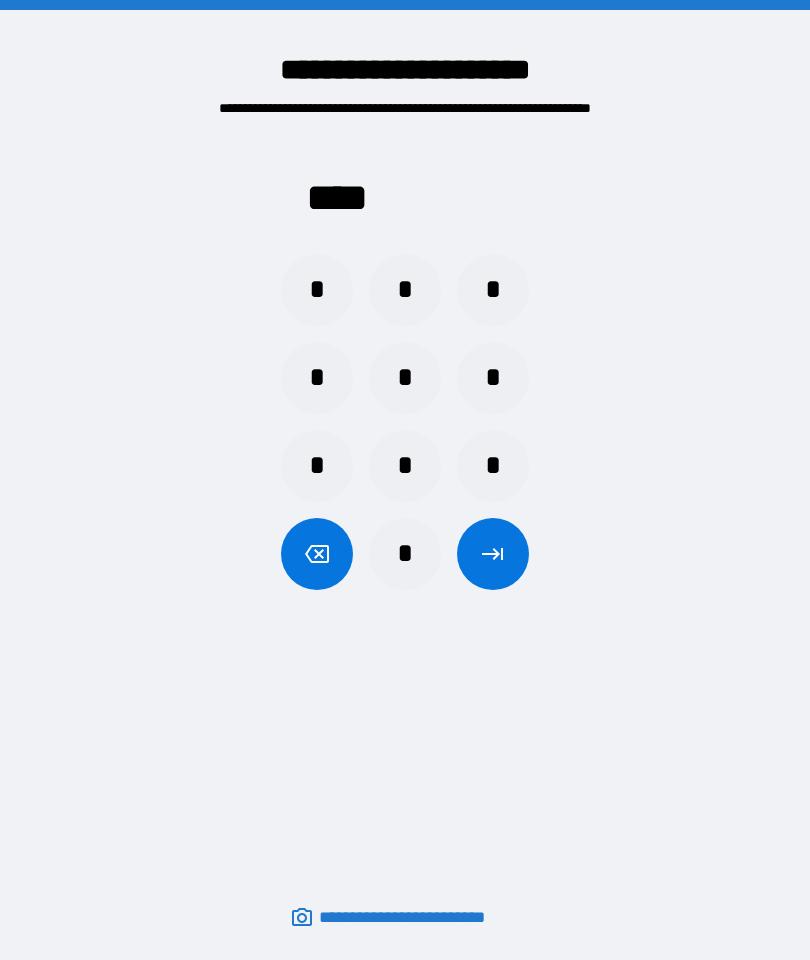 click at bounding box center [493, 554] 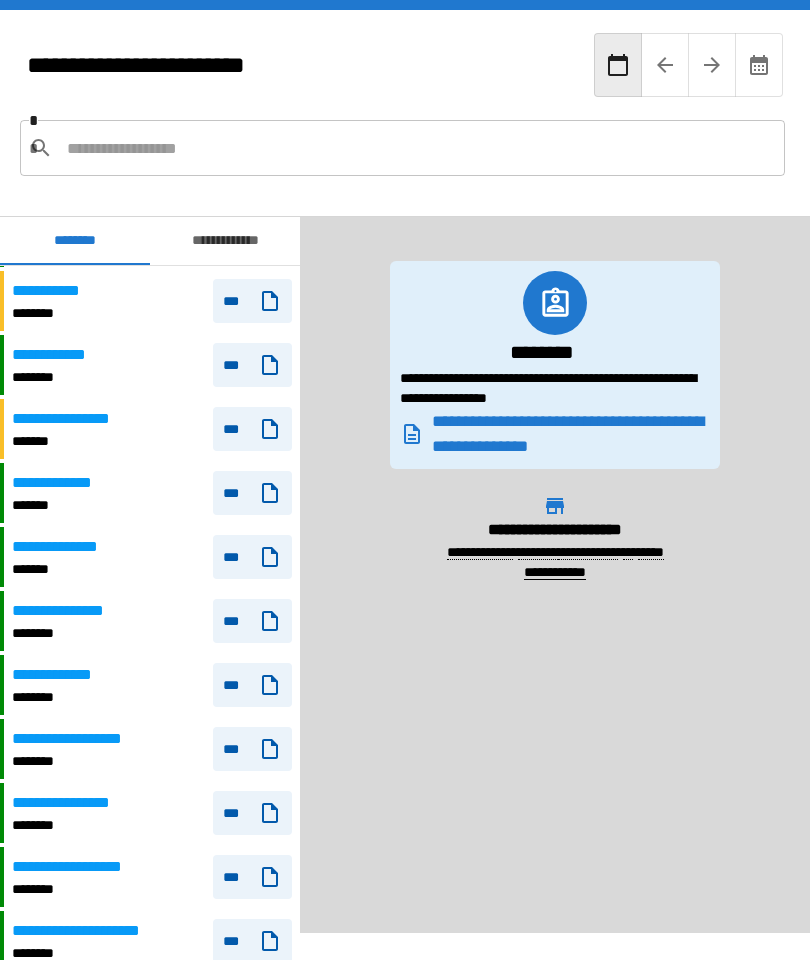 scroll, scrollTop: 200, scrollLeft: 0, axis: vertical 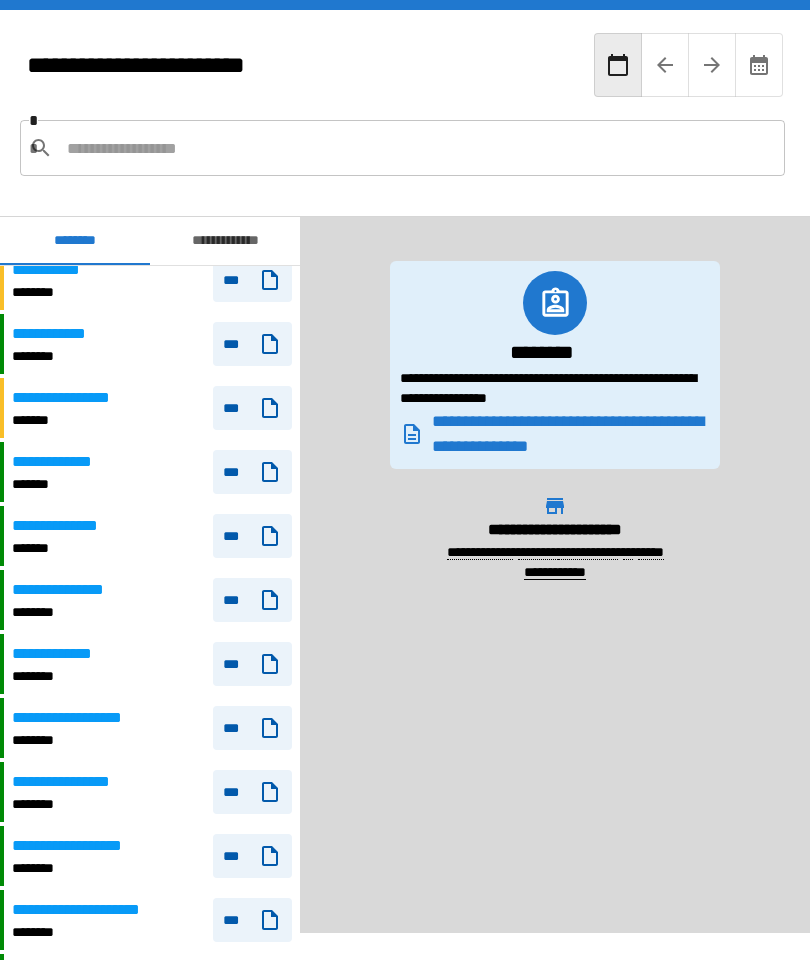 click on "***" at bounding box center [252, 728] 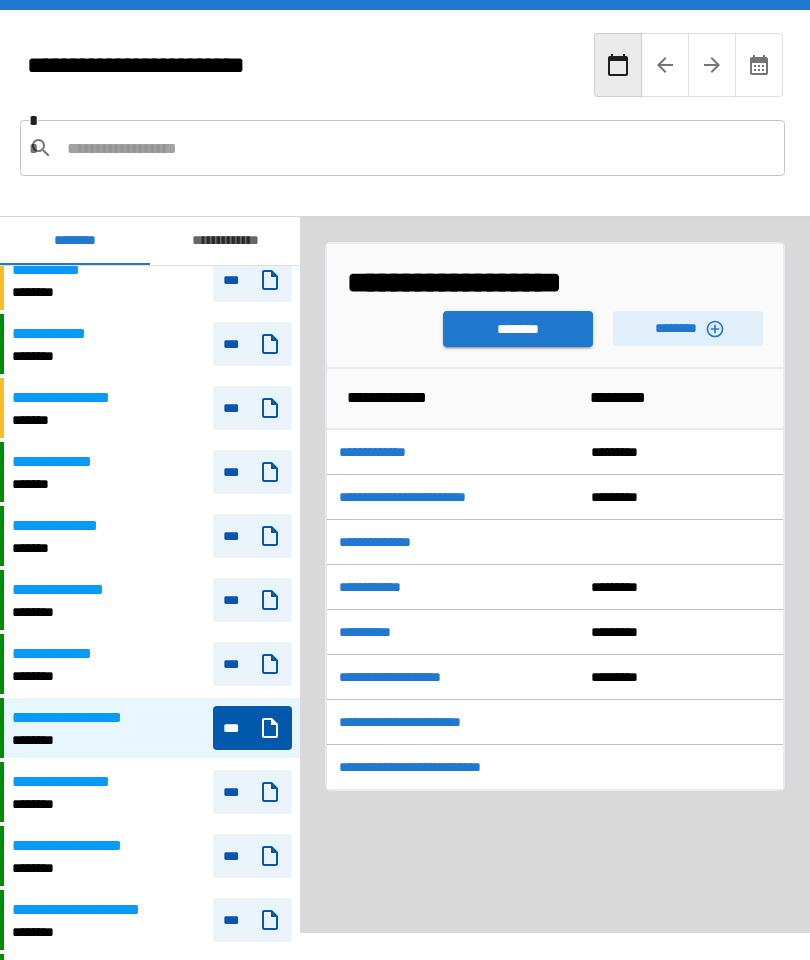 click on "********" at bounding box center [688, 328] 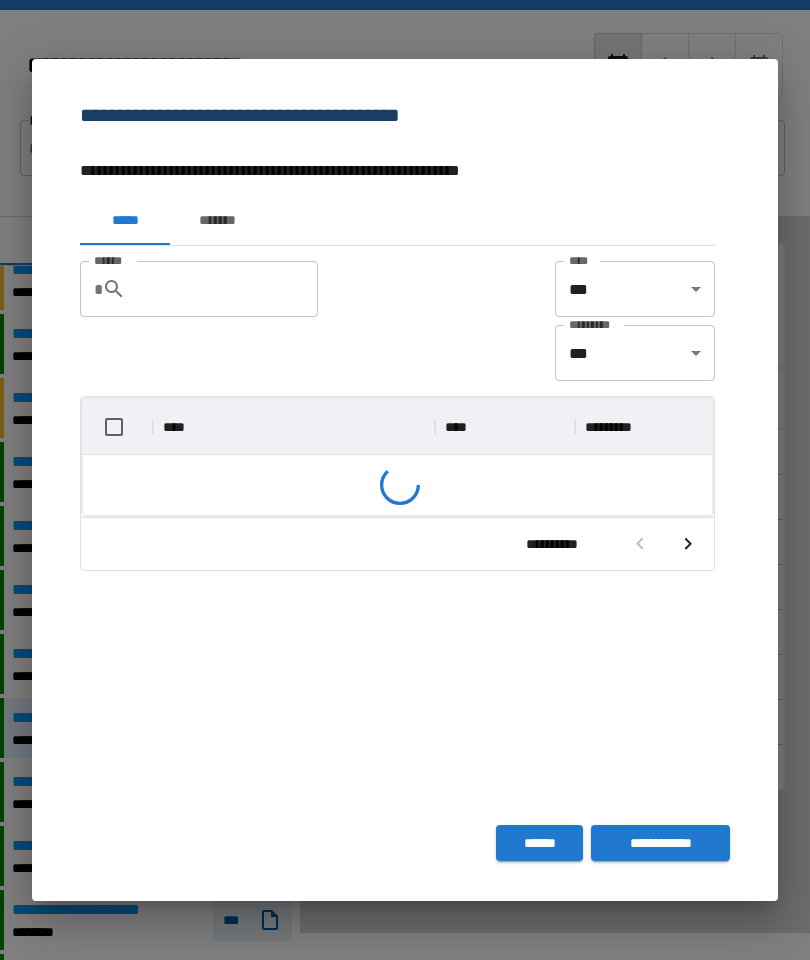 scroll, scrollTop: 356, scrollLeft: 629, axis: both 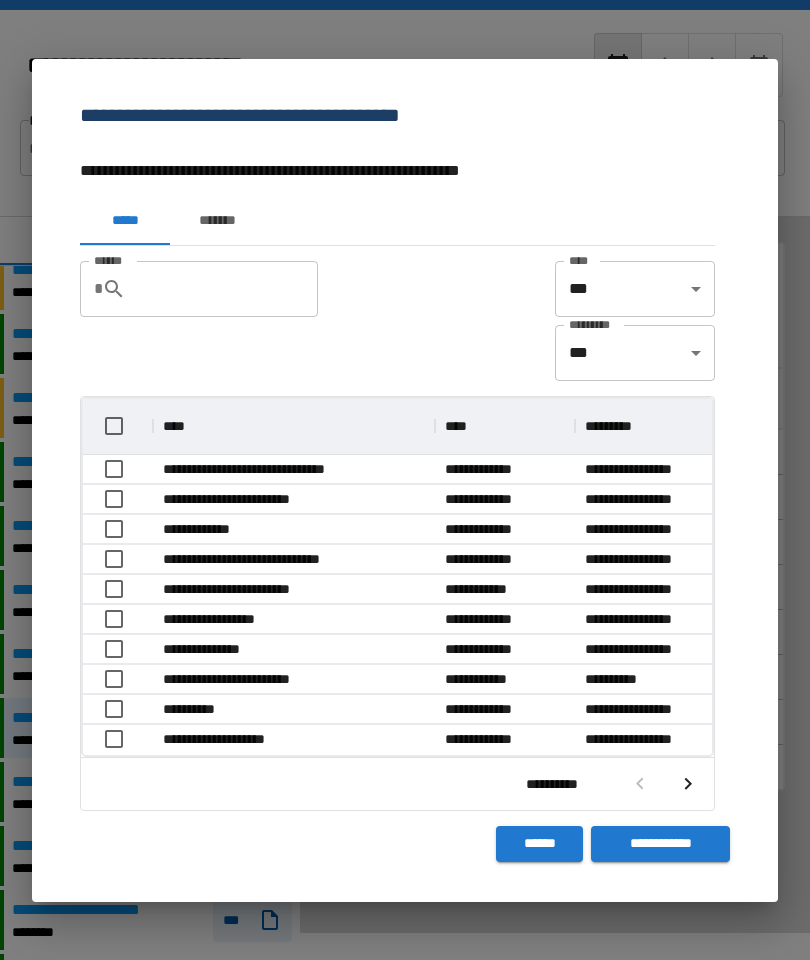 click 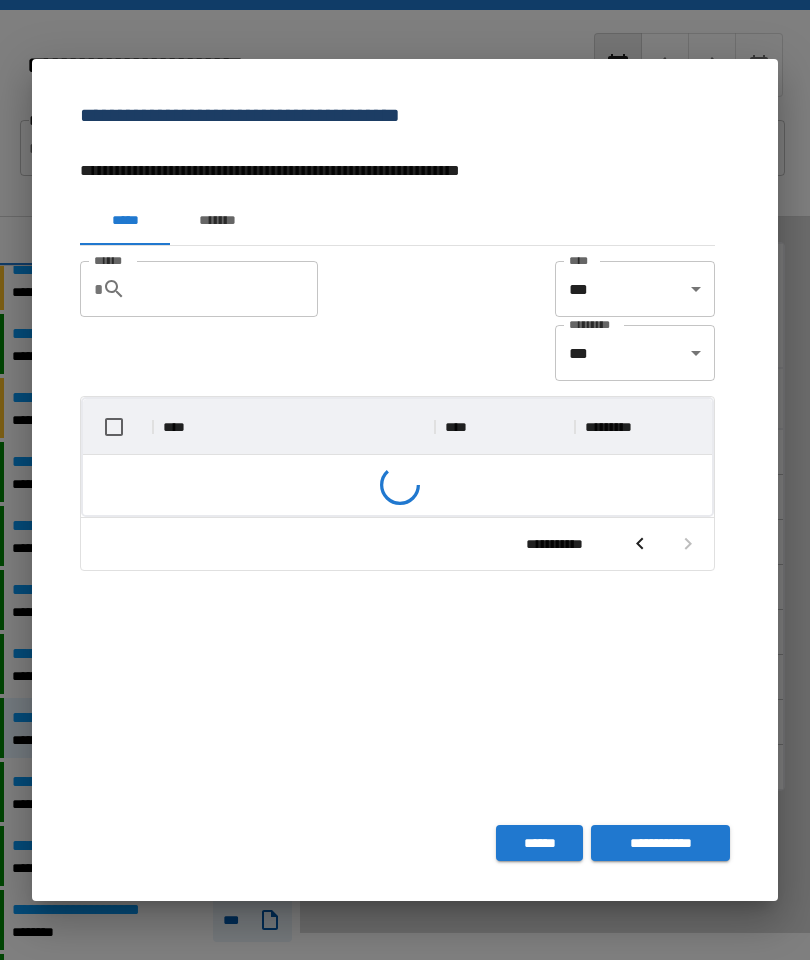 scroll, scrollTop: 356, scrollLeft: 629, axis: both 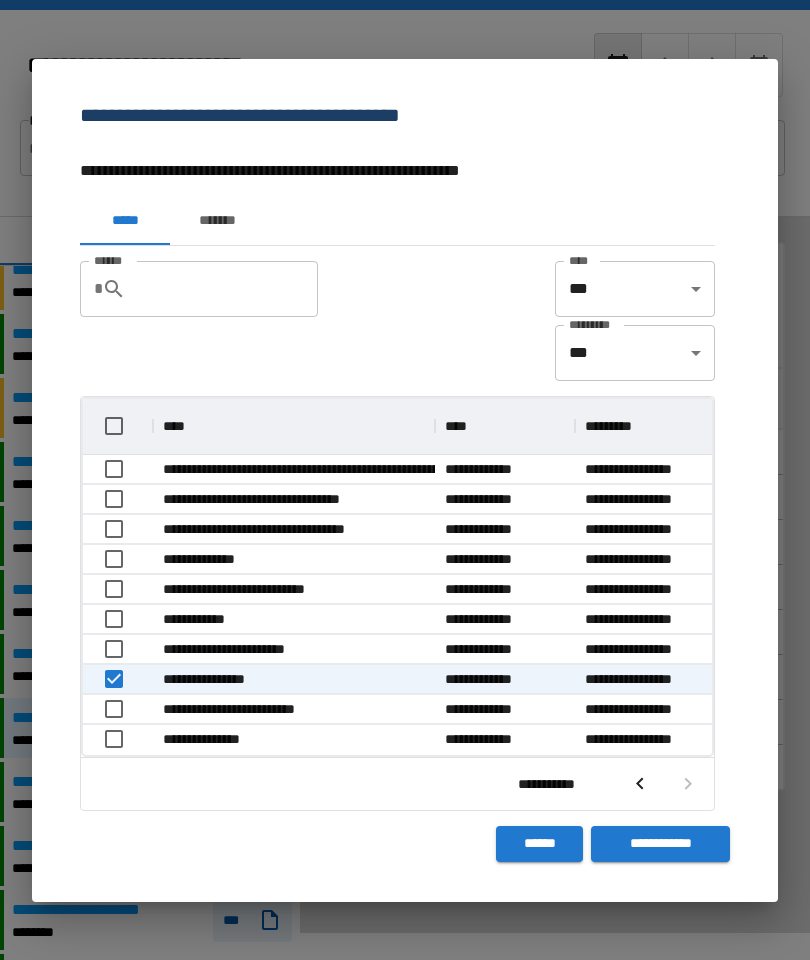 click on "**********" at bounding box center [660, 844] 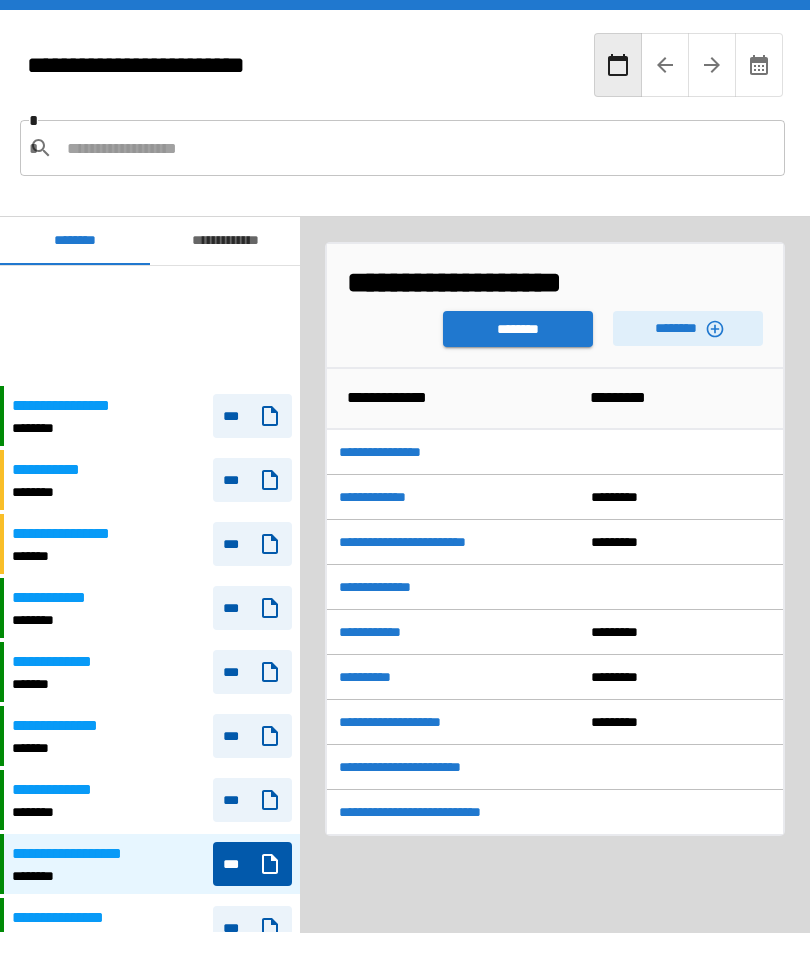 scroll, scrollTop: 120, scrollLeft: 0, axis: vertical 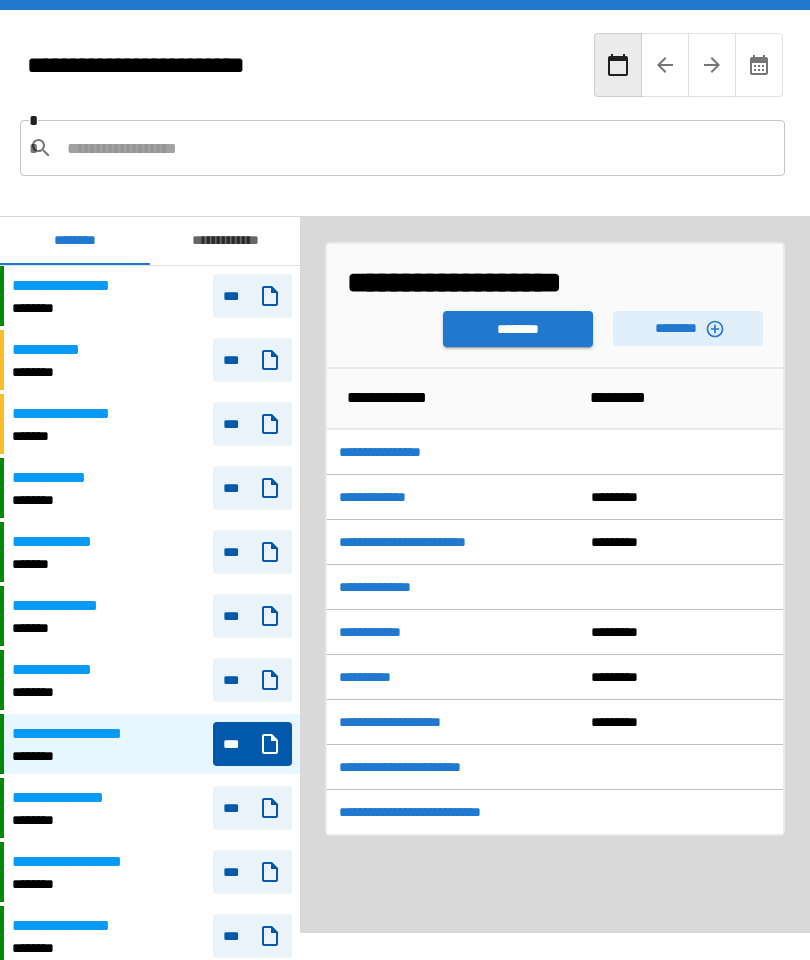 click on "********" at bounding box center [518, 329] 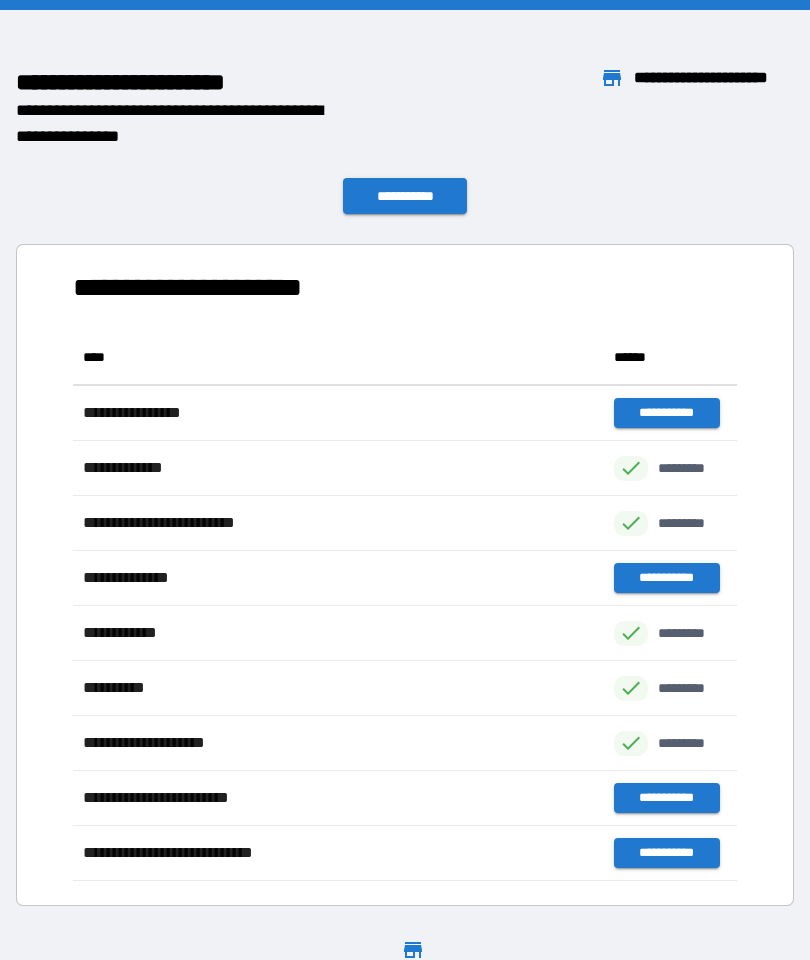 scroll, scrollTop: 1, scrollLeft: 1, axis: both 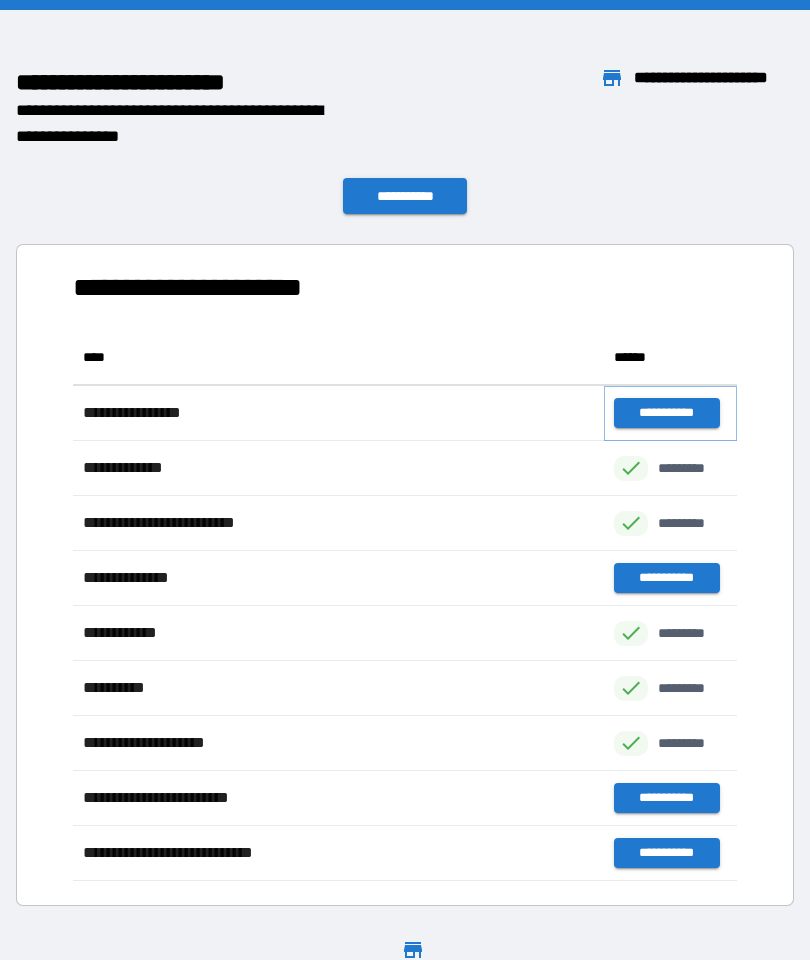 click on "**********" at bounding box center (666, 413) 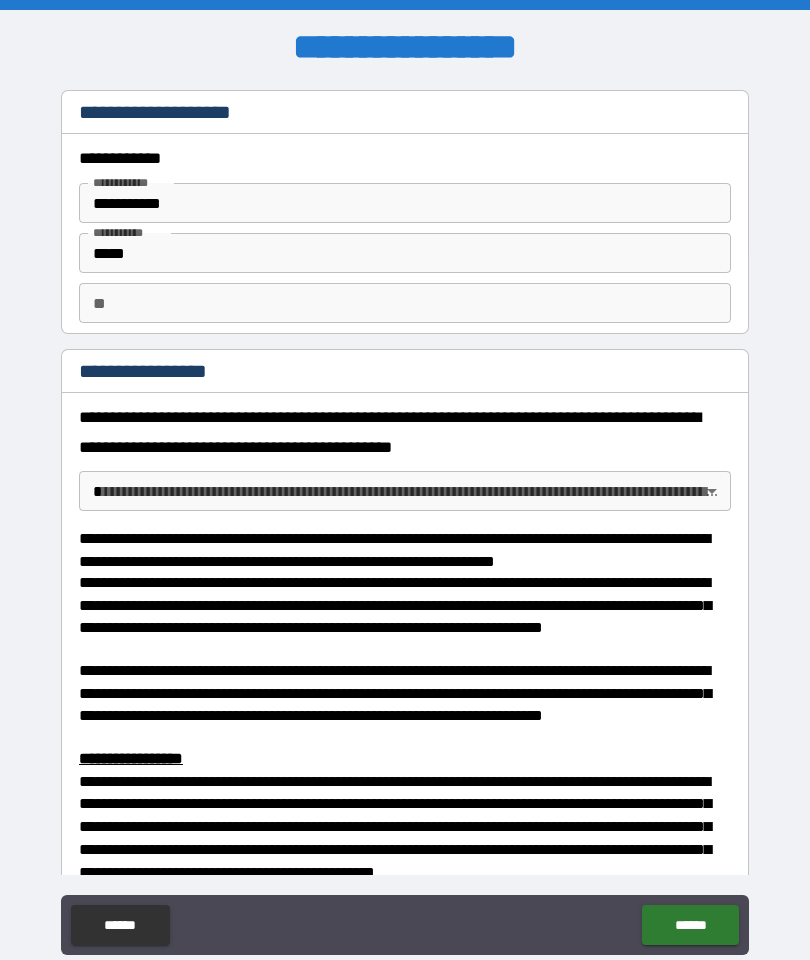 click on "**********" at bounding box center [405, 432] 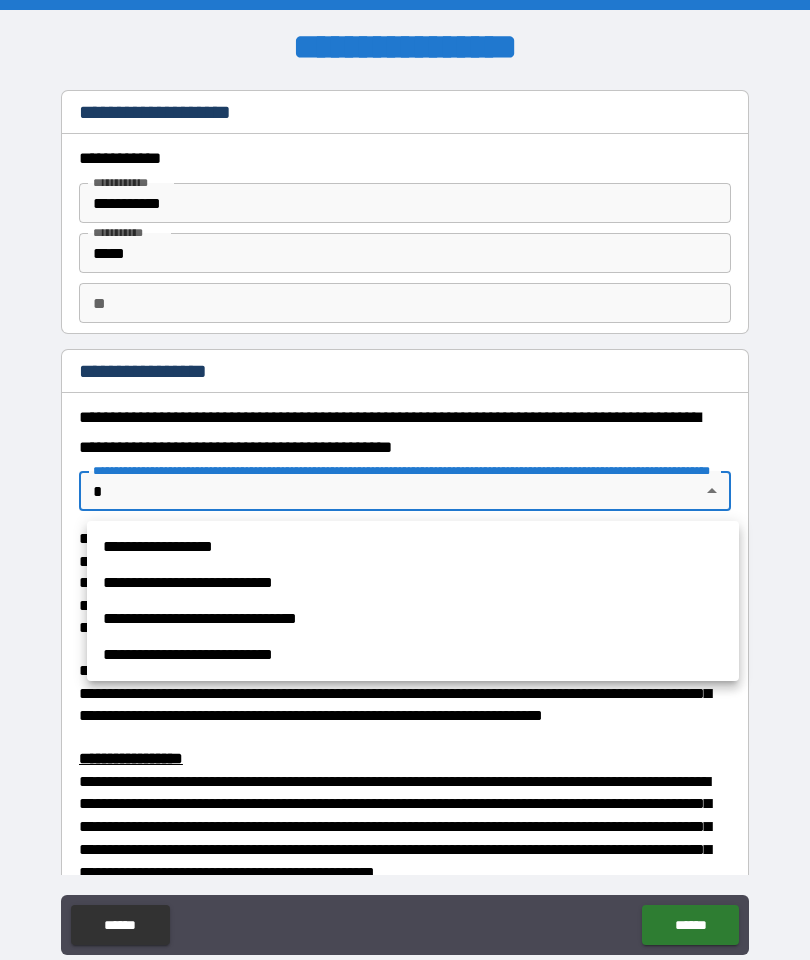 click on "**********" at bounding box center [413, 619] 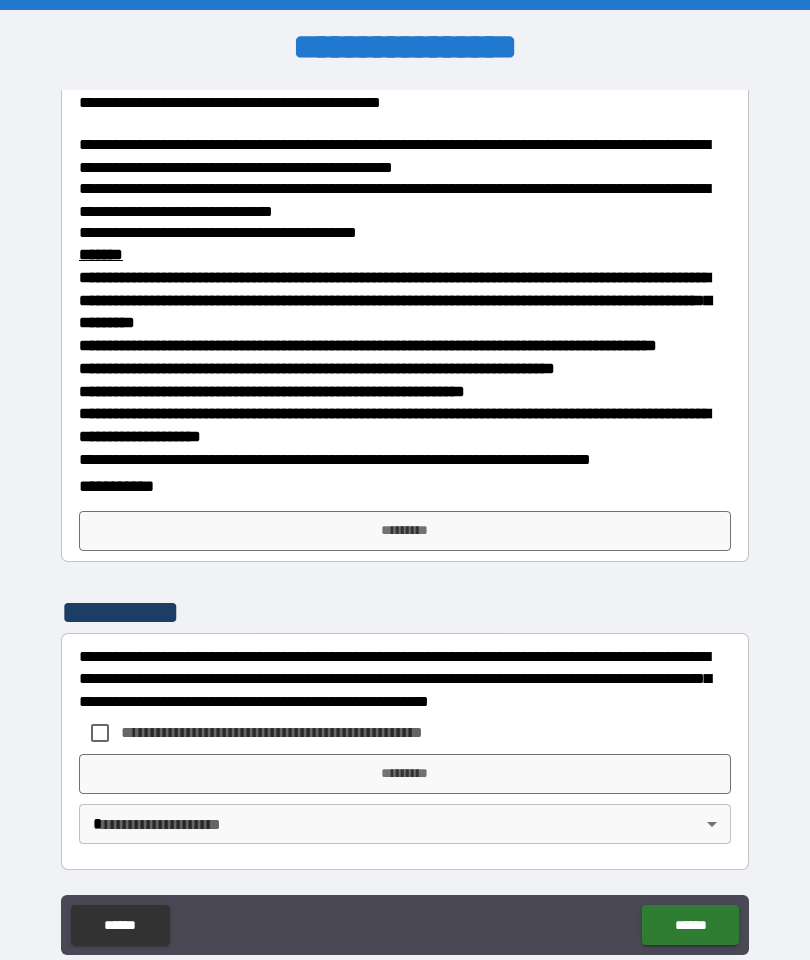 scroll, scrollTop: 1816, scrollLeft: 0, axis: vertical 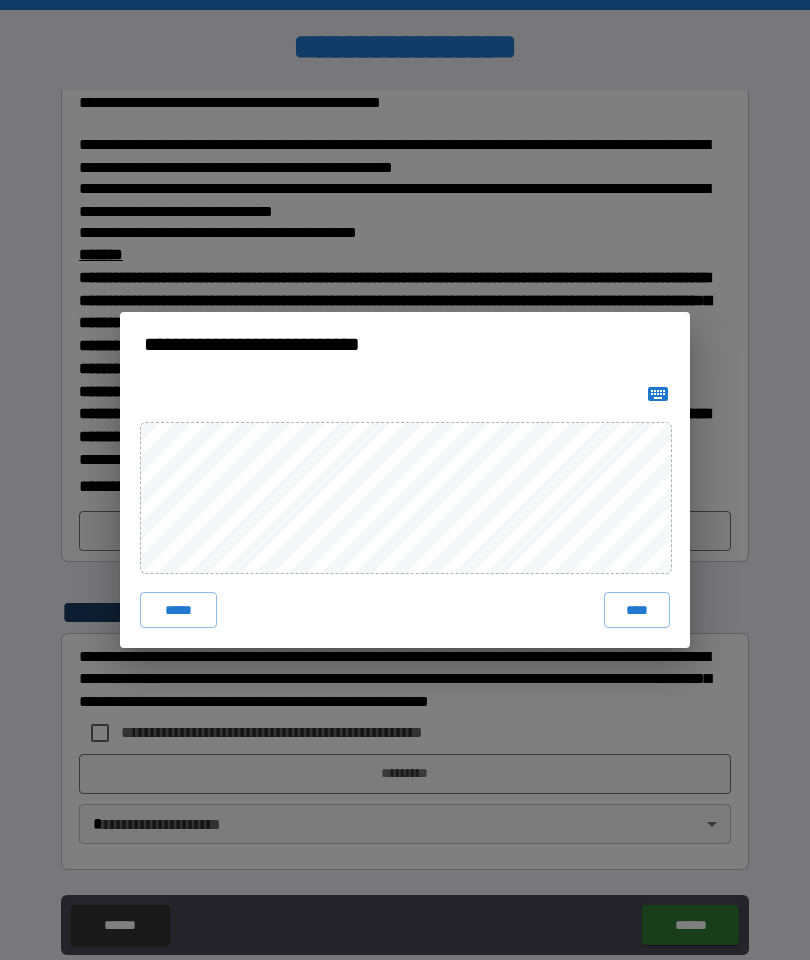 click on "****" at bounding box center (637, 610) 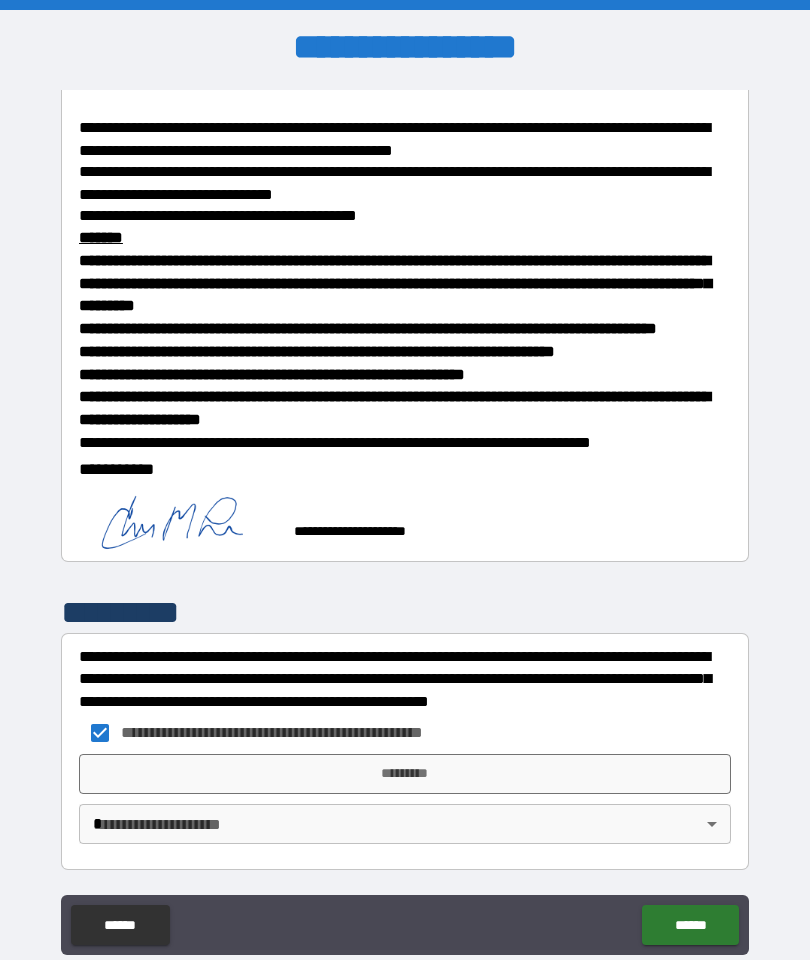 scroll, scrollTop: 1833, scrollLeft: 0, axis: vertical 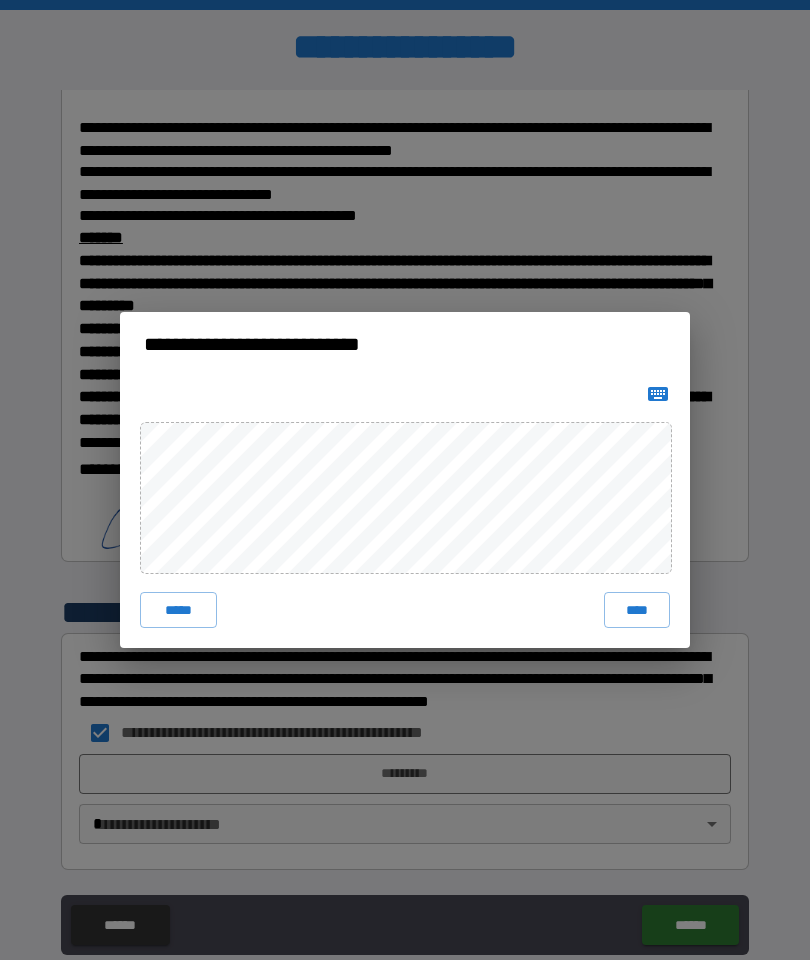 click on "****" at bounding box center (637, 610) 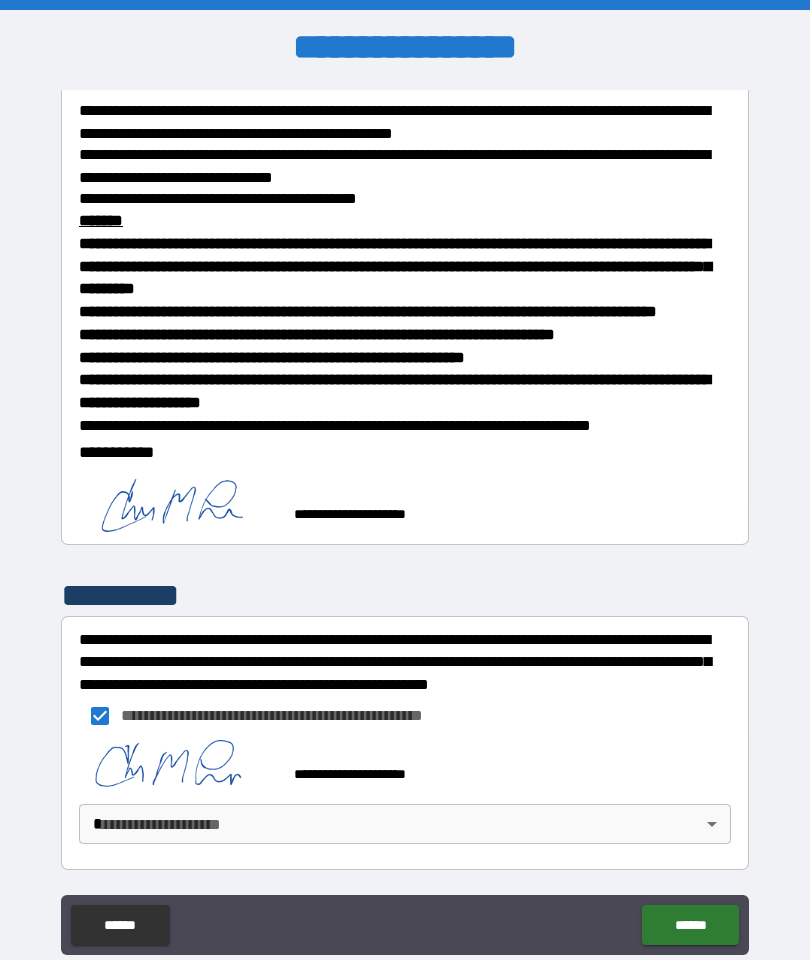 scroll, scrollTop: 1850, scrollLeft: 0, axis: vertical 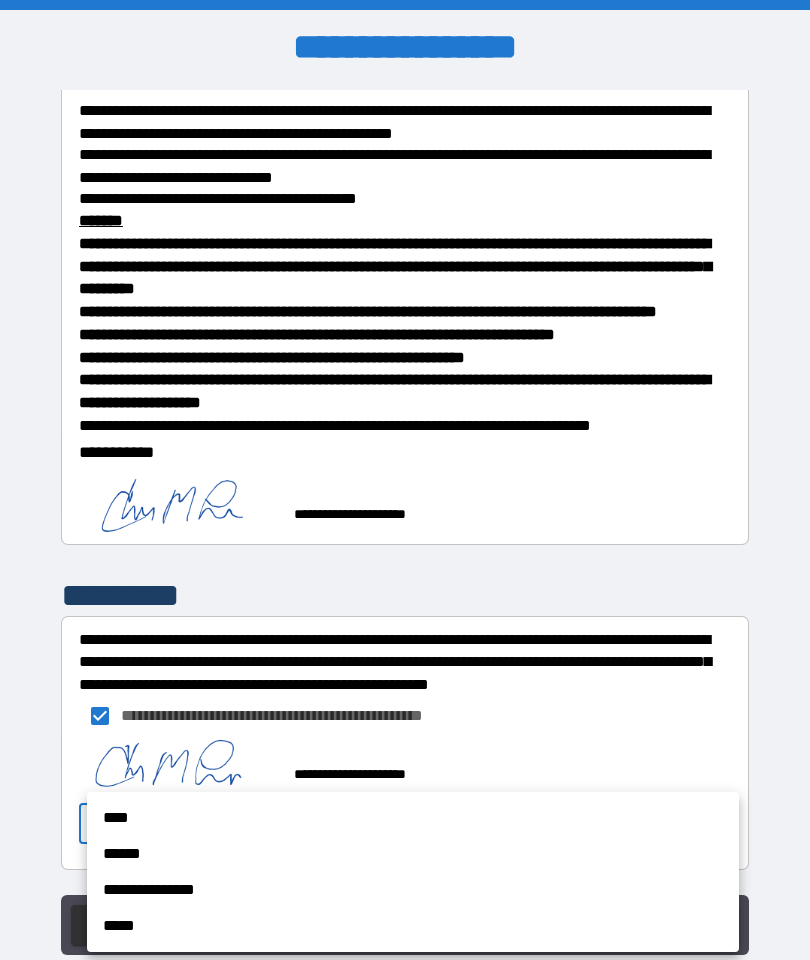 click on "****" at bounding box center (413, 818) 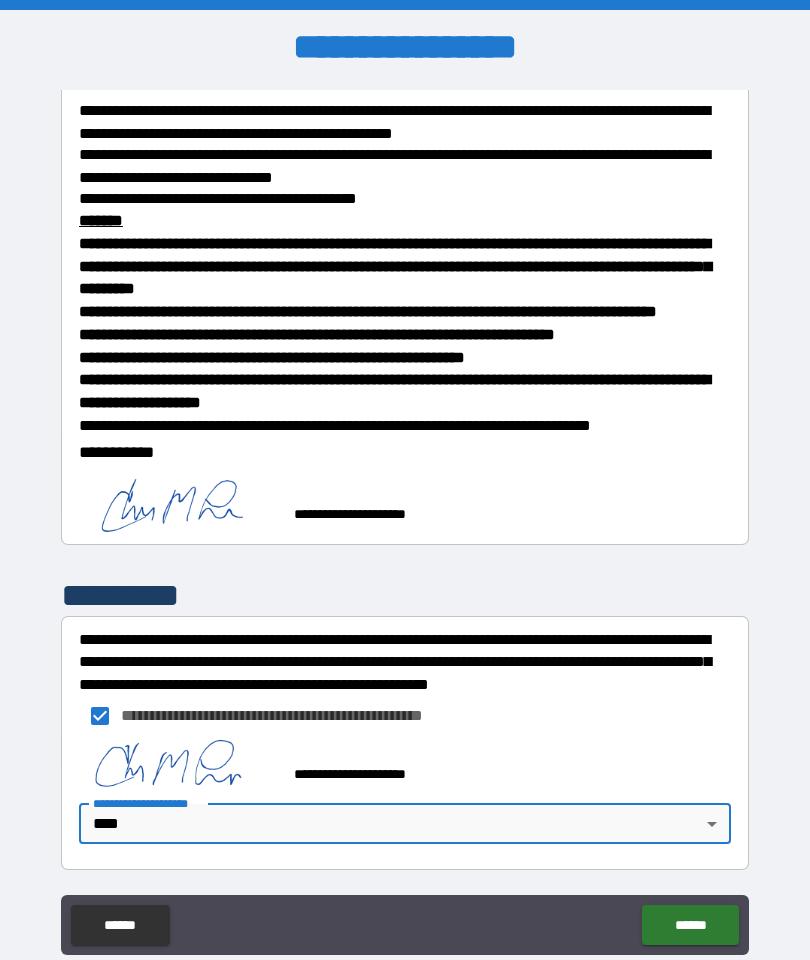 type on "****" 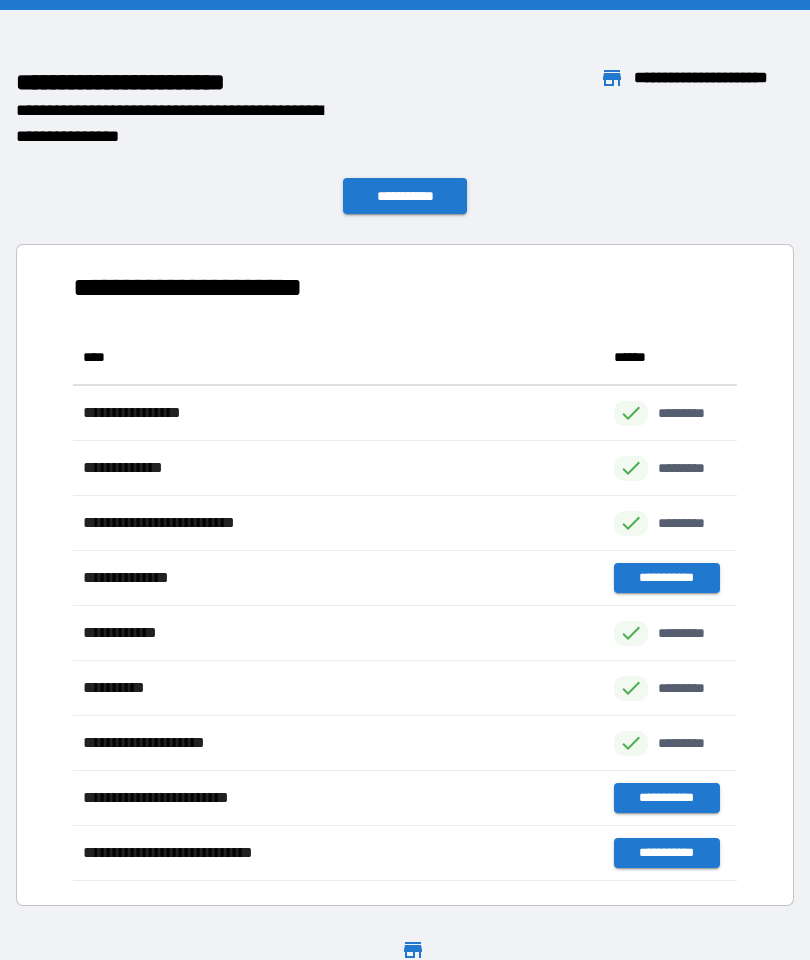 scroll, scrollTop: 551, scrollLeft: 664, axis: both 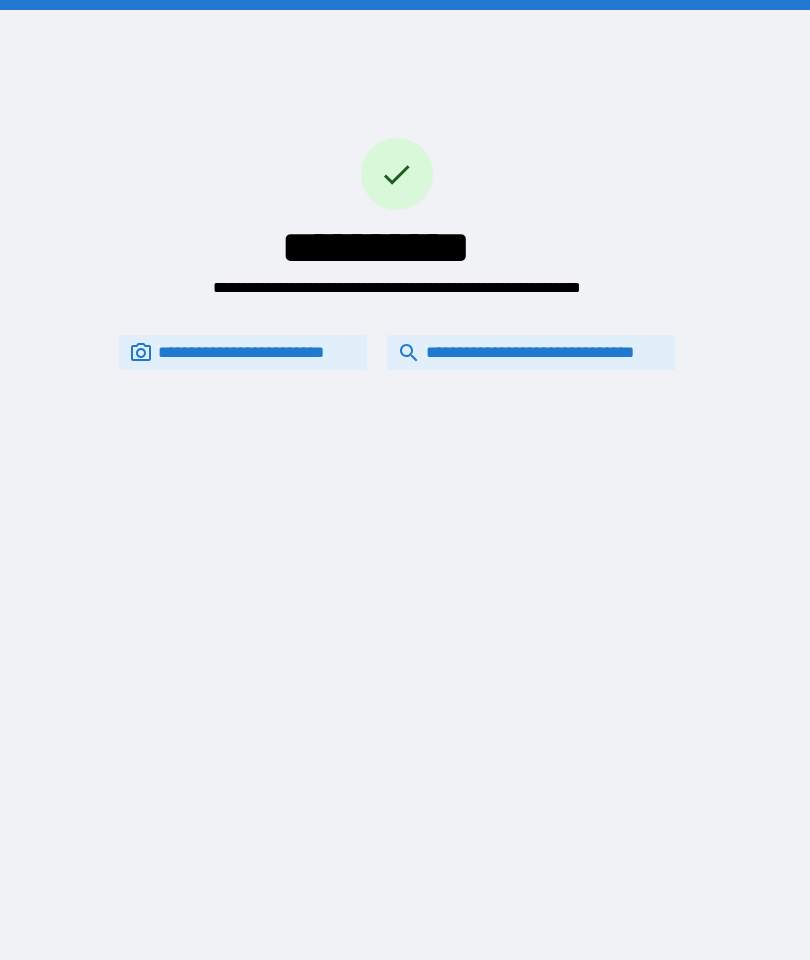 click on "**********" at bounding box center (531, 352) 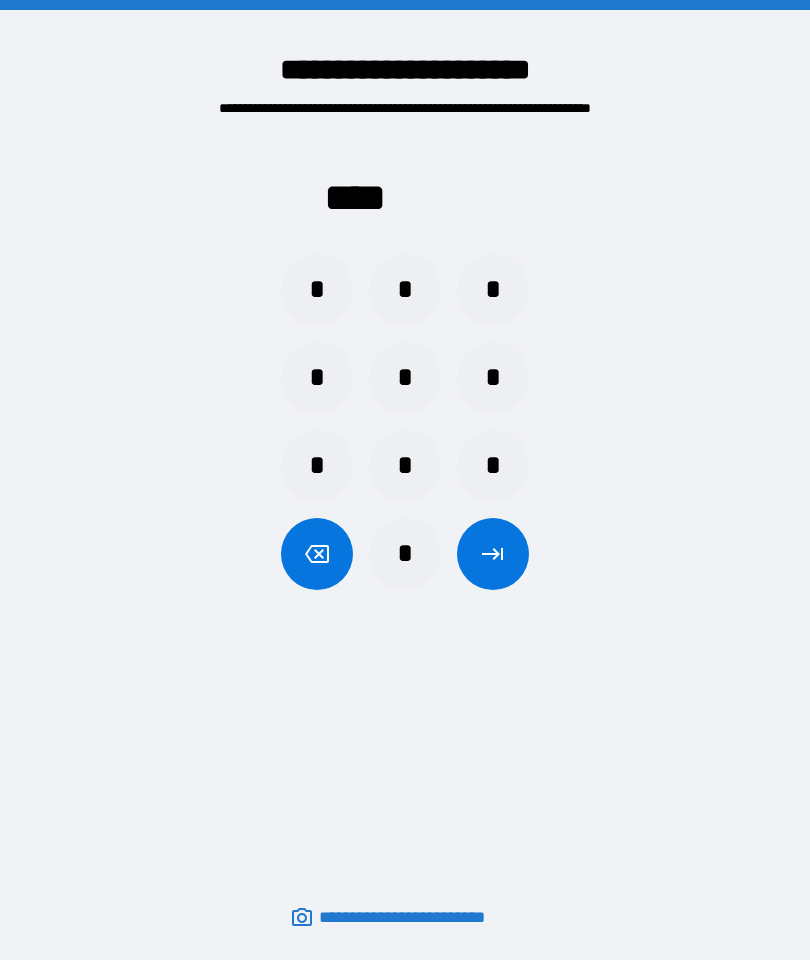 click on "*" at bounding box center [317, 466] 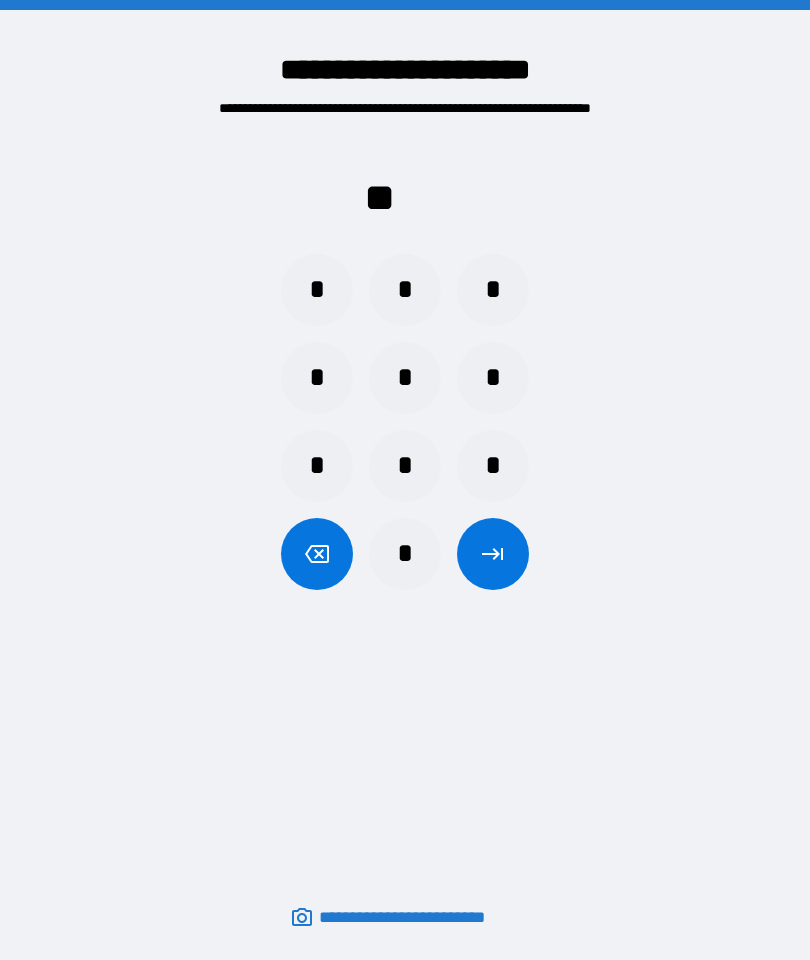 click on "*" at bounding box center (405, 554) 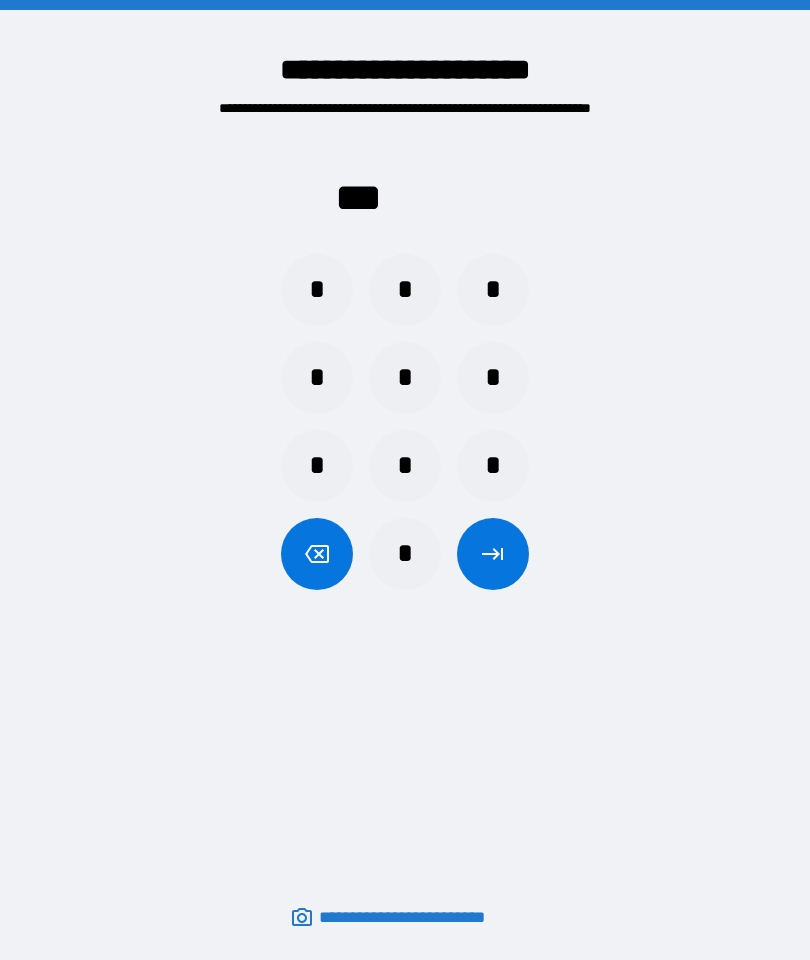 click on "*" at bounding box center [317, 466] 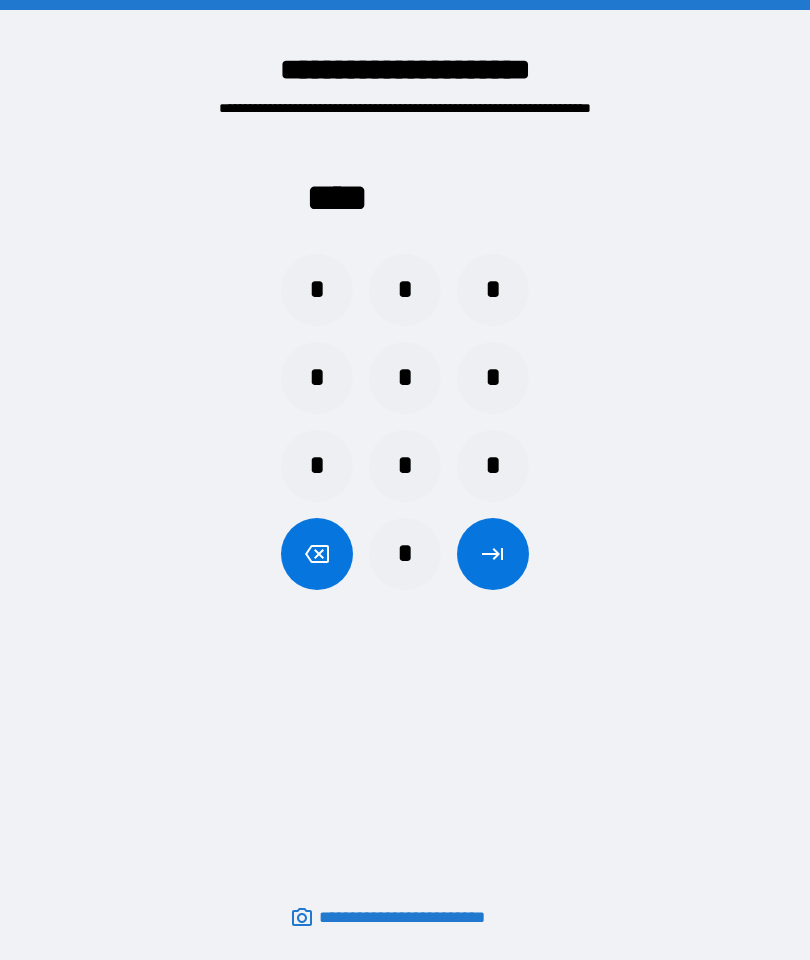 click at bounding box center (493, 554) 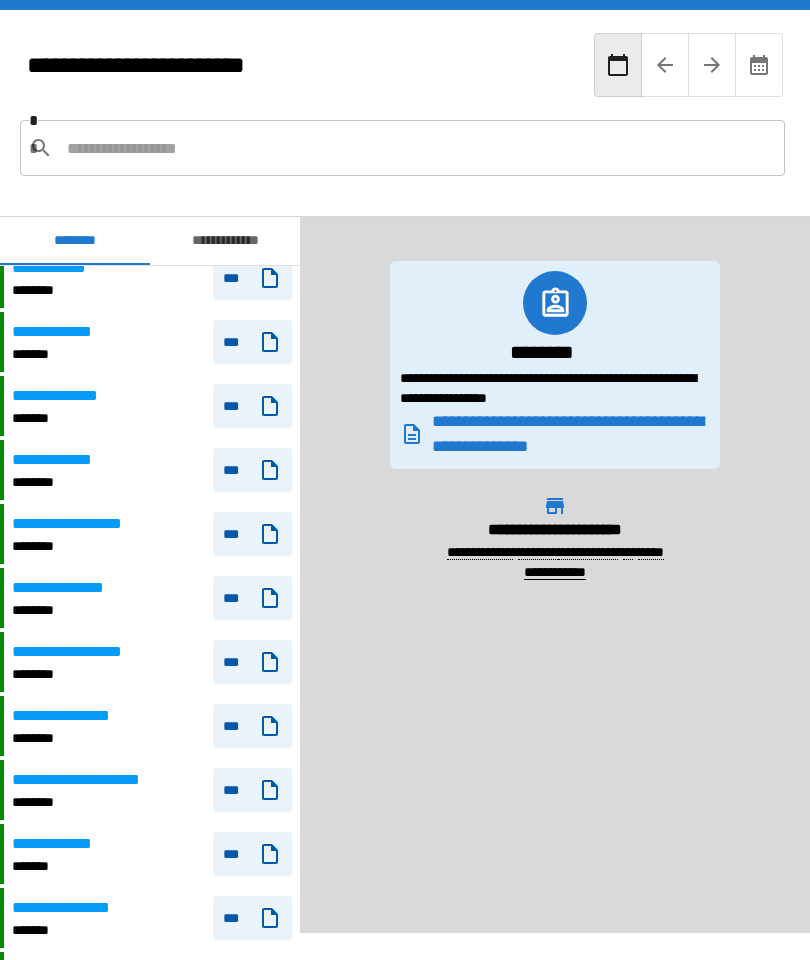 scroll, scrollTop: 318, scrollLeft: 0, axis: vertical 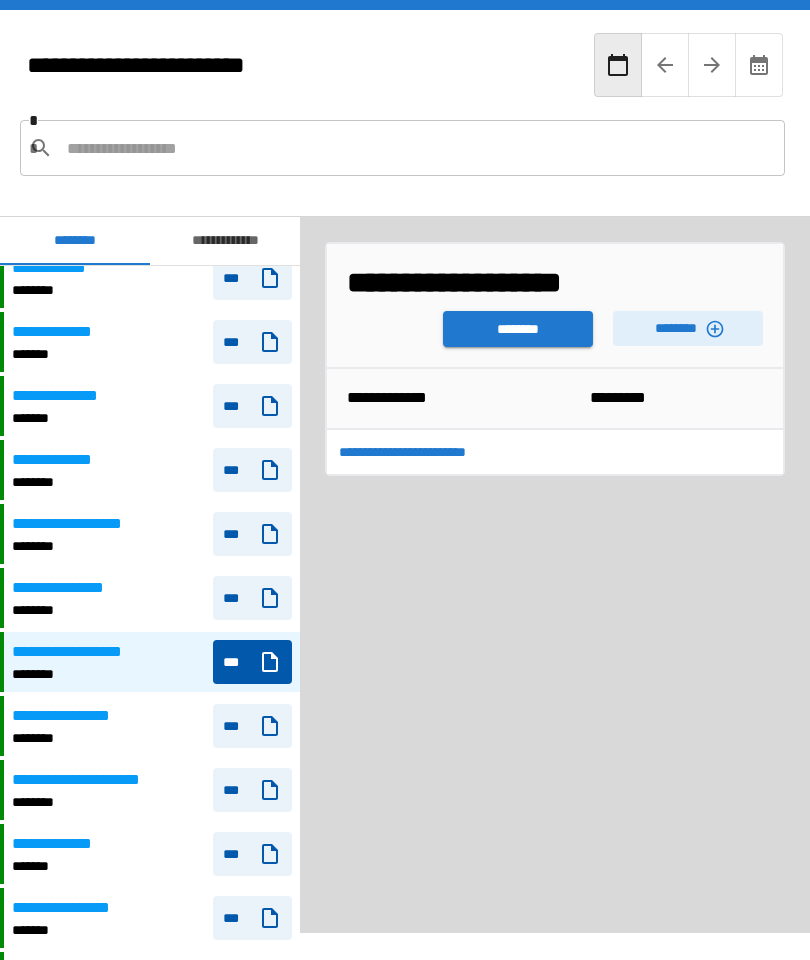 click on "********" at bounding box center [688, 328] 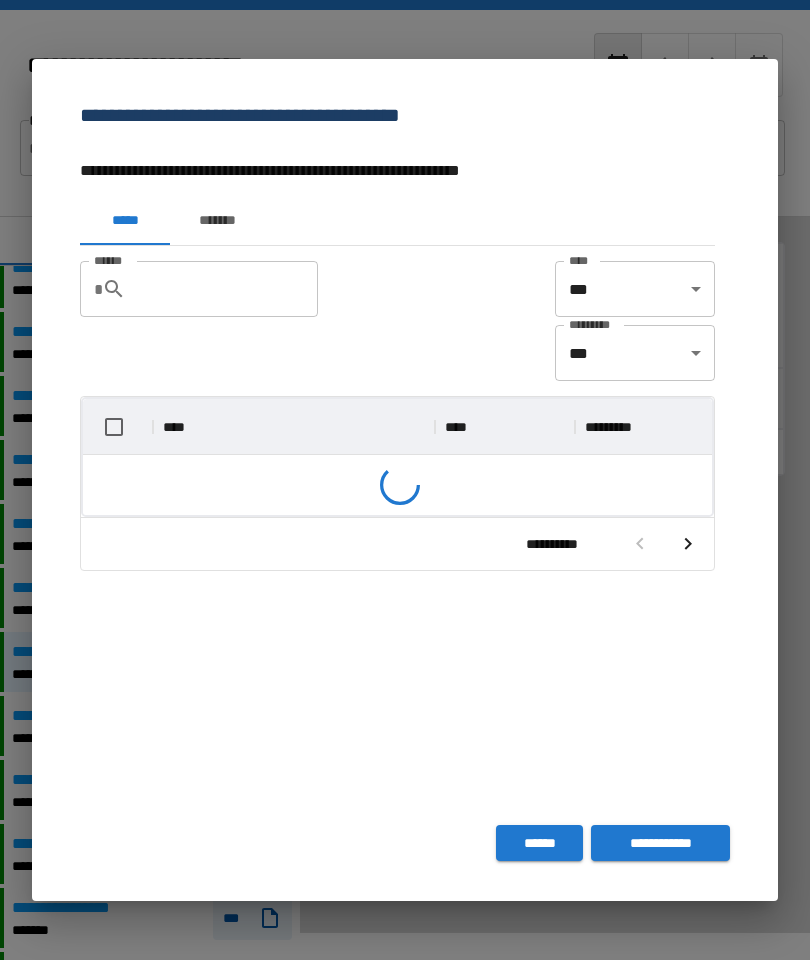 scroll, scrollTop: 356, scrollLeft: 629, axis: both 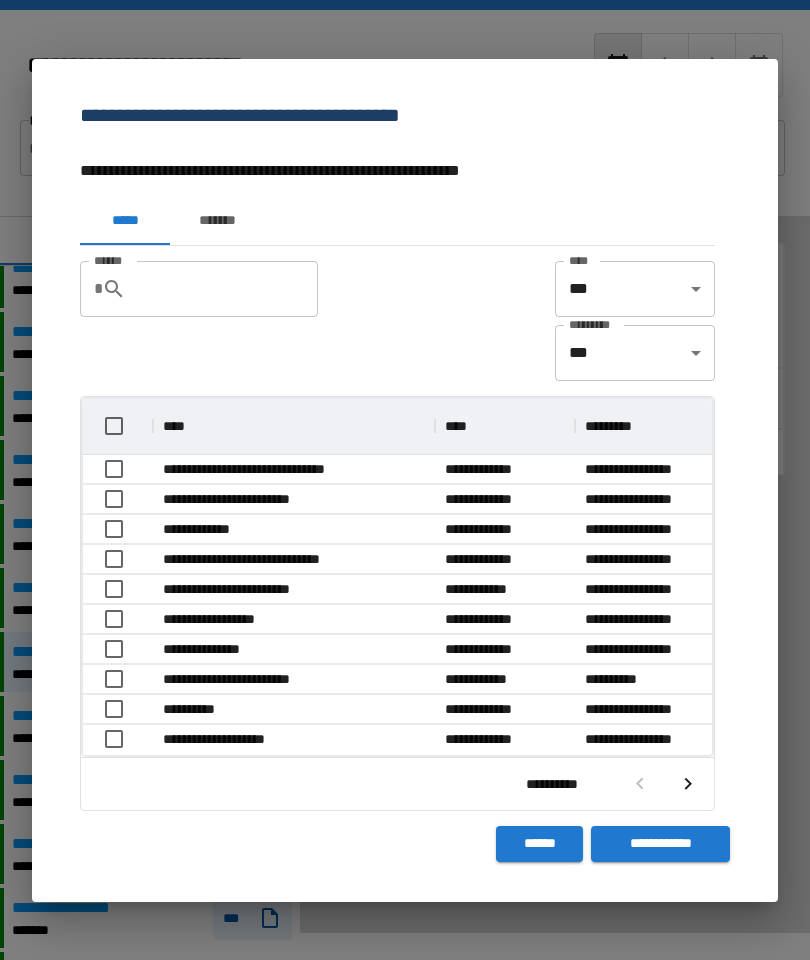 click on "******" at bounding box center (539, 844) 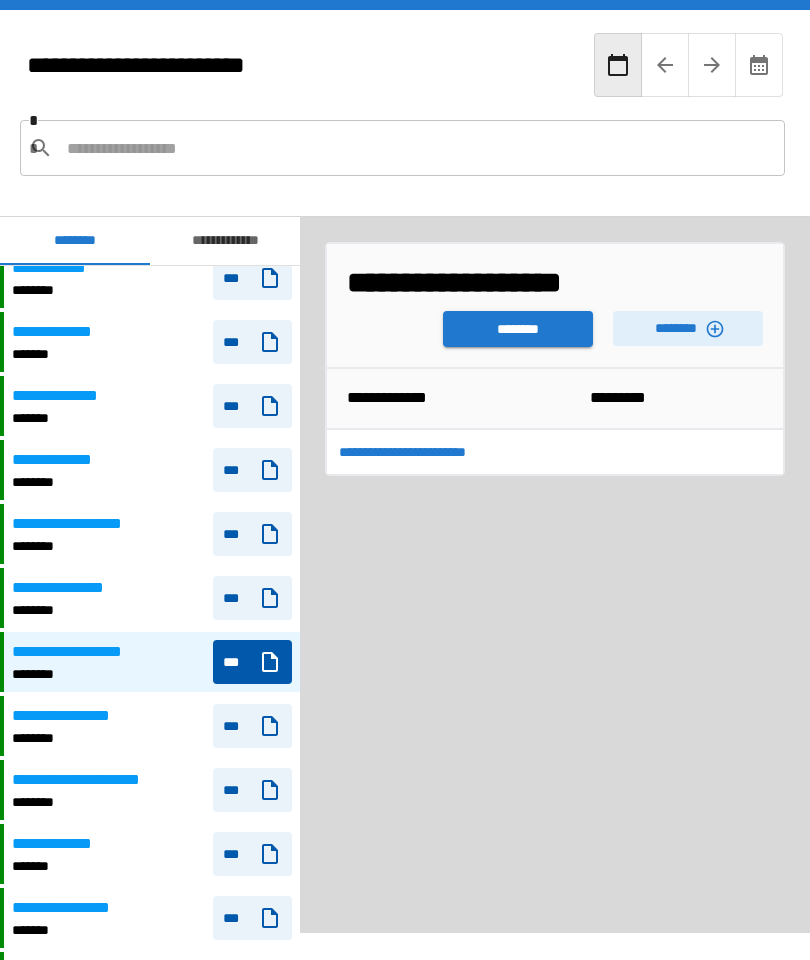 click on "********" at bounding box center (518, 329) 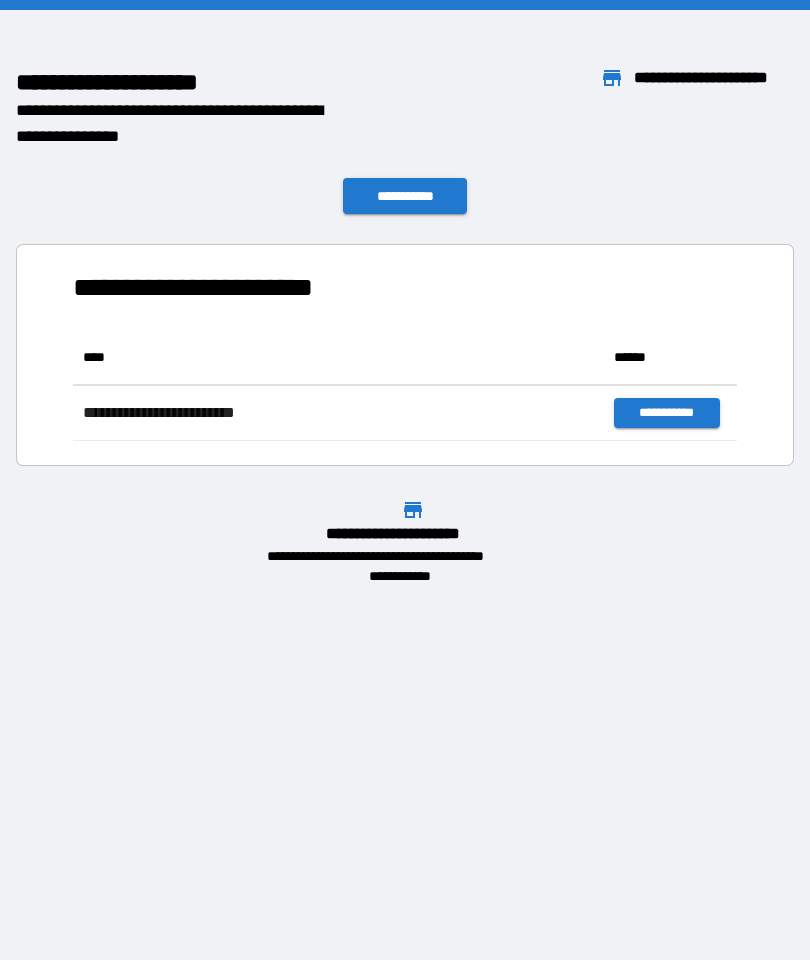 scroll, scrollTop: 1, scrollLeft: 1, axis: both 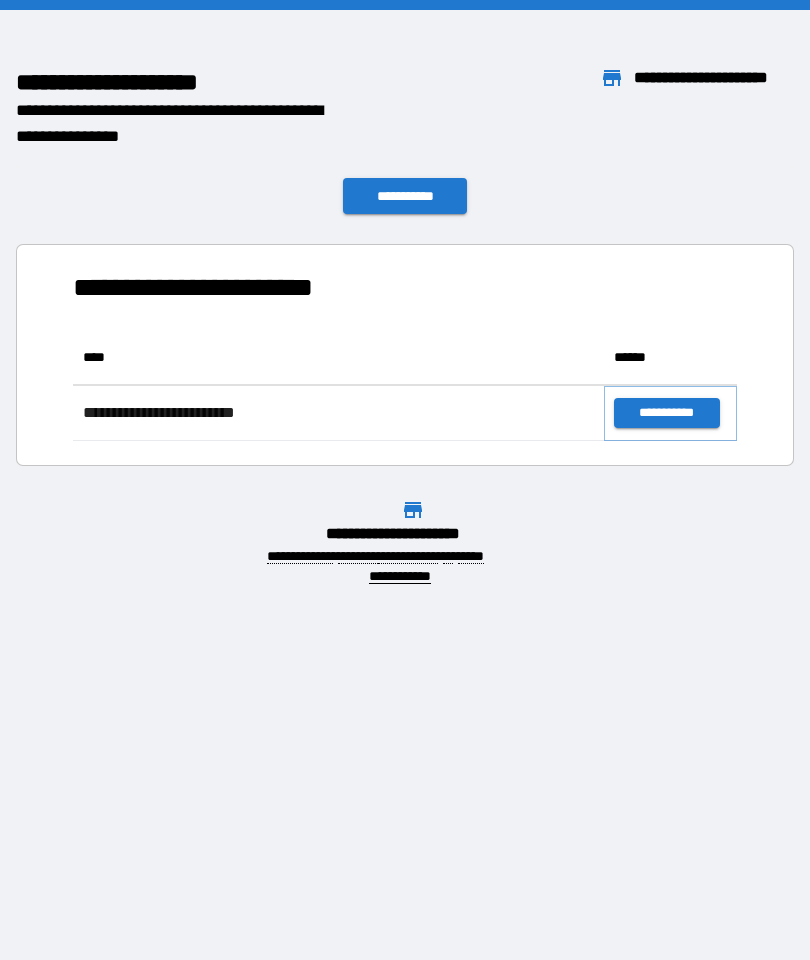 click on "**********" at bounding box center [666, 413] 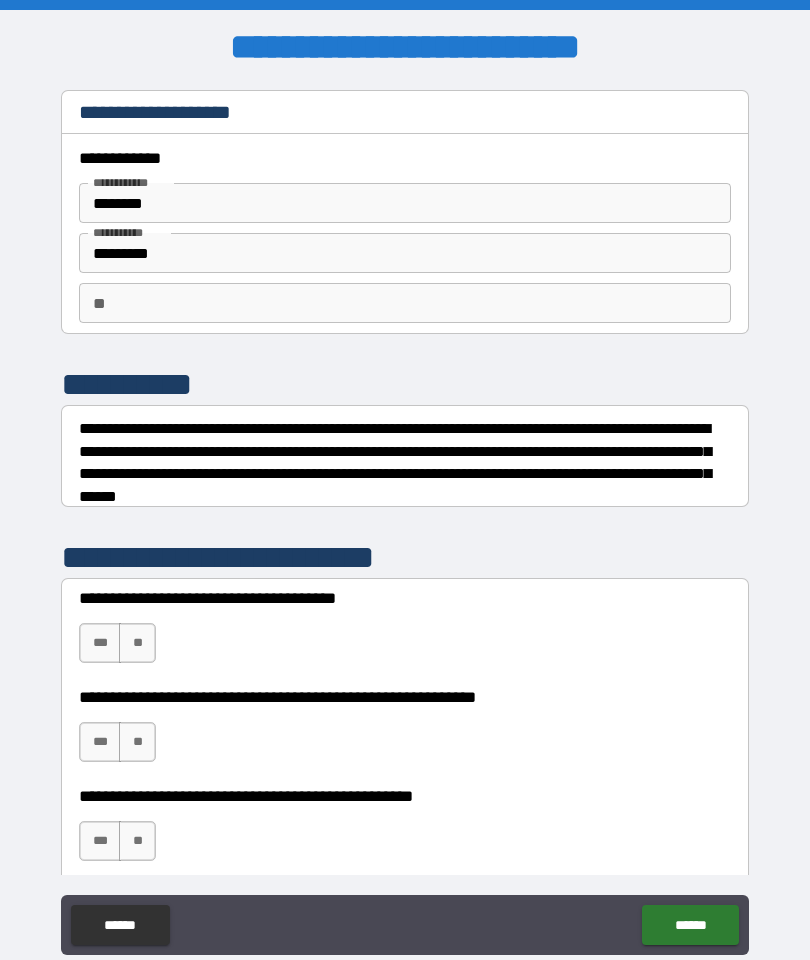 click at bounding box center (405, 5) 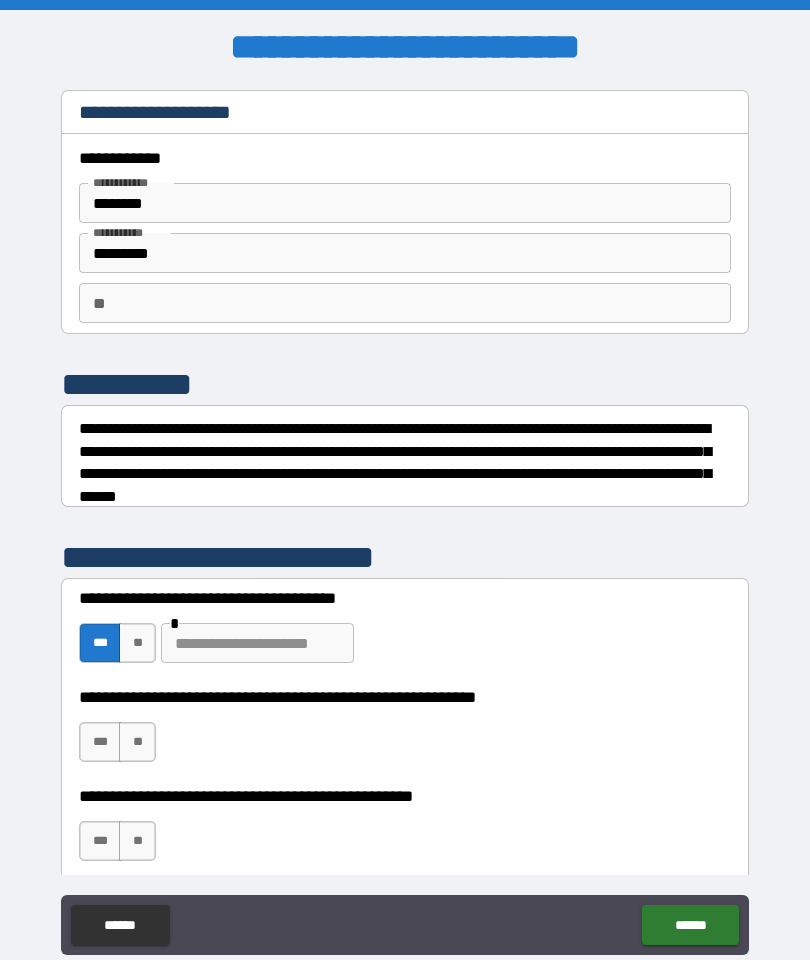 click on "**" at bounding box center [137, 742] 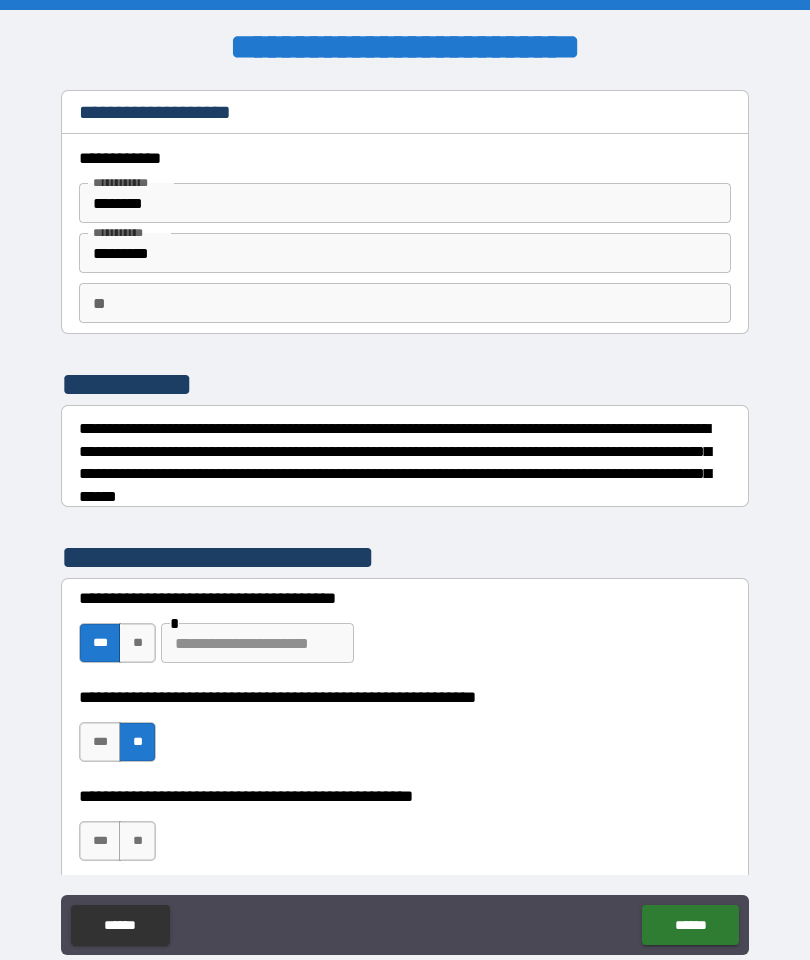 click on "**" at bounding box center [137, 841] 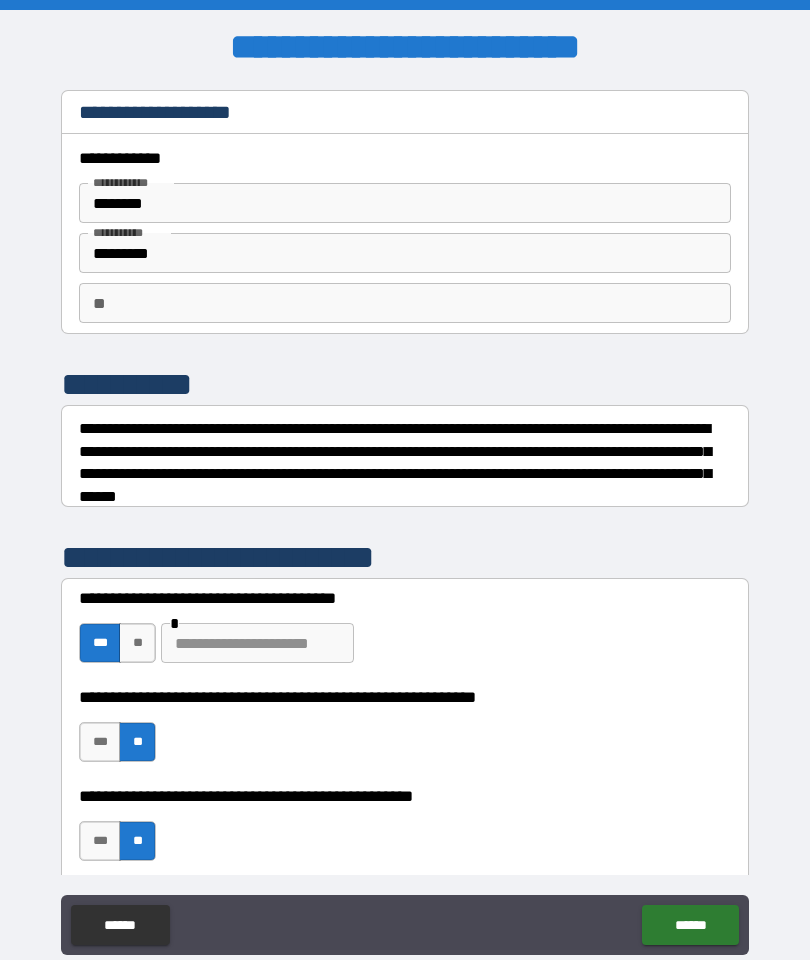 click on "******" at bounding box center (690, 925) 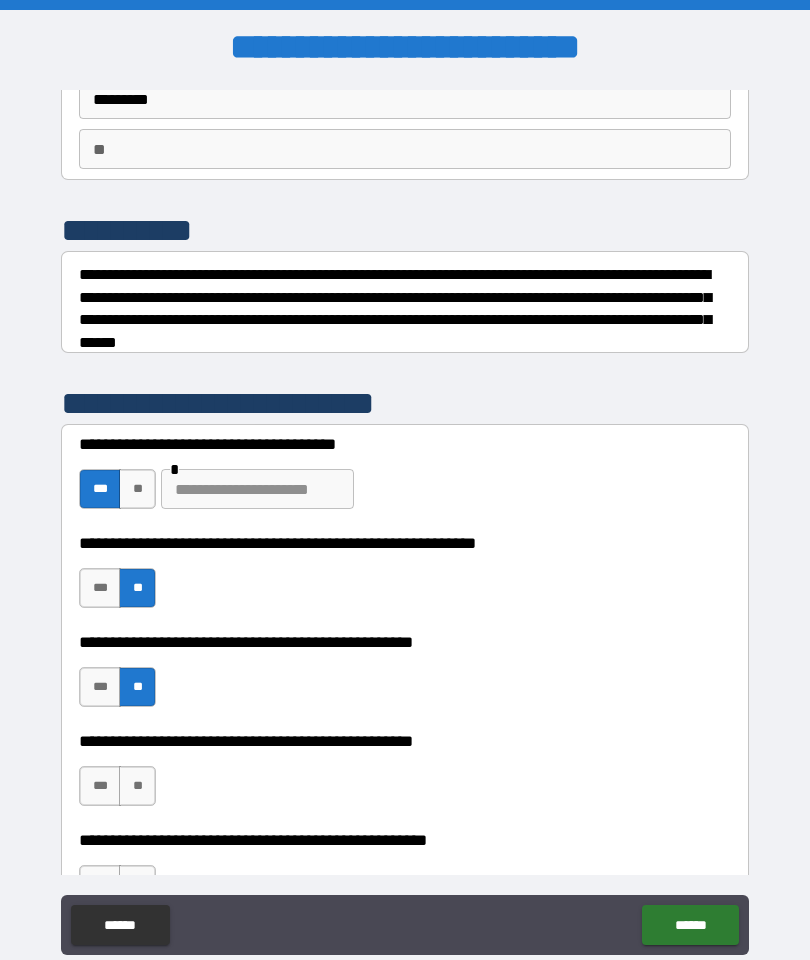 scroll, scrollTop: 170, scrollLeft: 0, axis: vertical 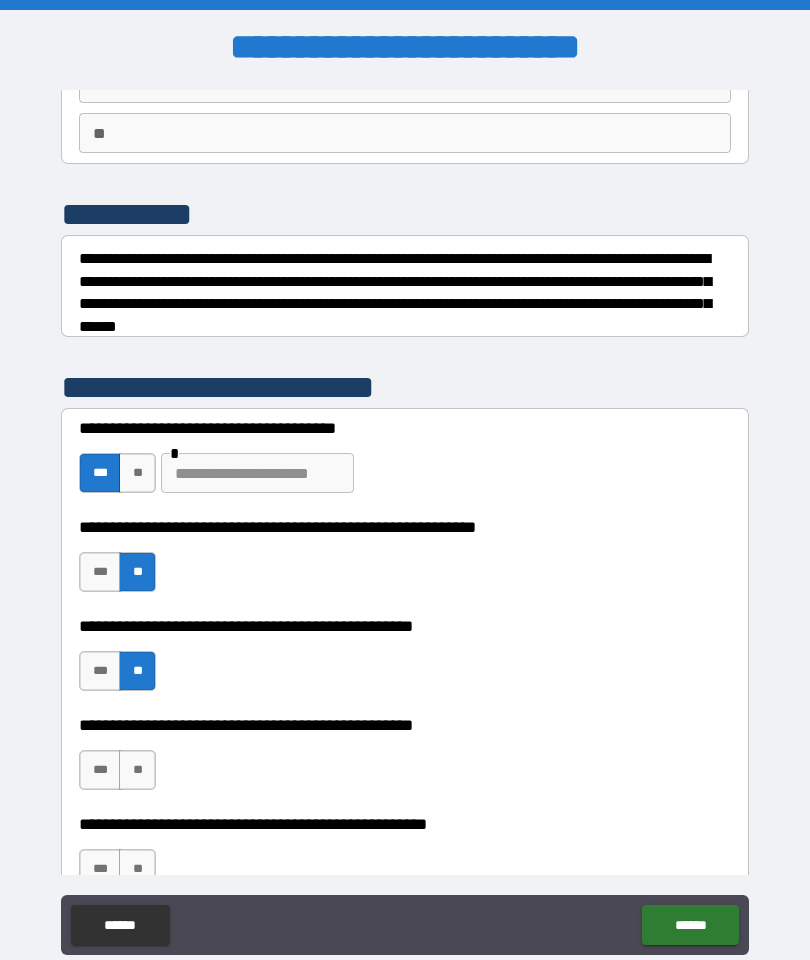 click on "***" at bounding box center (100, 770) 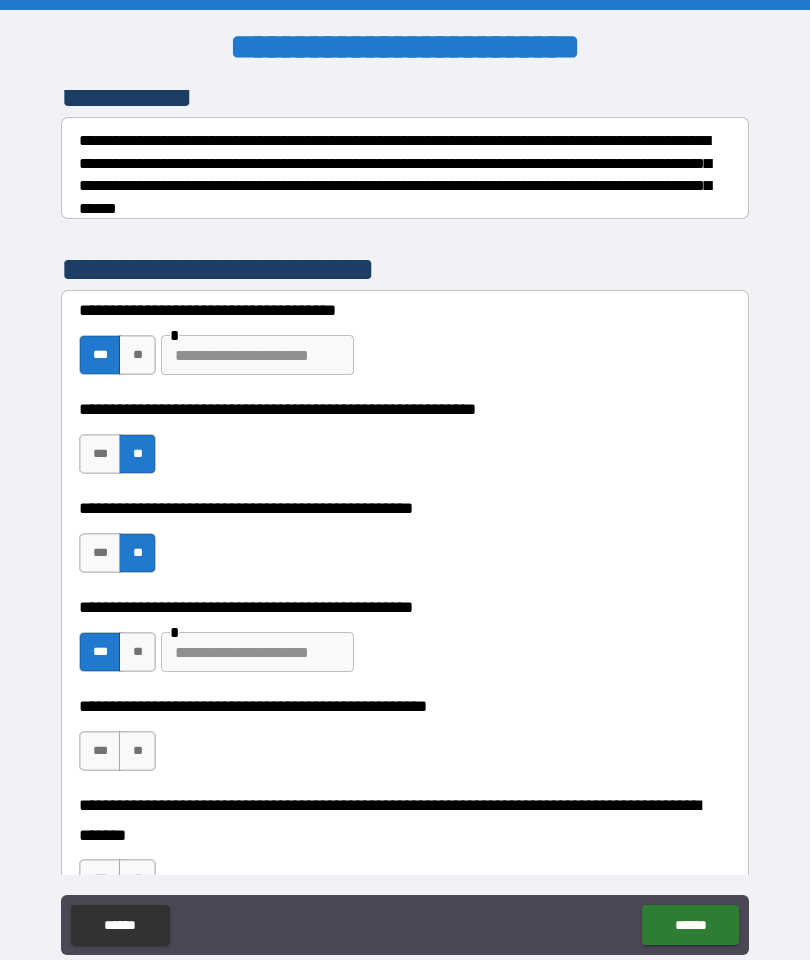 scroll, scrollTop: 289, scrollLeft: 0, axis: vertical 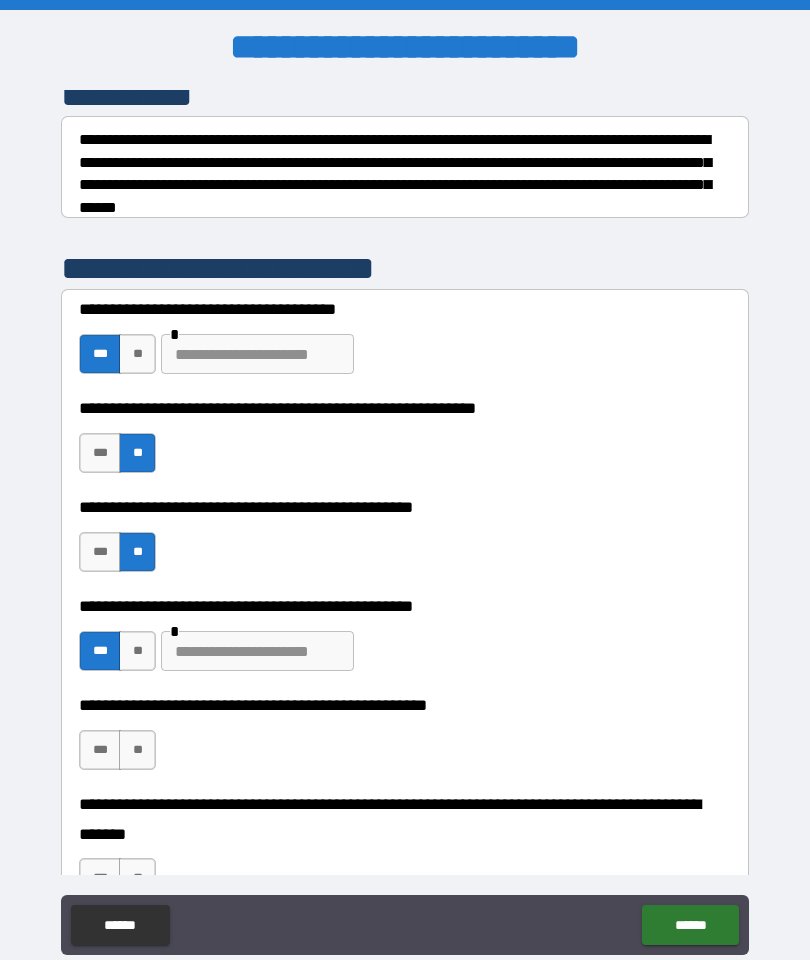 click on "**" at bounding box center [137, 750] 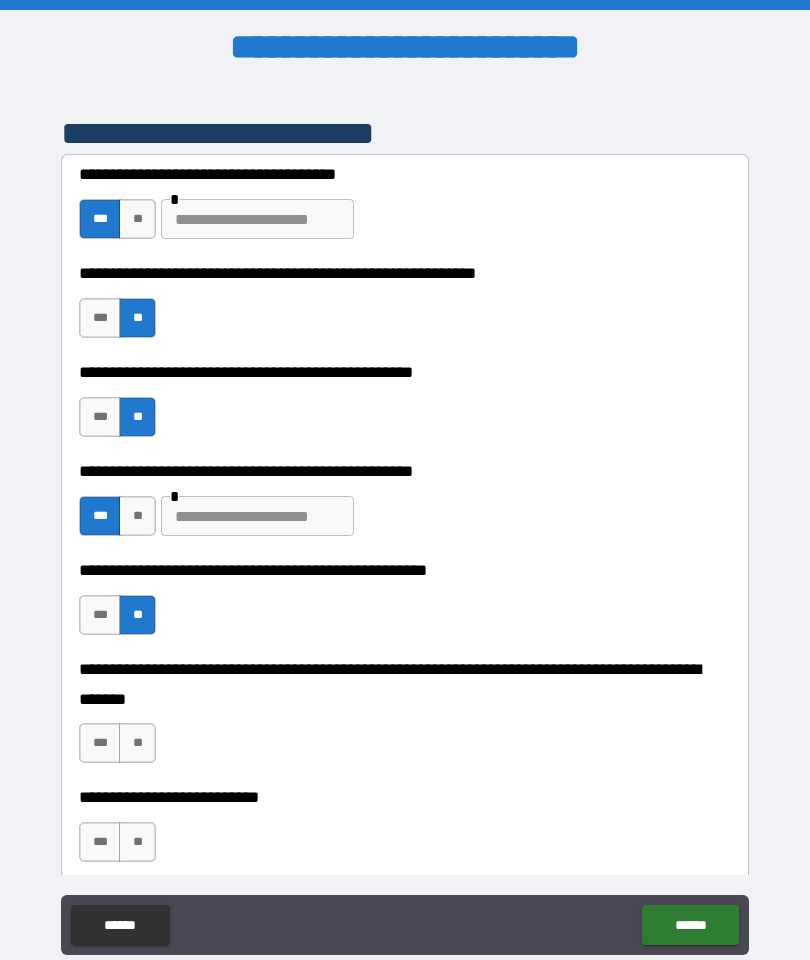 scroll, scrollTop: 426, scrollLeft: 0, axis: vertical 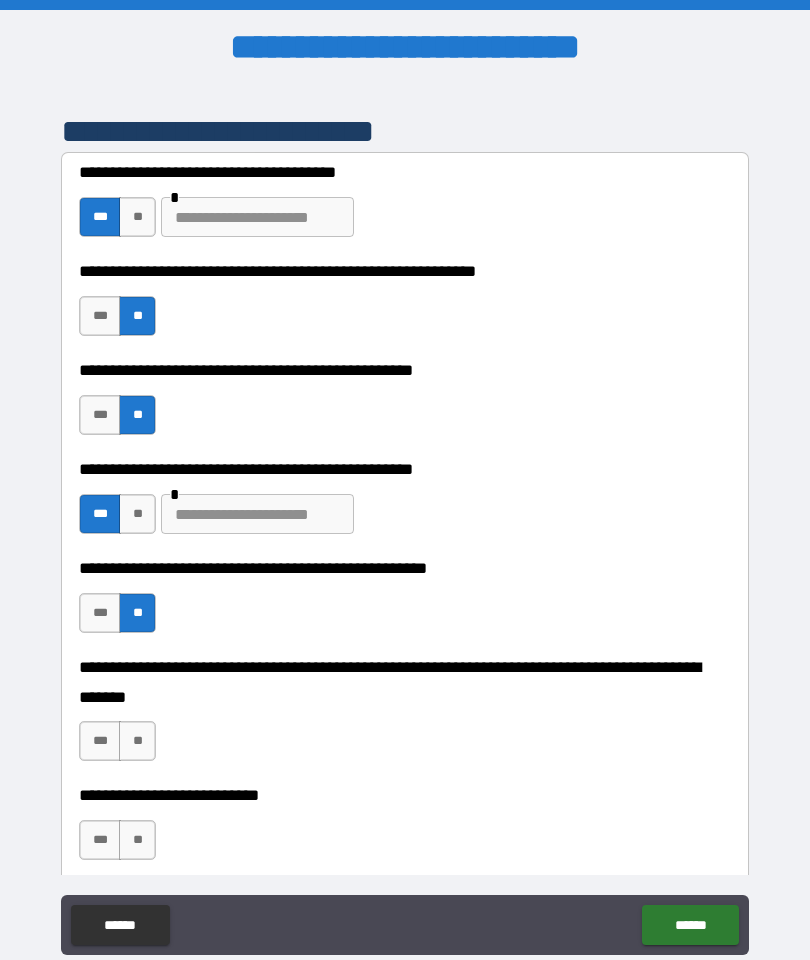 click on "**" at bounding box center (137, 741) 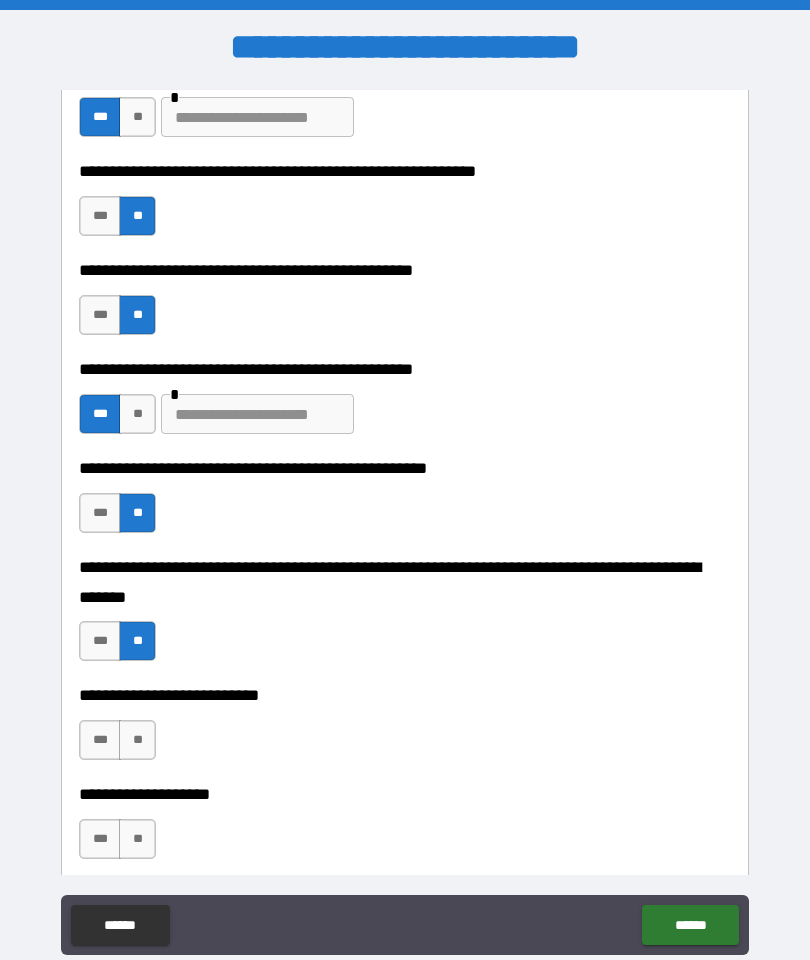 scroll, scrollTop: 528, scrollLeft: 0, axis: vertical 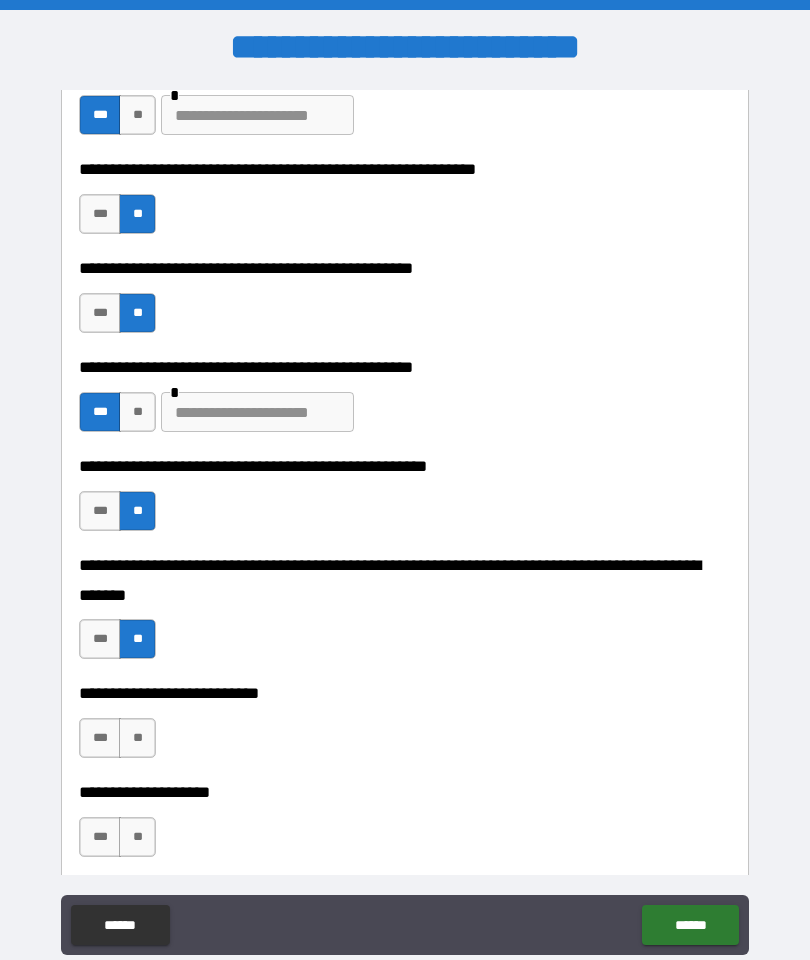 click on "**" at bounding box center [137, 738] 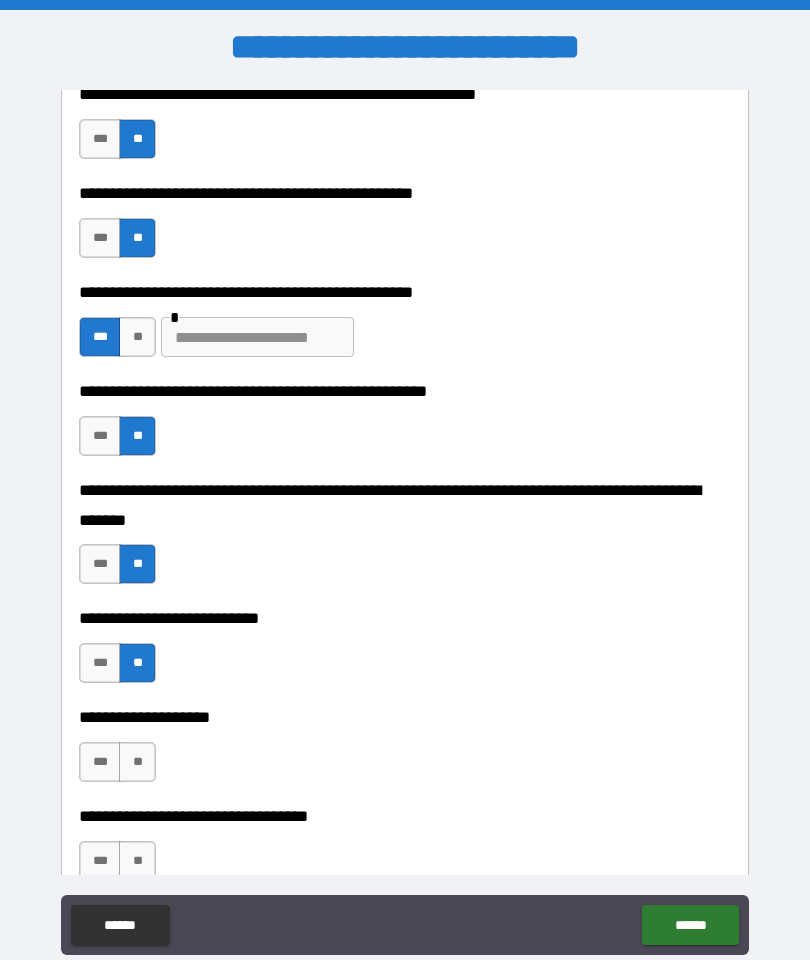 scroll, scrollTop: 604, scrollLeft: 0, axis: vertical 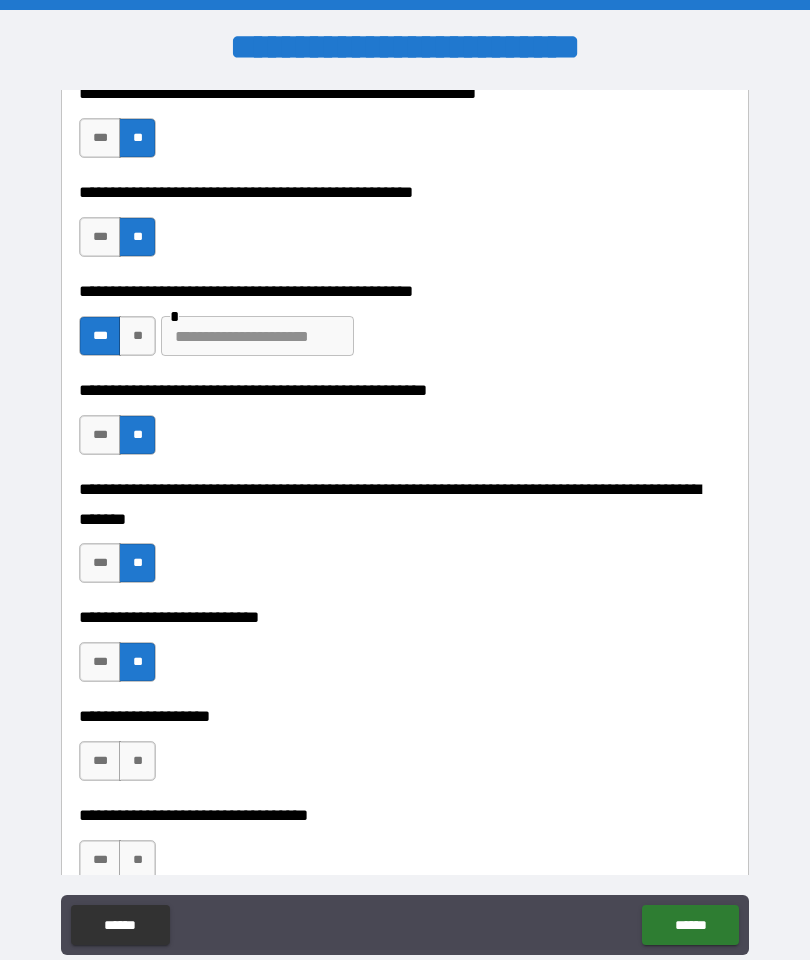 click on "**" at bounding box center (137, 761) 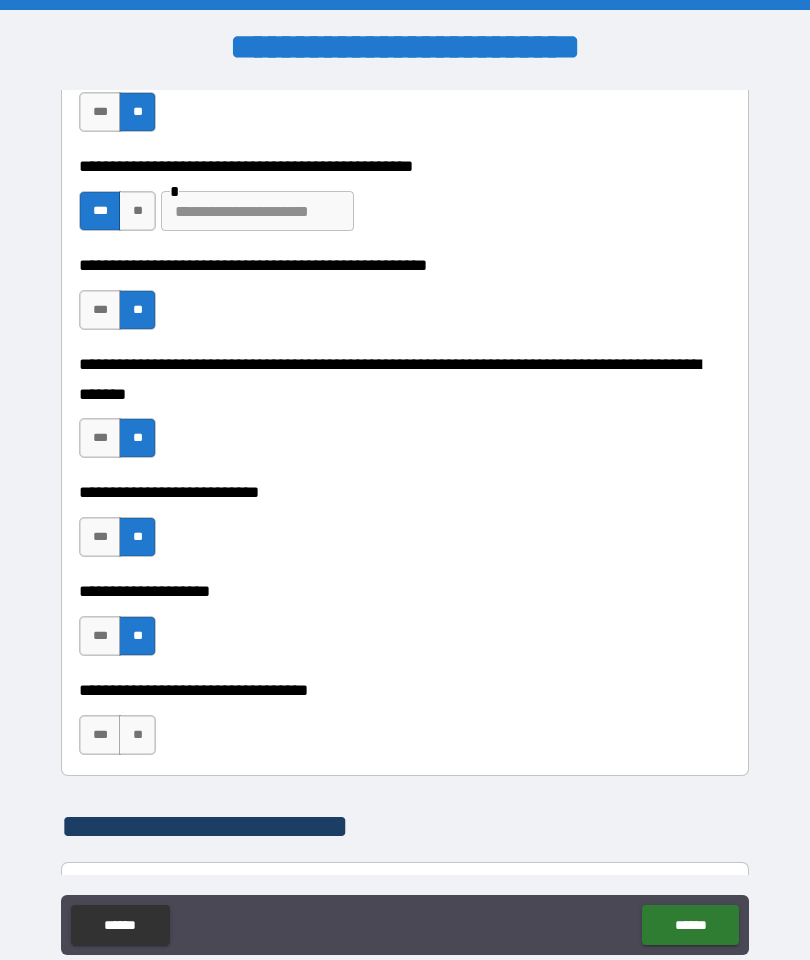 scroll, scrollTop: 731, scrollLeft: 0, axis: vertical 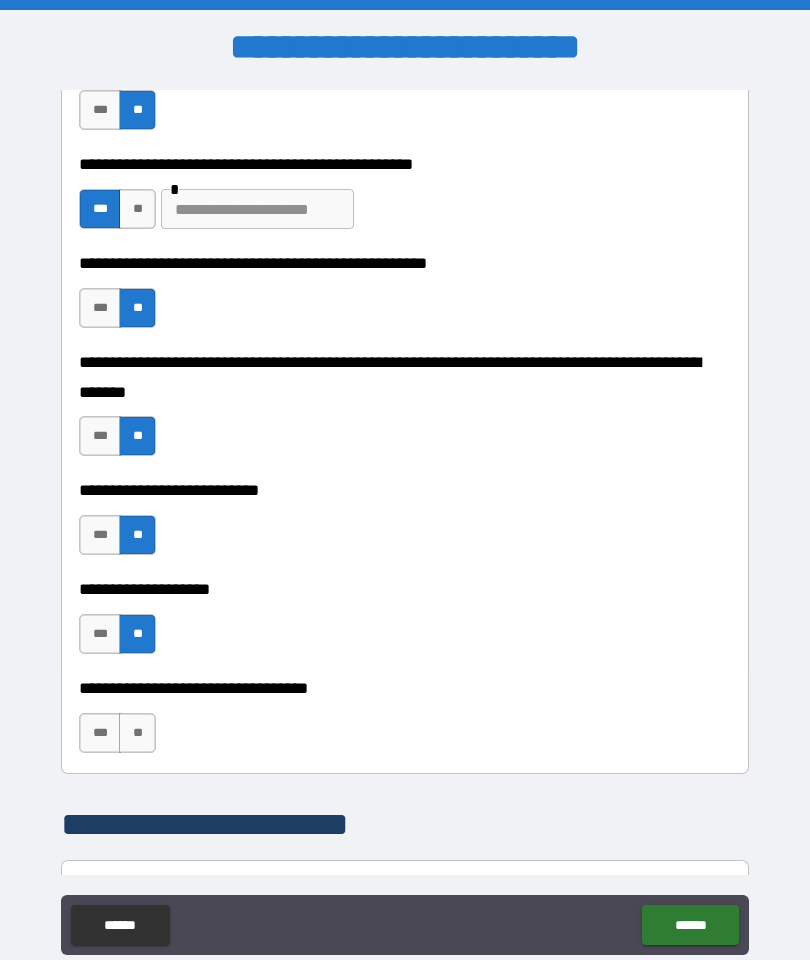 click on "**" at bounding box center [137, 733] 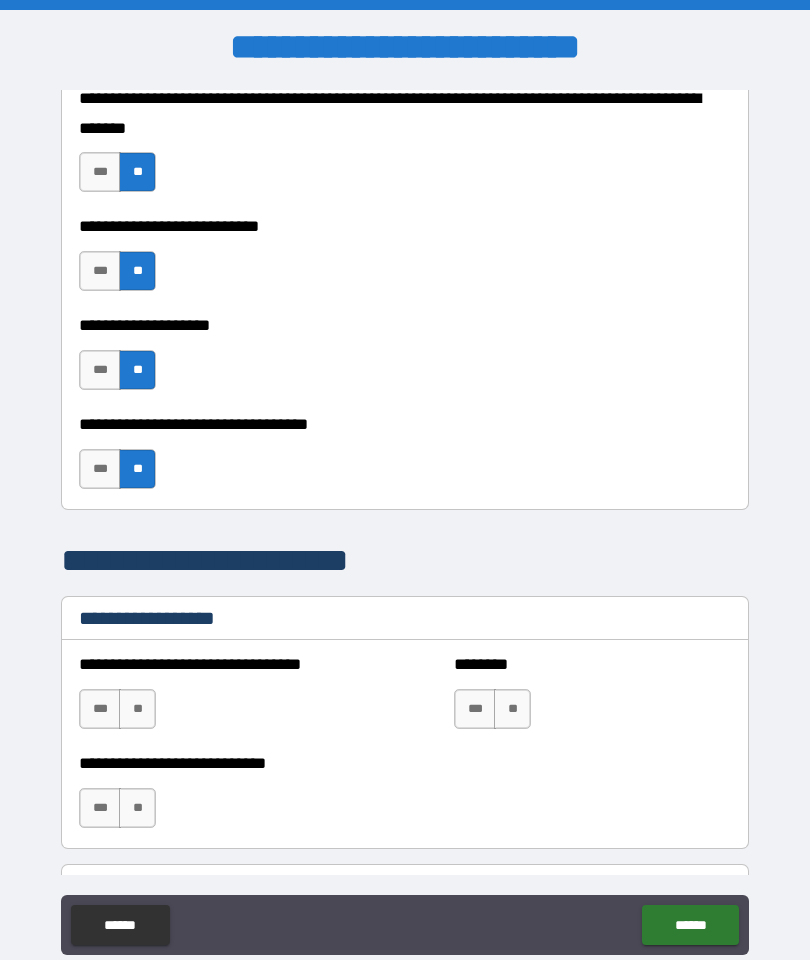 scroll, scrollTop: 1002, scrollLeft: 0, axis: vertical 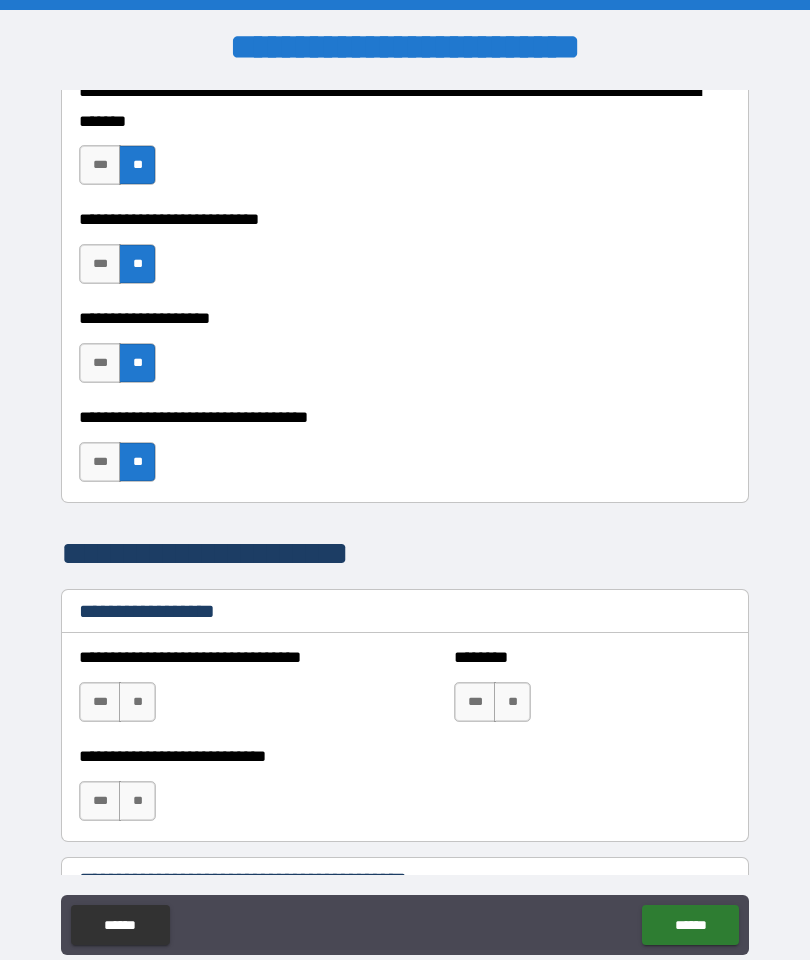 click on "**" at bounding box center [512, 702] 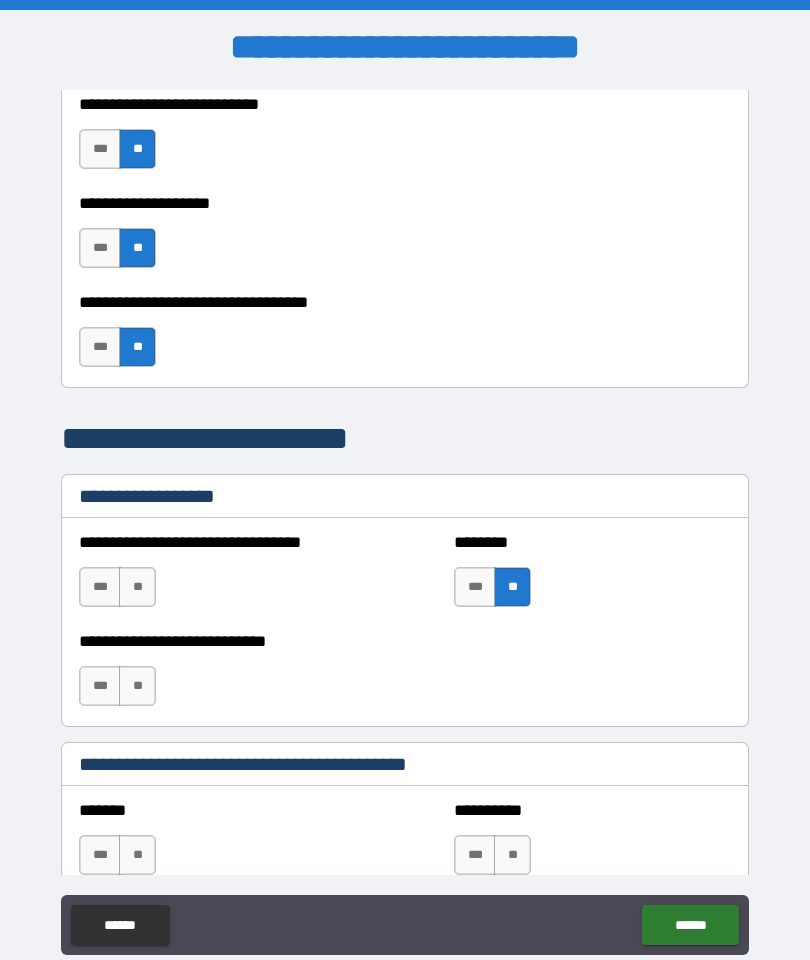 scroll, scrollTop: 1145, scrollLeft: 0, axis: vertical 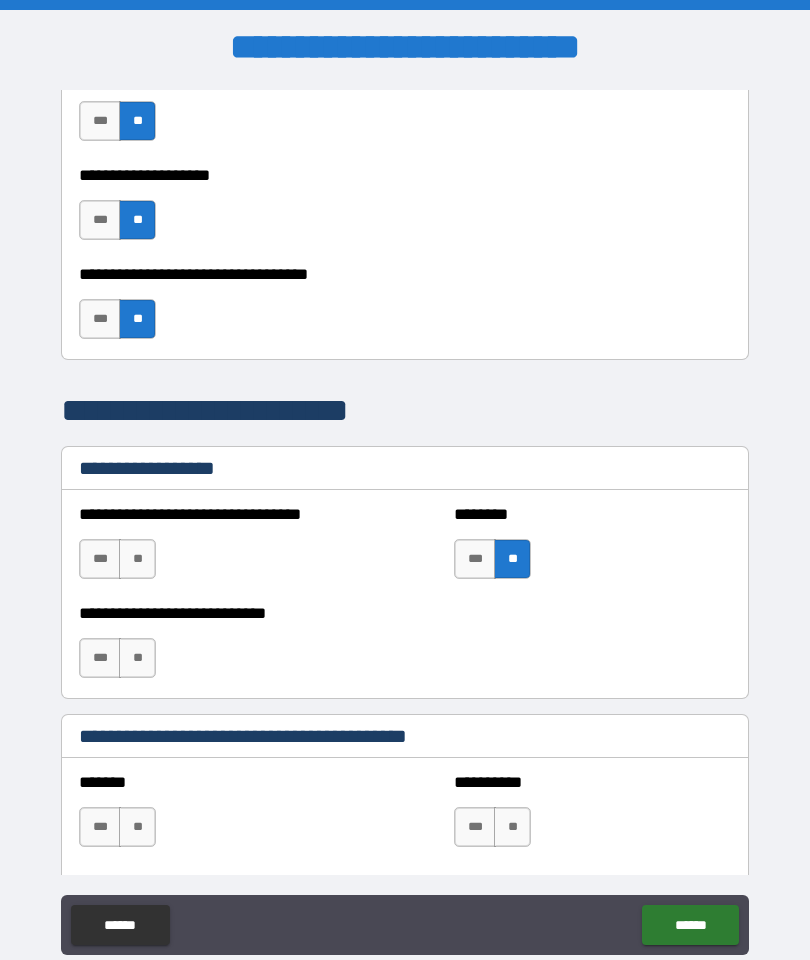 click on "**" at bounding box center [137, 559] 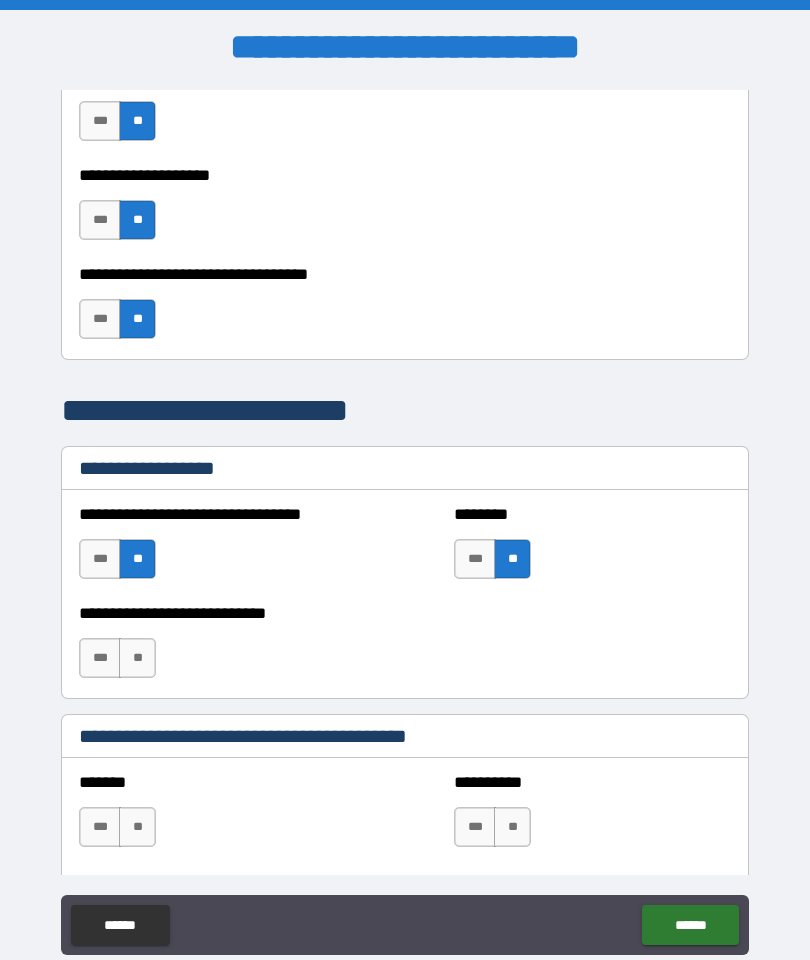 click on "**" at bounding box center (137, 658) 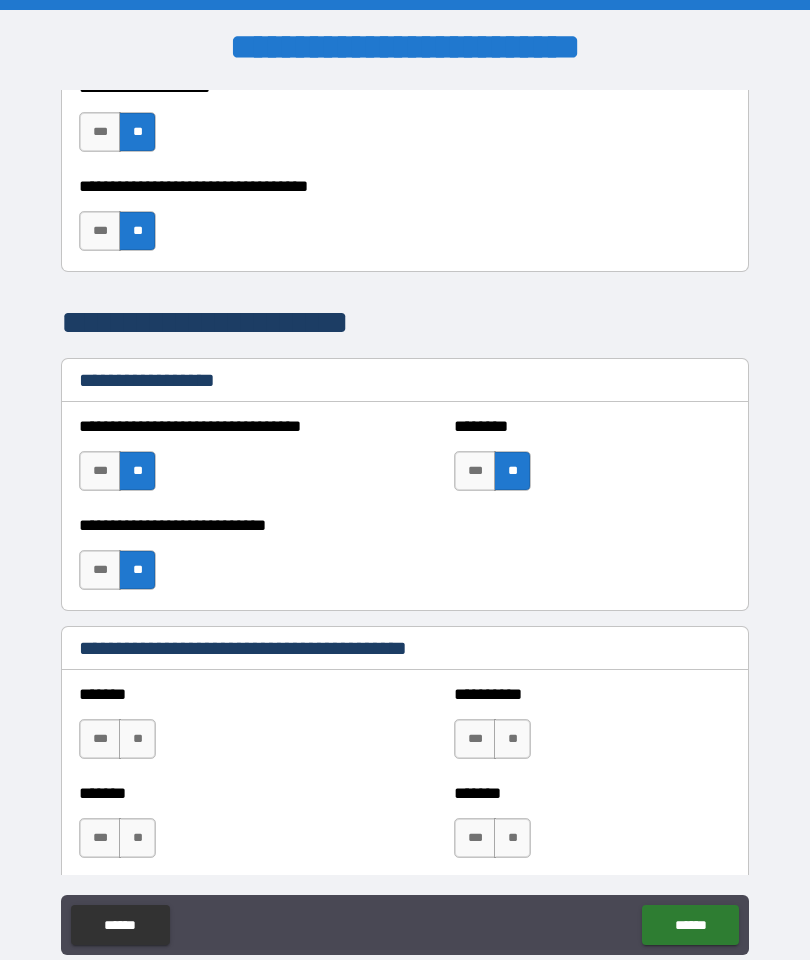scroll, scrollTop: 1239, scrollLeft: 0, axis: vertical 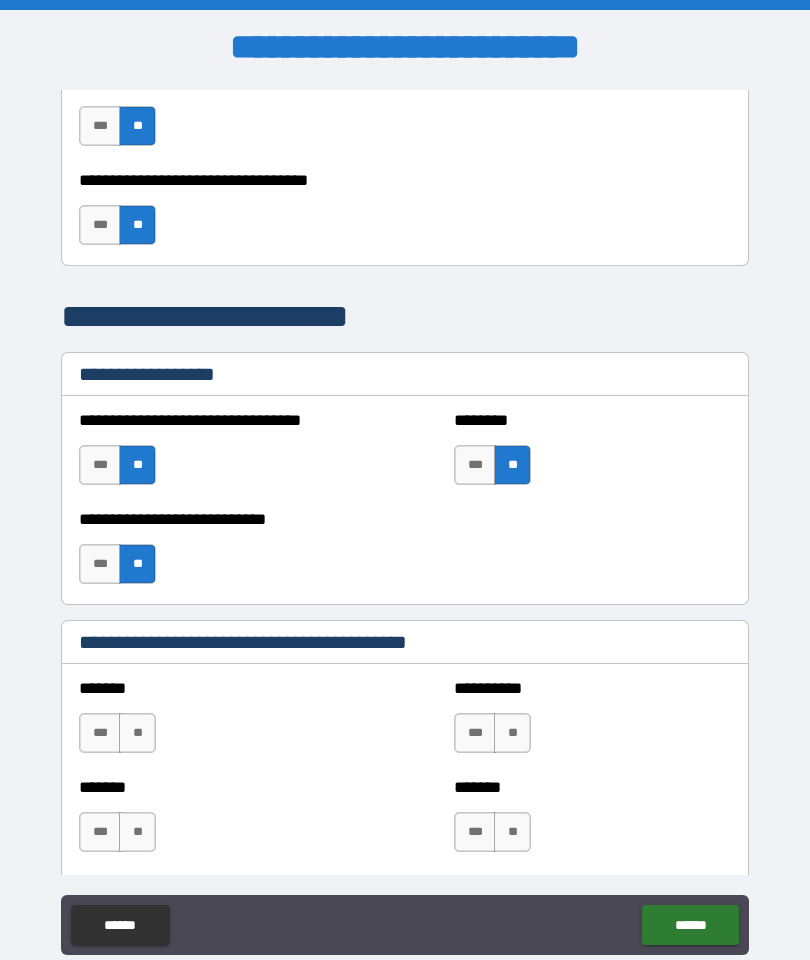 click on "**" at bounding box center [137, 733] 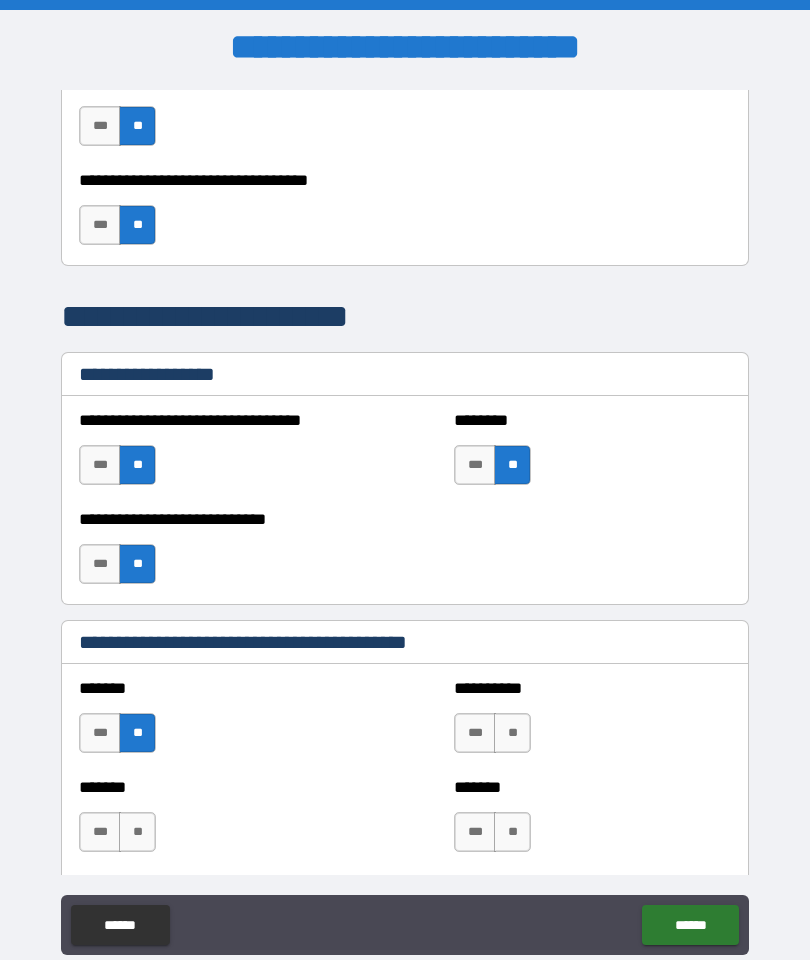 click on "**" at bounding box center [512, 733] 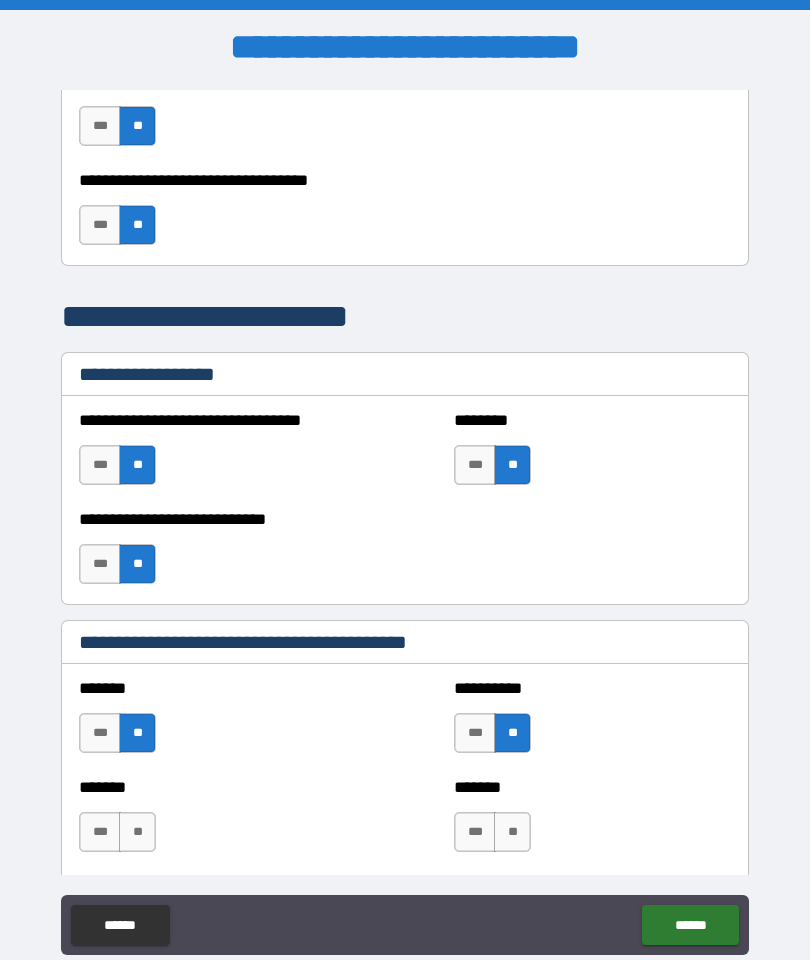 click on "**" at bounding box center [137, 832] 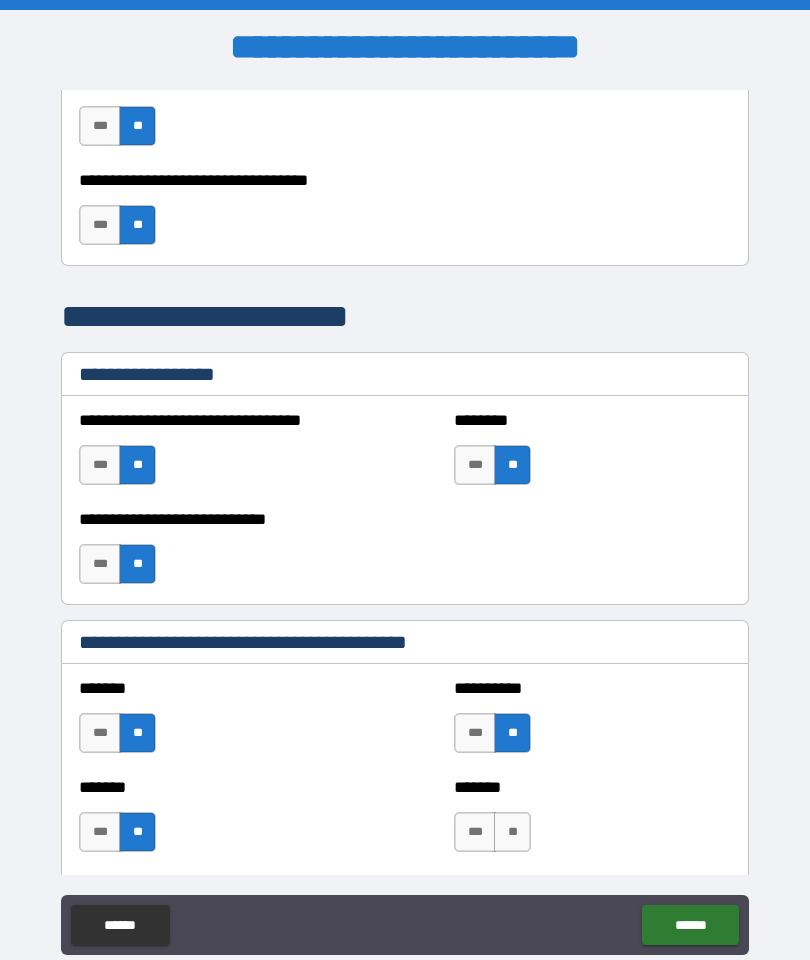 click on "**" at bounding box center (512, 832) 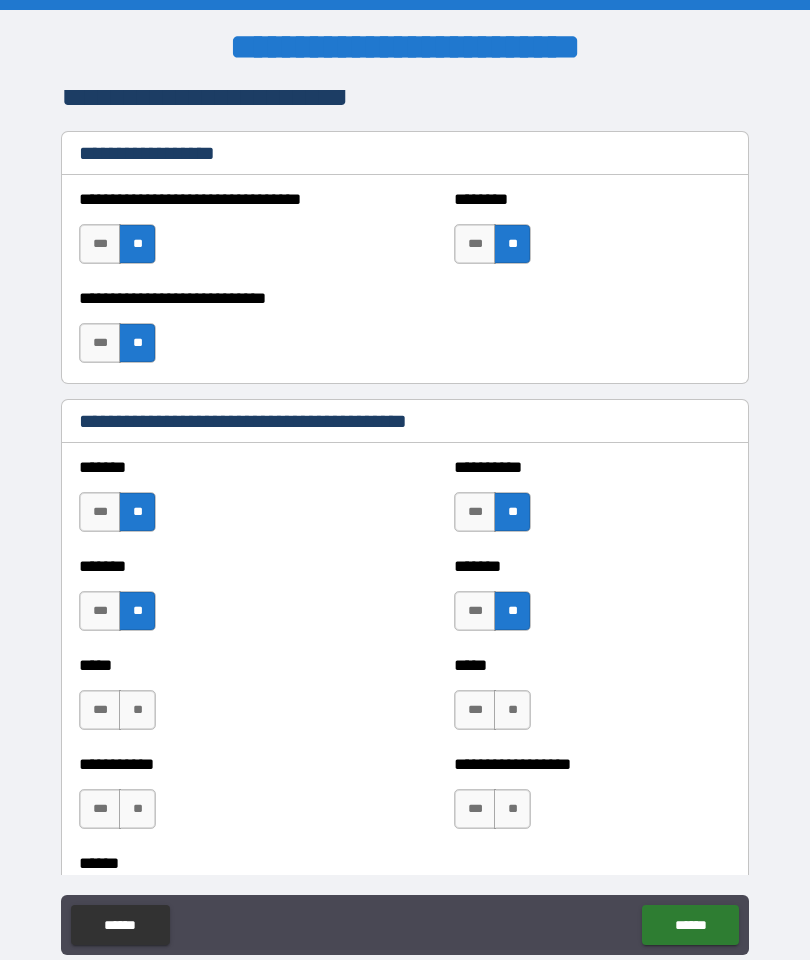 scroll, scrollTop: 1465, scrollLeft: 0, axis: vertical 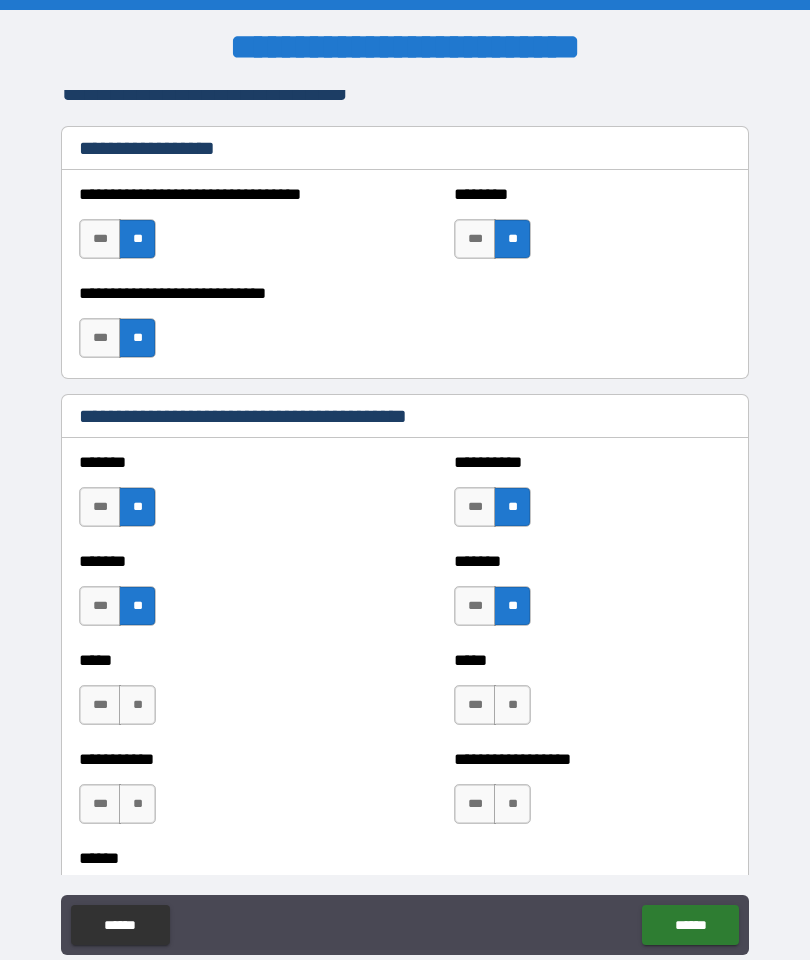 click on "**" at bounding box center (137, 705) 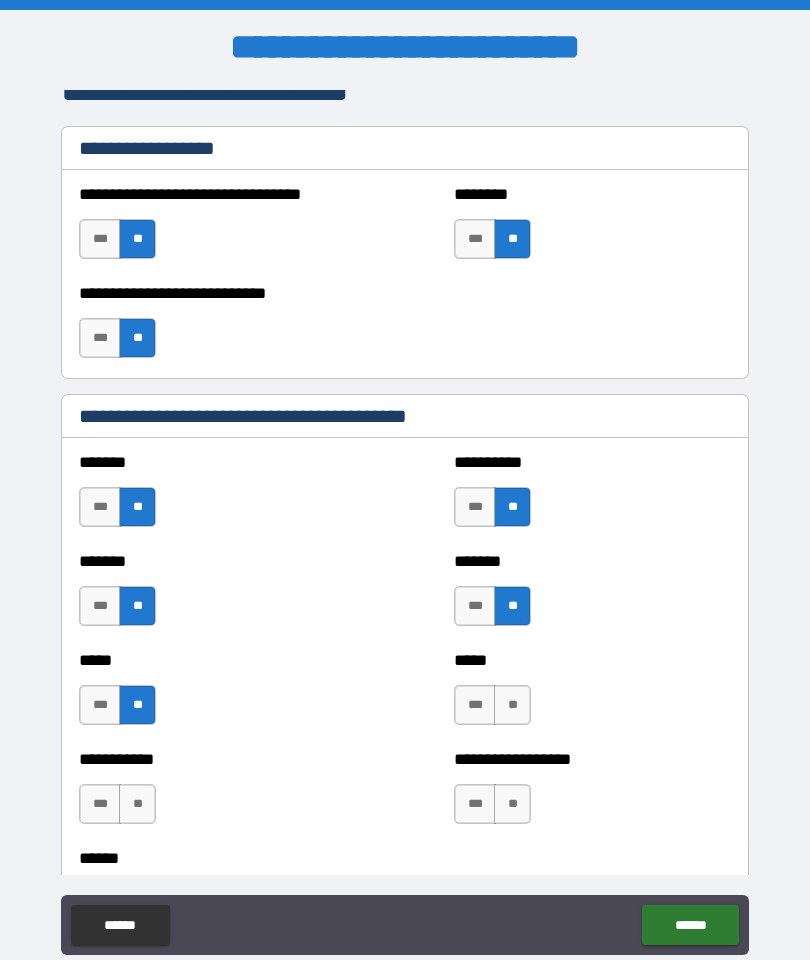 click on "**" at bounding box center (512, 705) 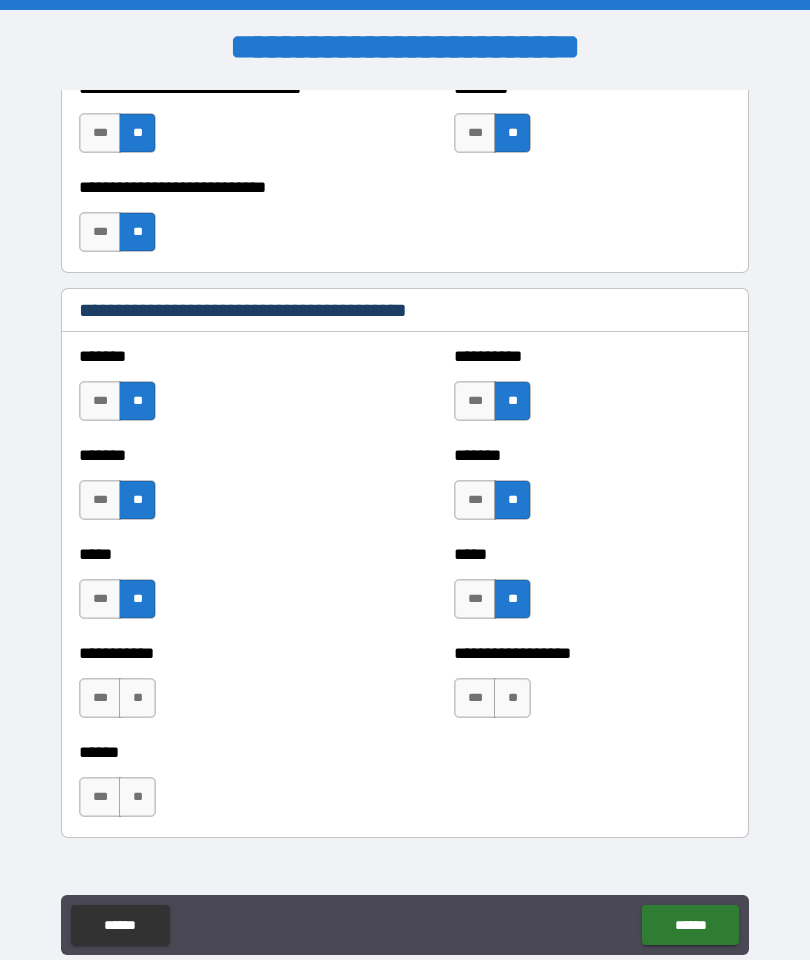 scroll, scrollTop: 1577, scrollLeft: 0, axis: vertical 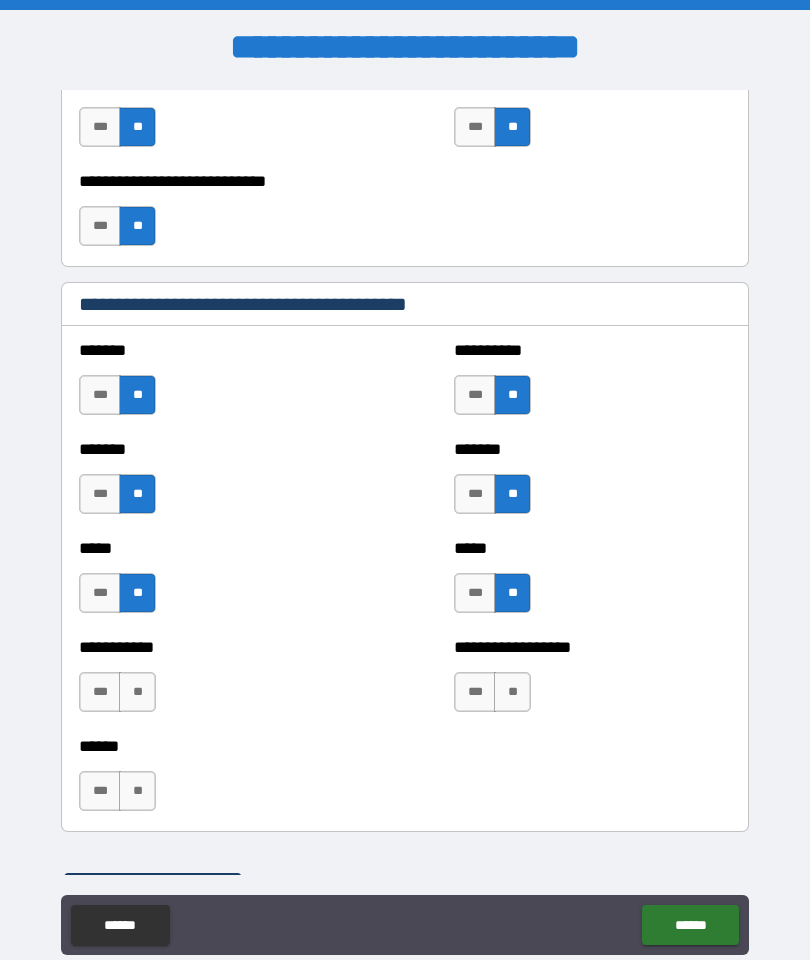 click on "**" at bounding box center (512, 692) 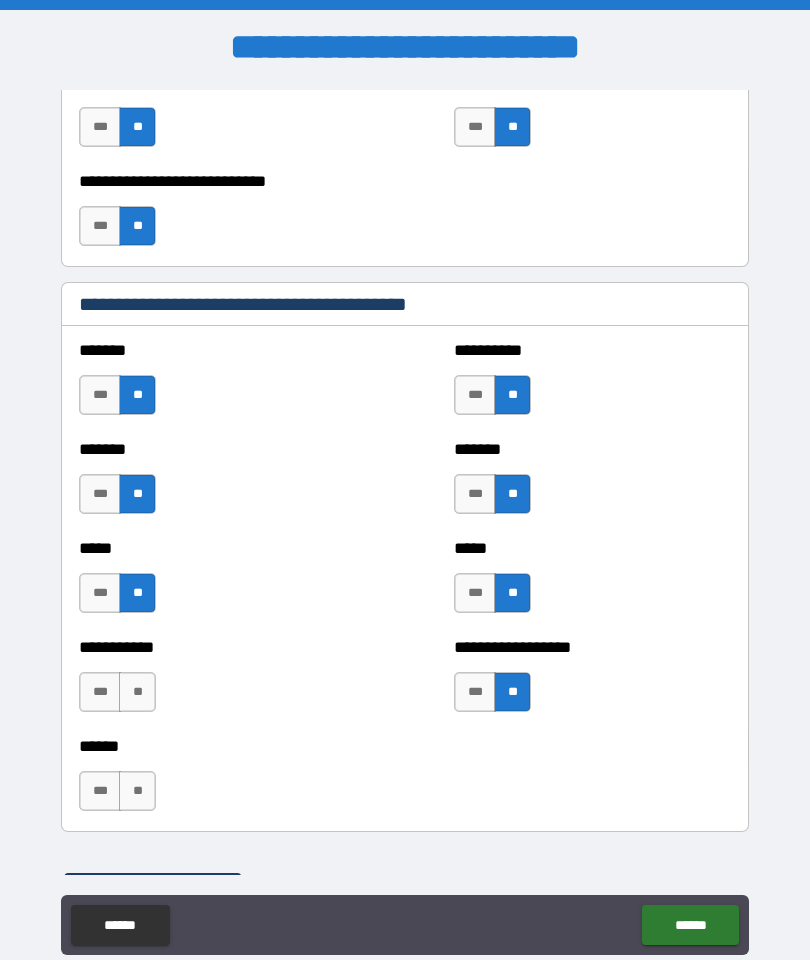 click on "**" at bounding box center (137, 692) 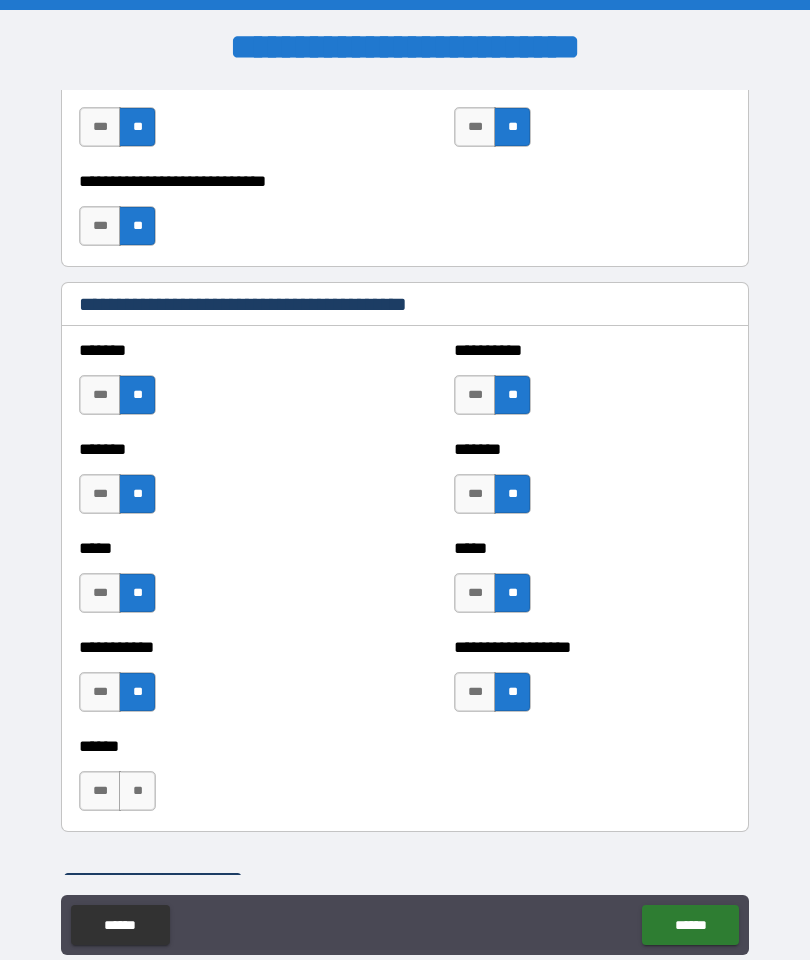 click on "****** *** **" at bounding box center [405, 781] 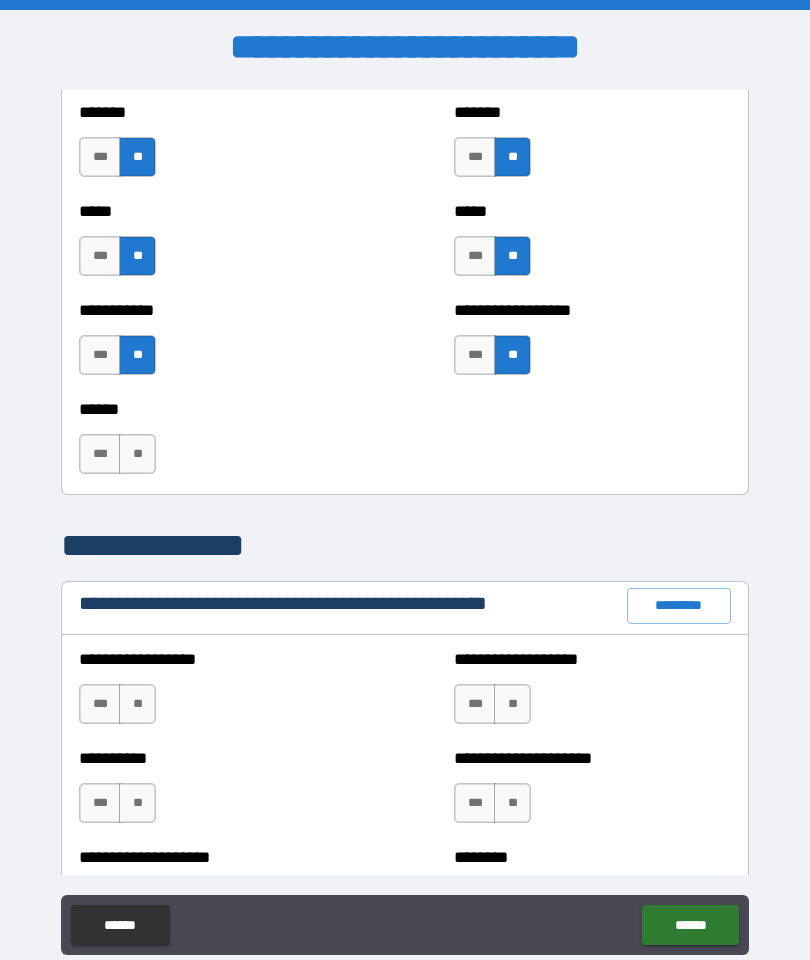 scroll, scrollTop: 1925, scrollLeft: 0, axis: vertical 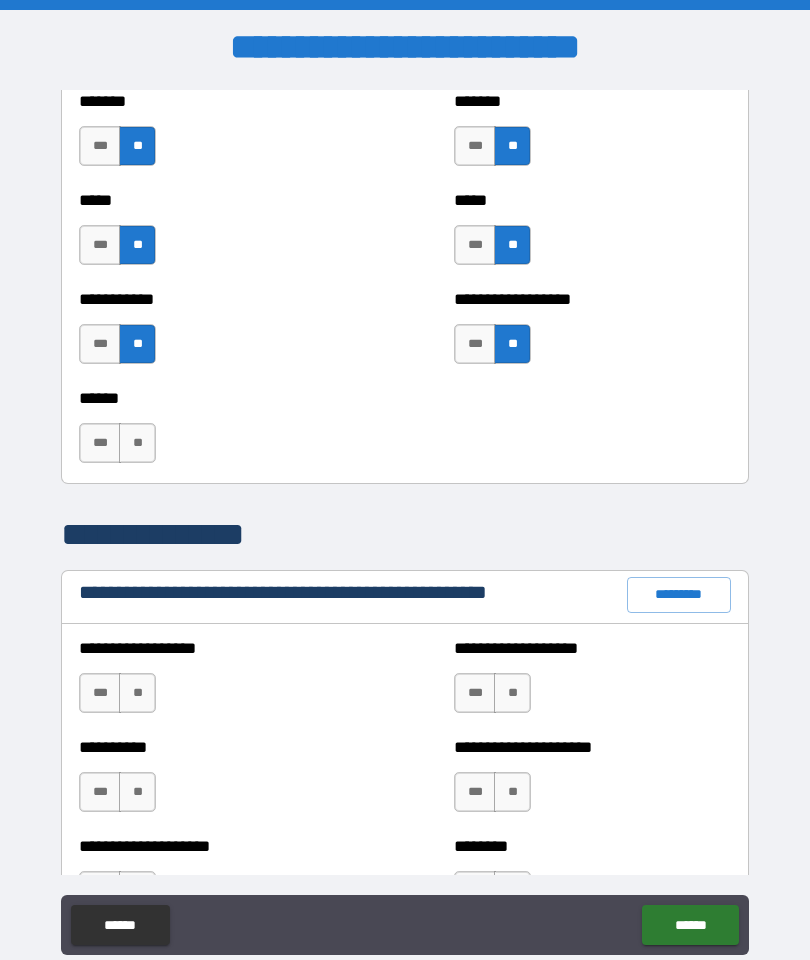 click on "**" at bounding box center (137, 693) 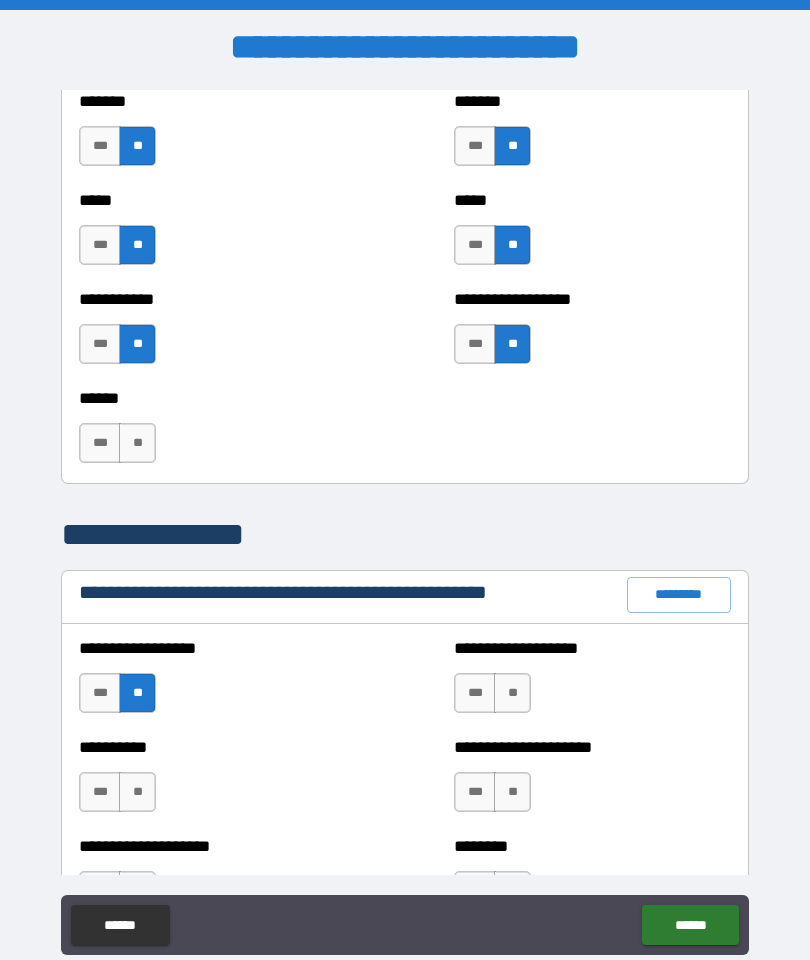 click on "**" at bounding box center (137, 792) 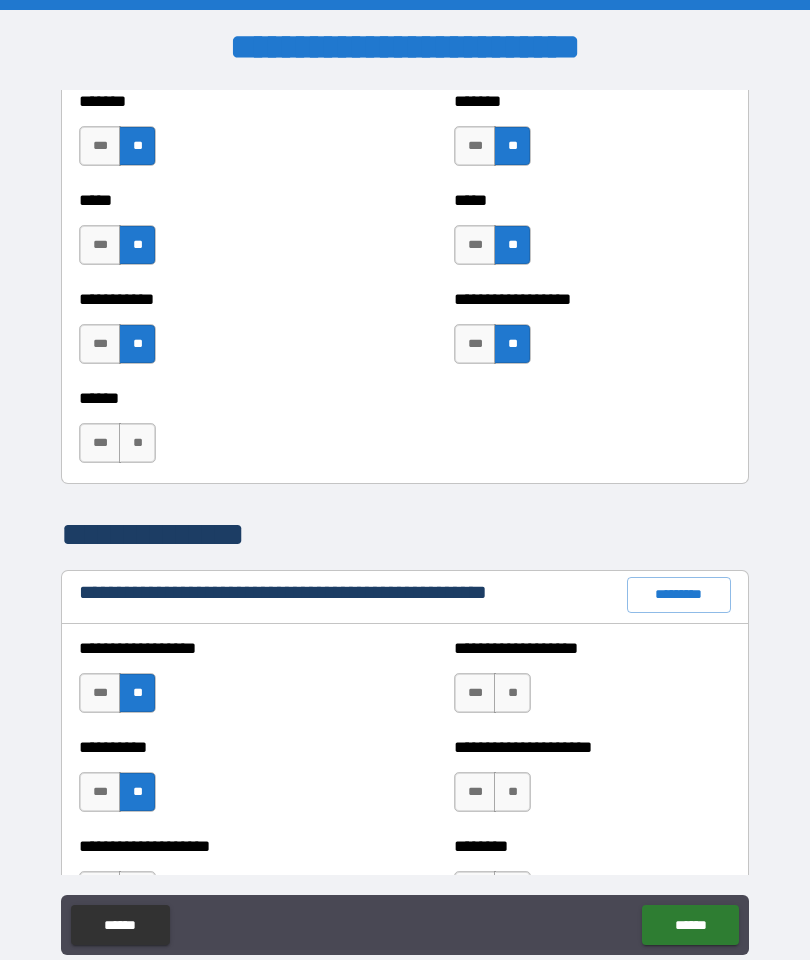 click on "**" at bounding box center (512, 693) 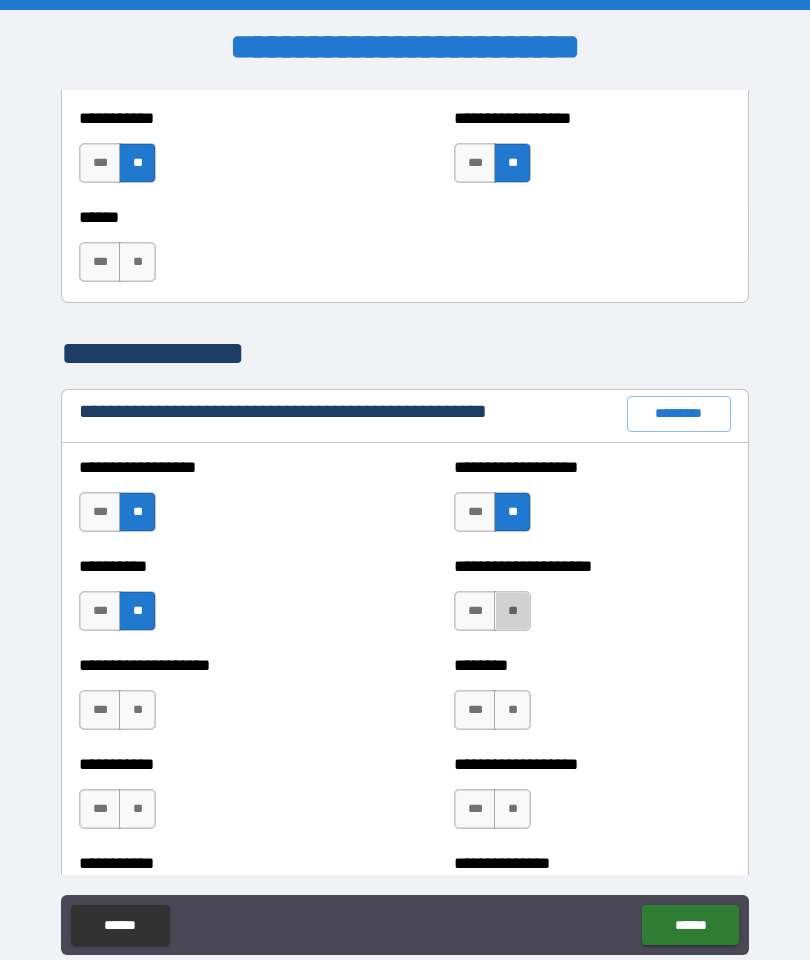 scroll, scrollTop: 2107, scrollLeft: 0, axis: vertical 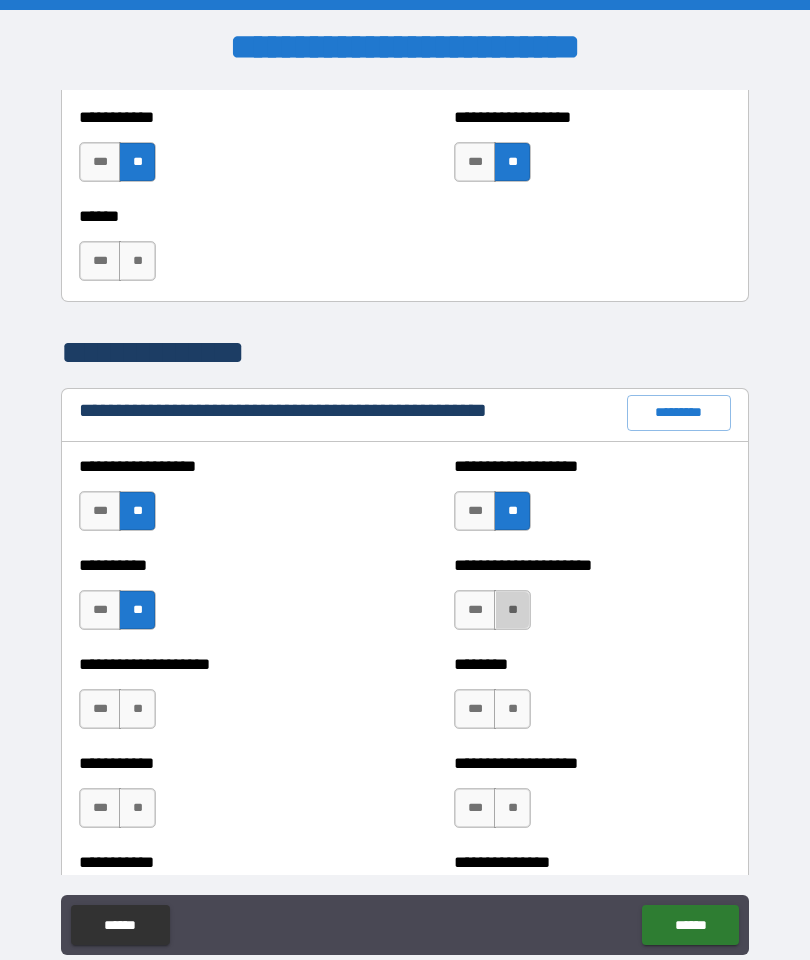 click on "**" at bounding box center (137, 709) 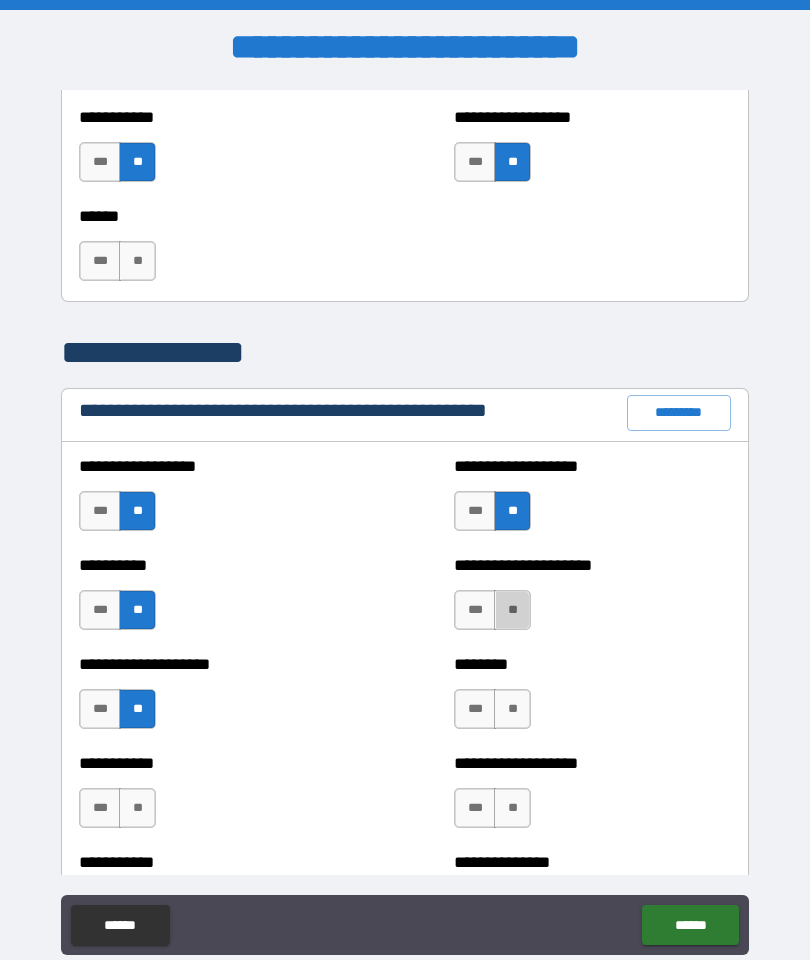 click on "***" at bounding box center (475, 709) 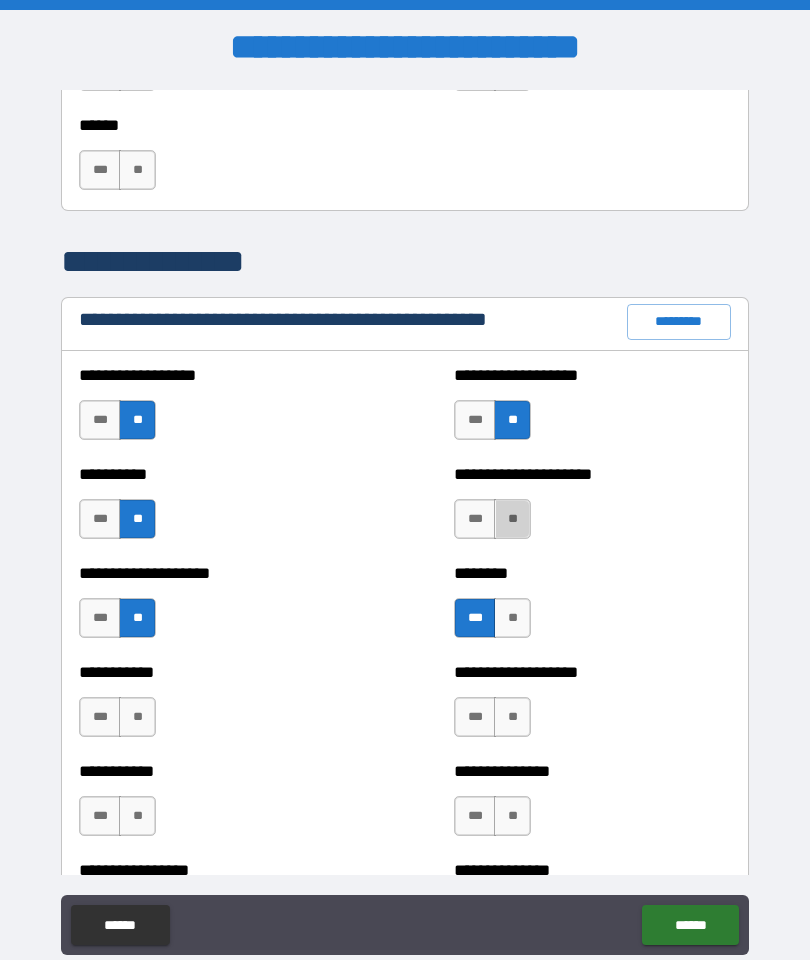 scroll, scrollTop: 2199, scrollLeft: 0, axis: vertical 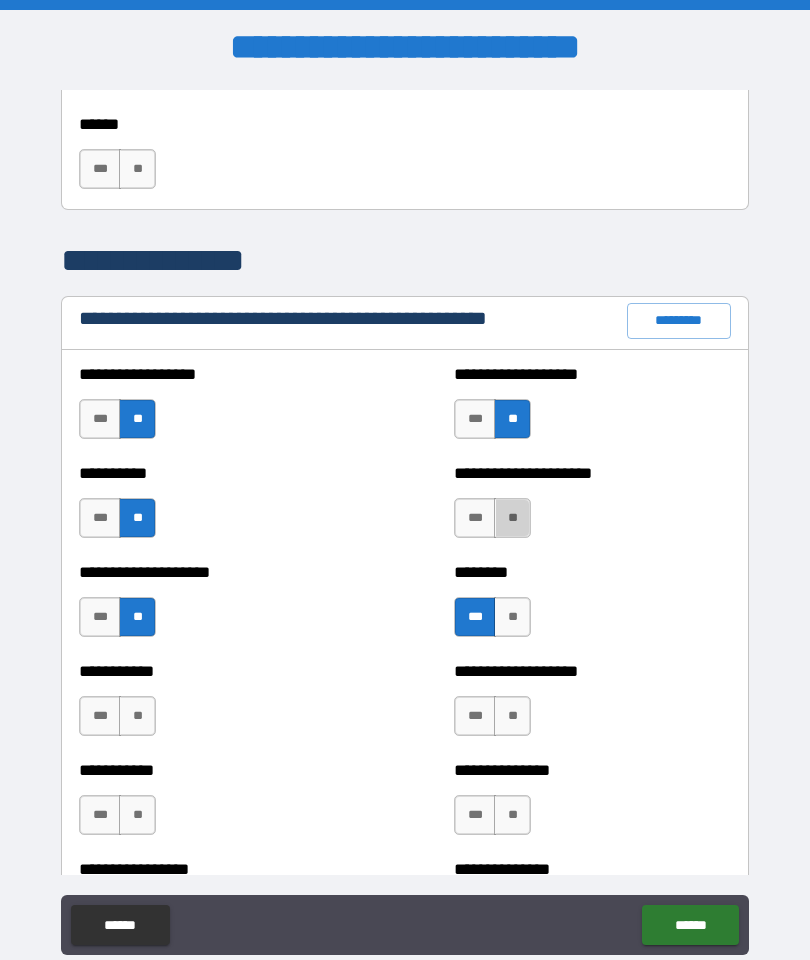 click on "**" at bounding box center [137, 716] 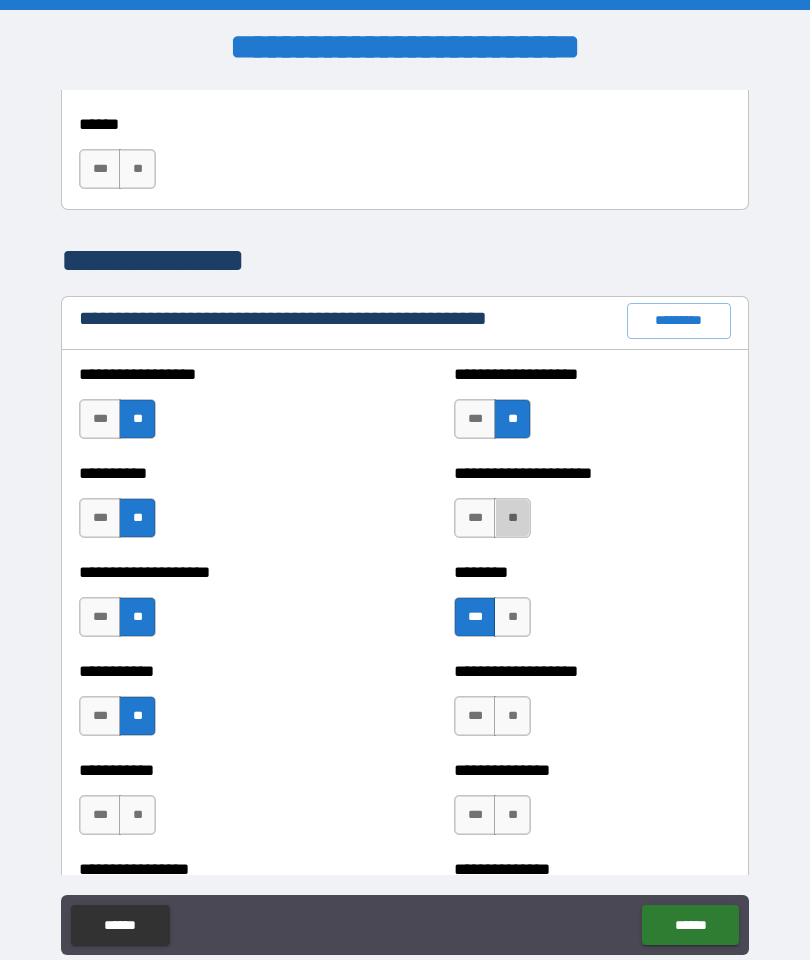 click on "**" at bounding box center (512, 716) 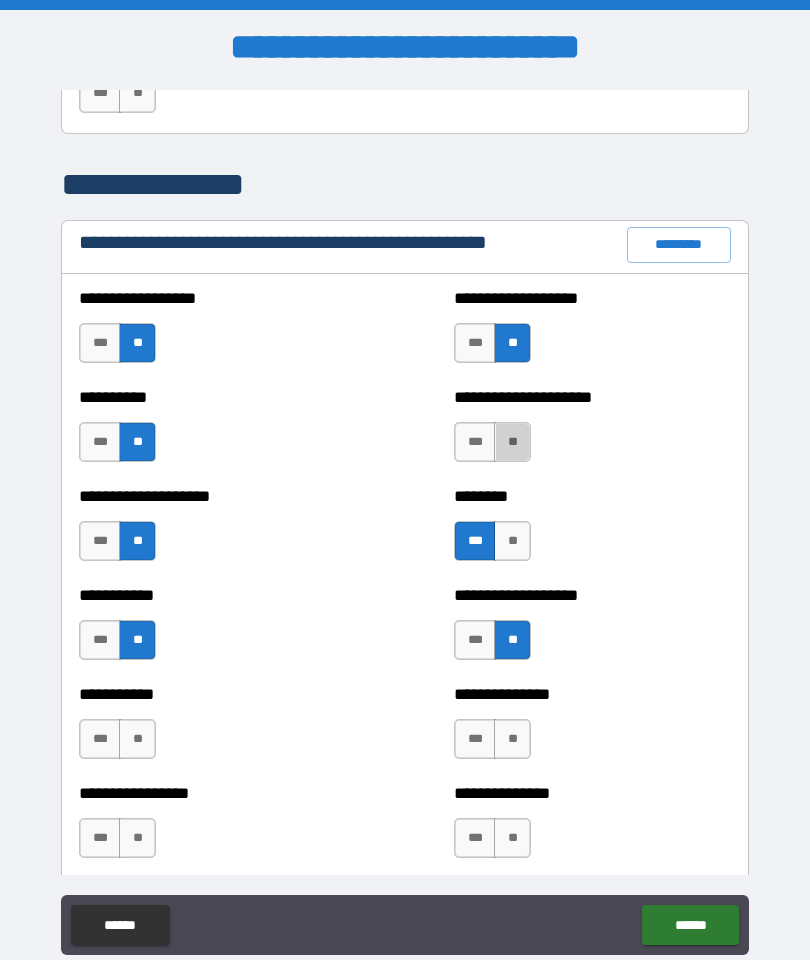 scroll, scrollTop: 2280, scrollLeft: 0, axis: vertical 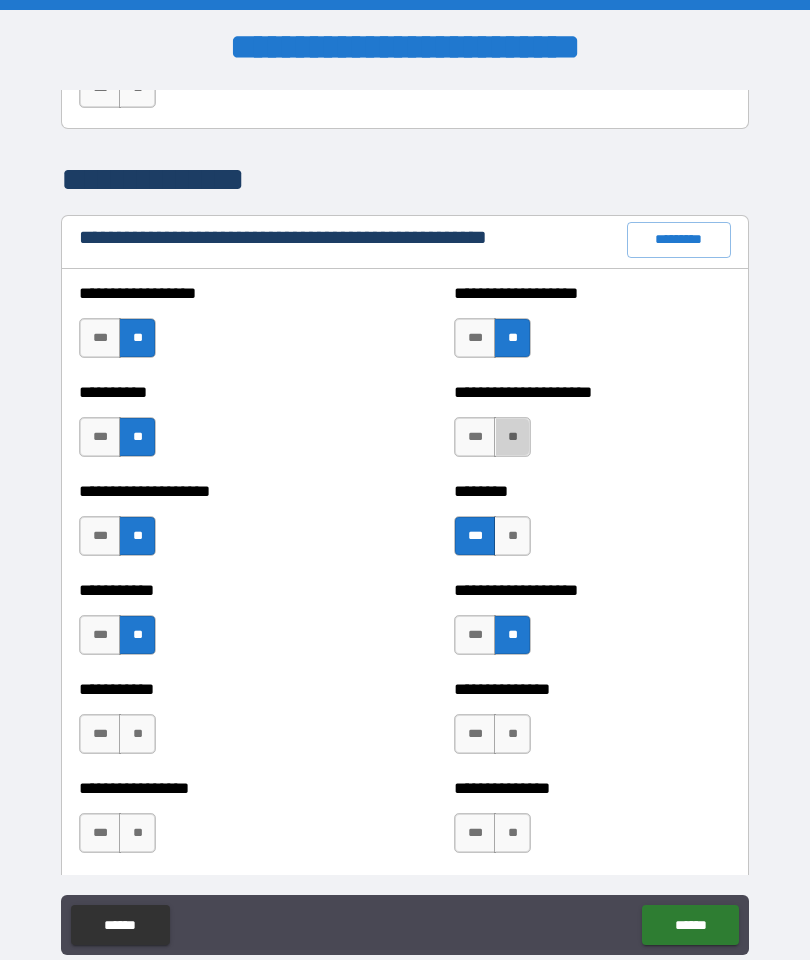 click on "**" at bounding box center [512, 734] 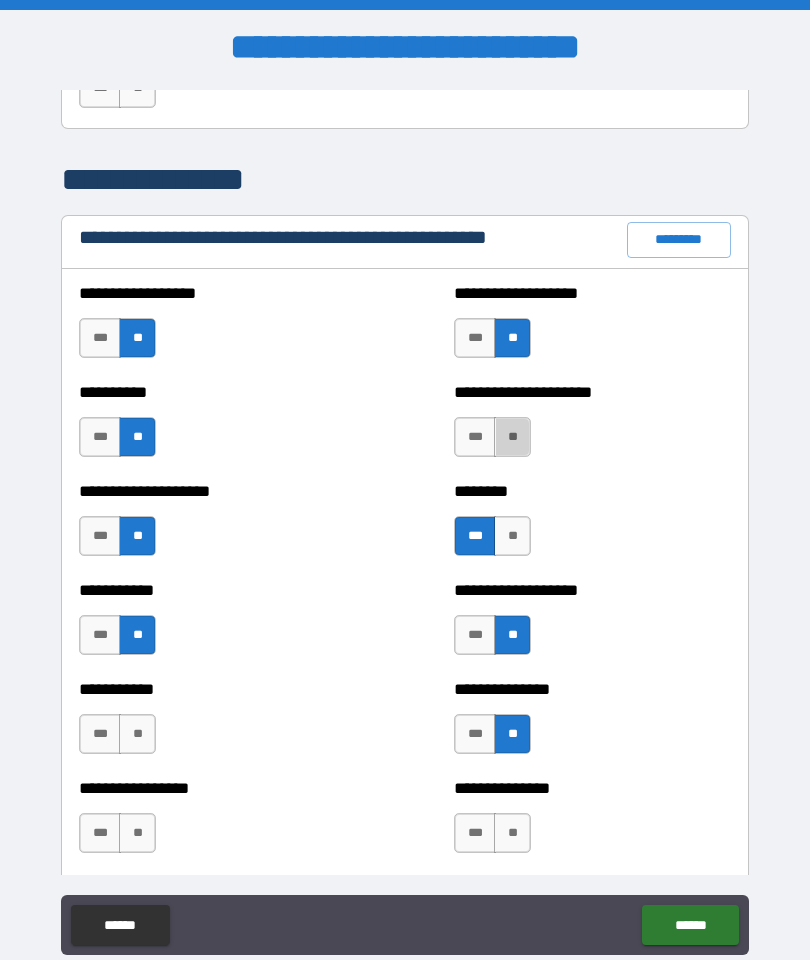 click on "**" at bounding box center [137, 734] 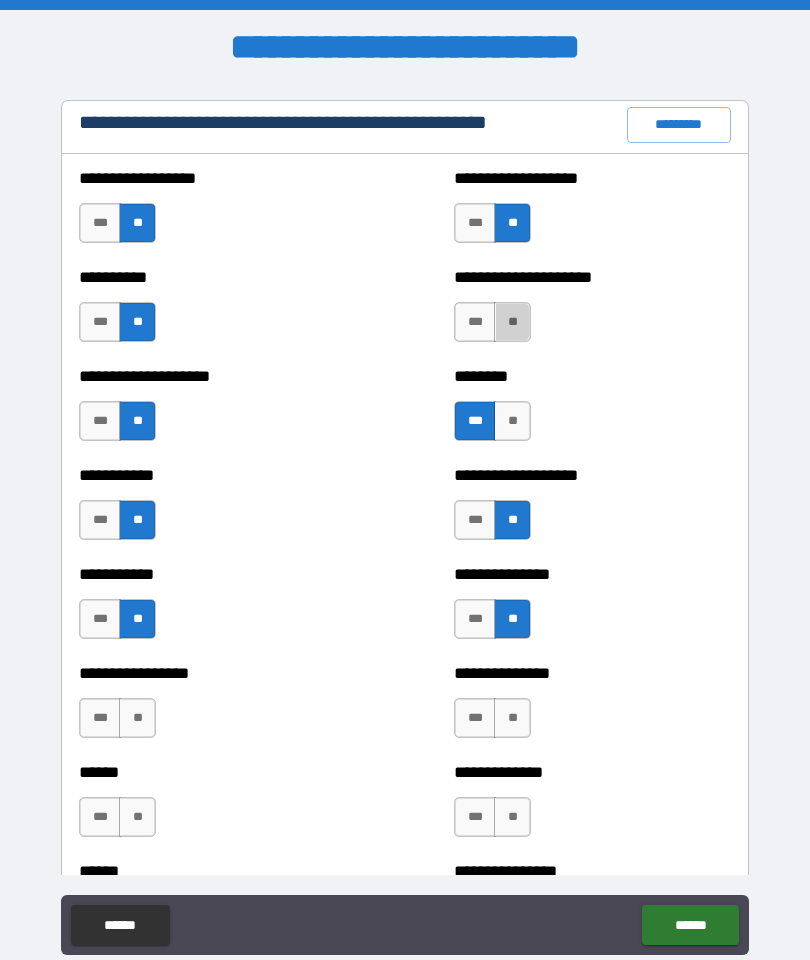 scroll, scrollTop: 2389, scrollLeft: 0, axis: vertical 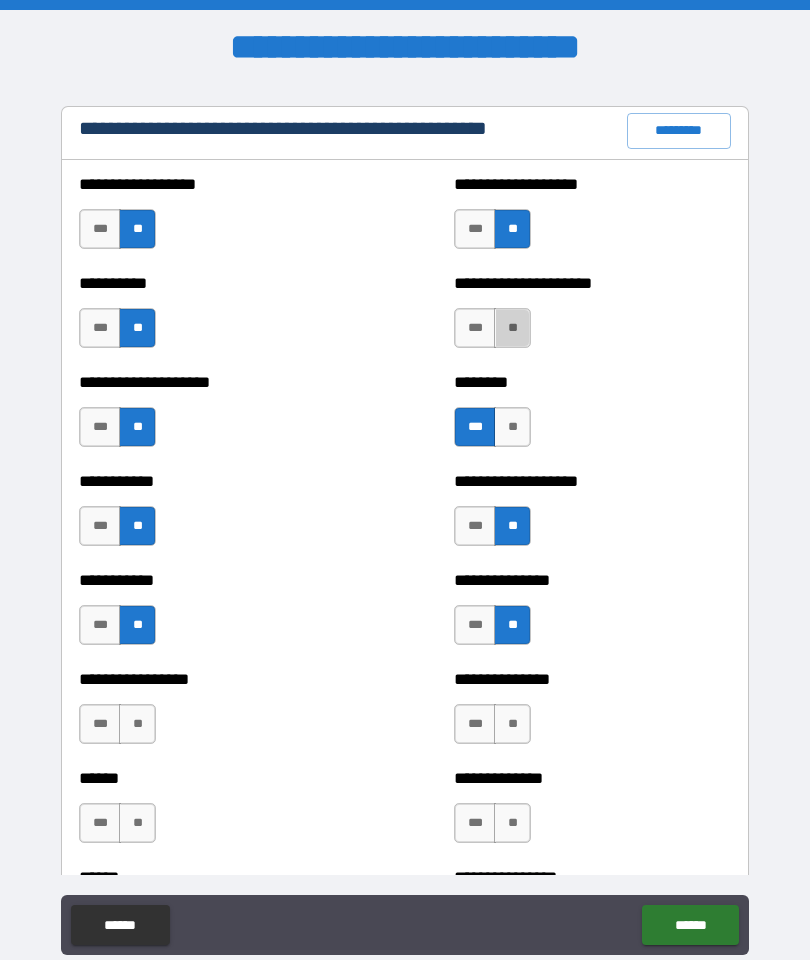 click on "**" at bounding box center (137, 724) 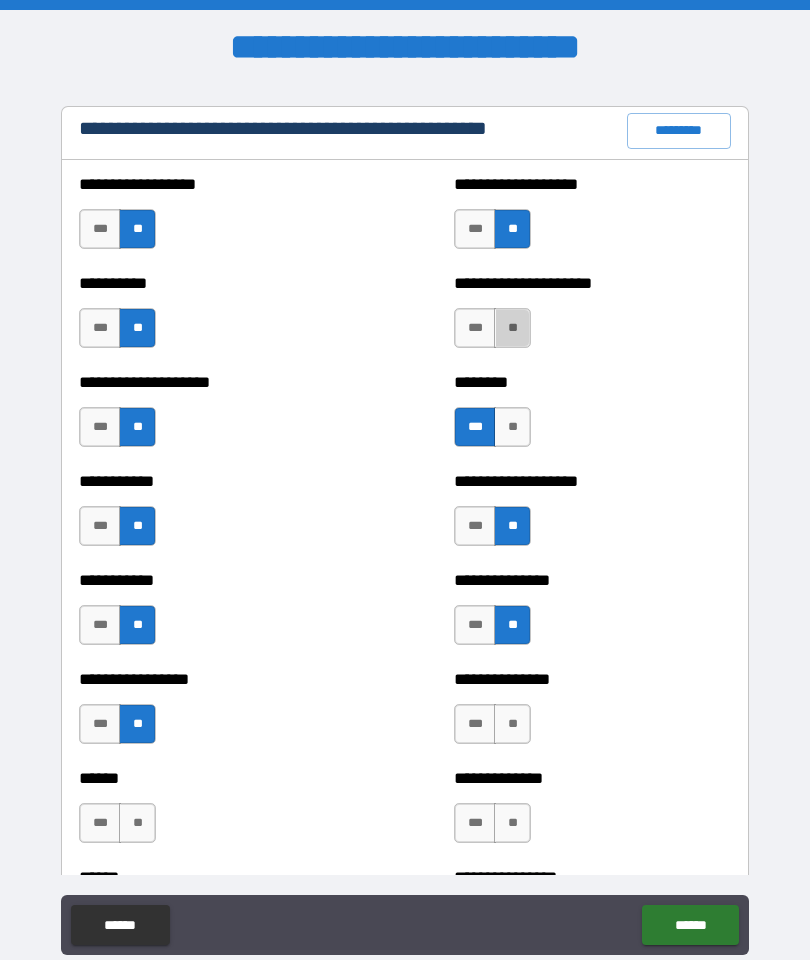 click on "**" at bounding box center [512, 724] 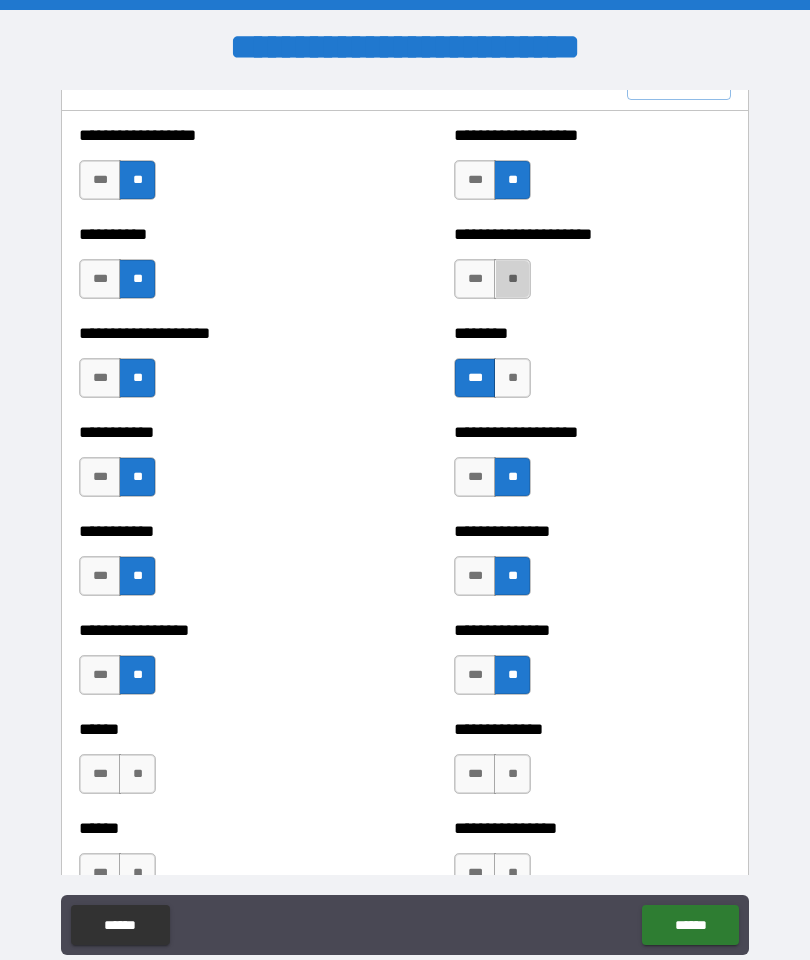 scroll, scrollTop: 2460, scrollLeft: 0, axis: vertical 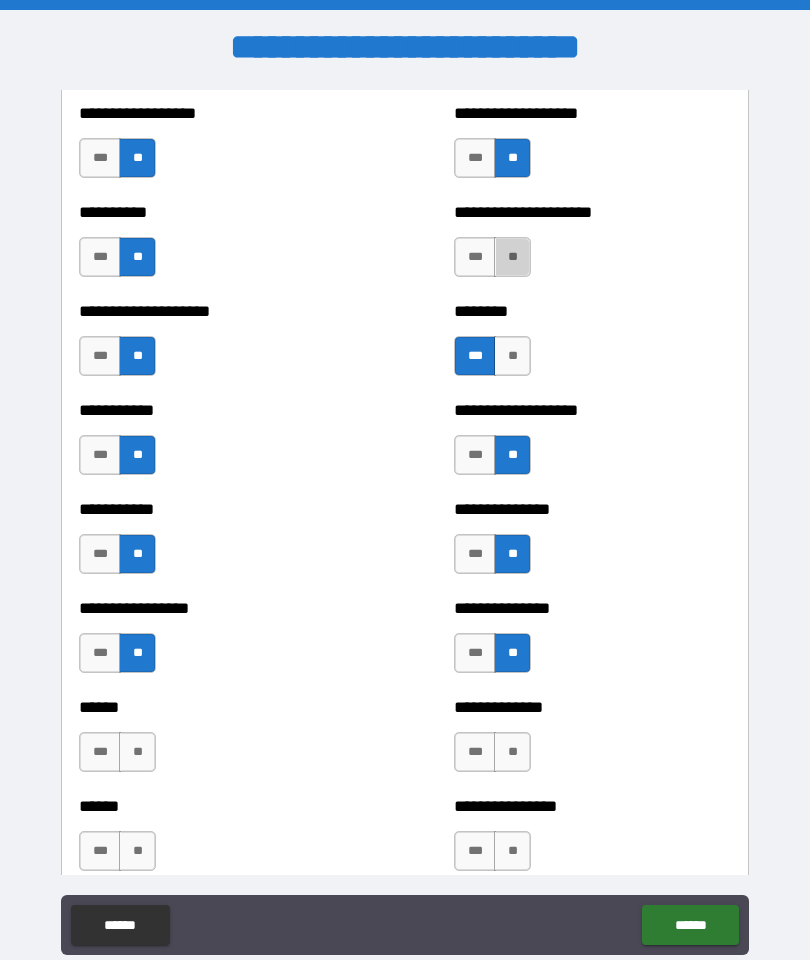 click on "**" at bounding box center (137, 752) 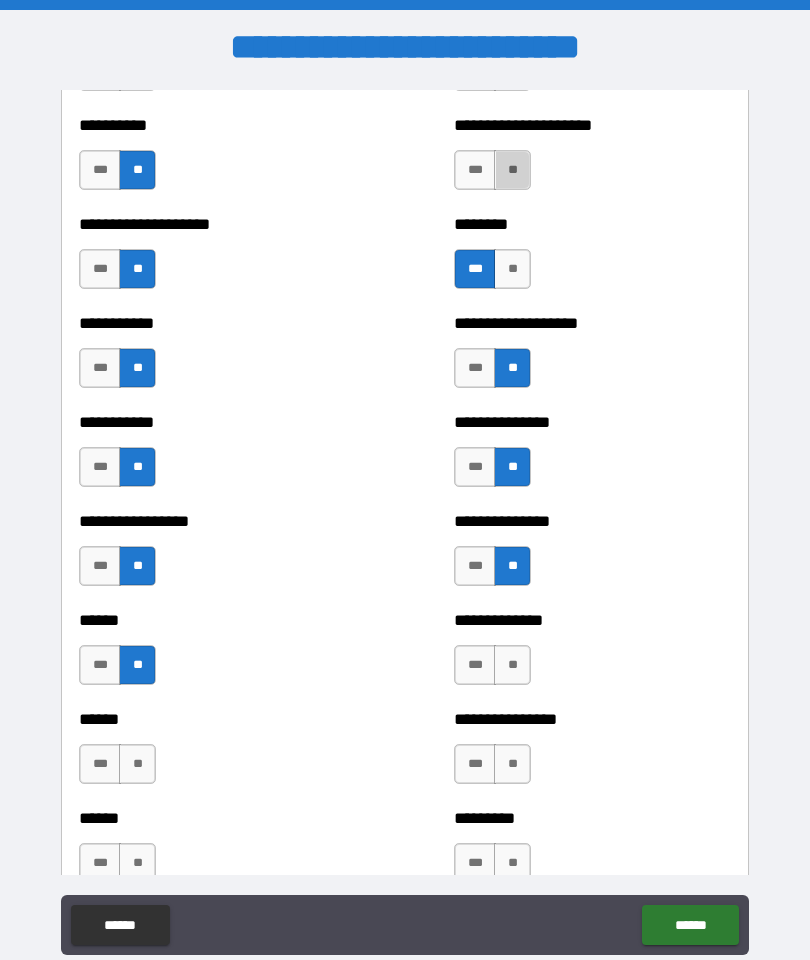 scroll, scrollTop: 2549, scrollLeft: 0, axis: vertical 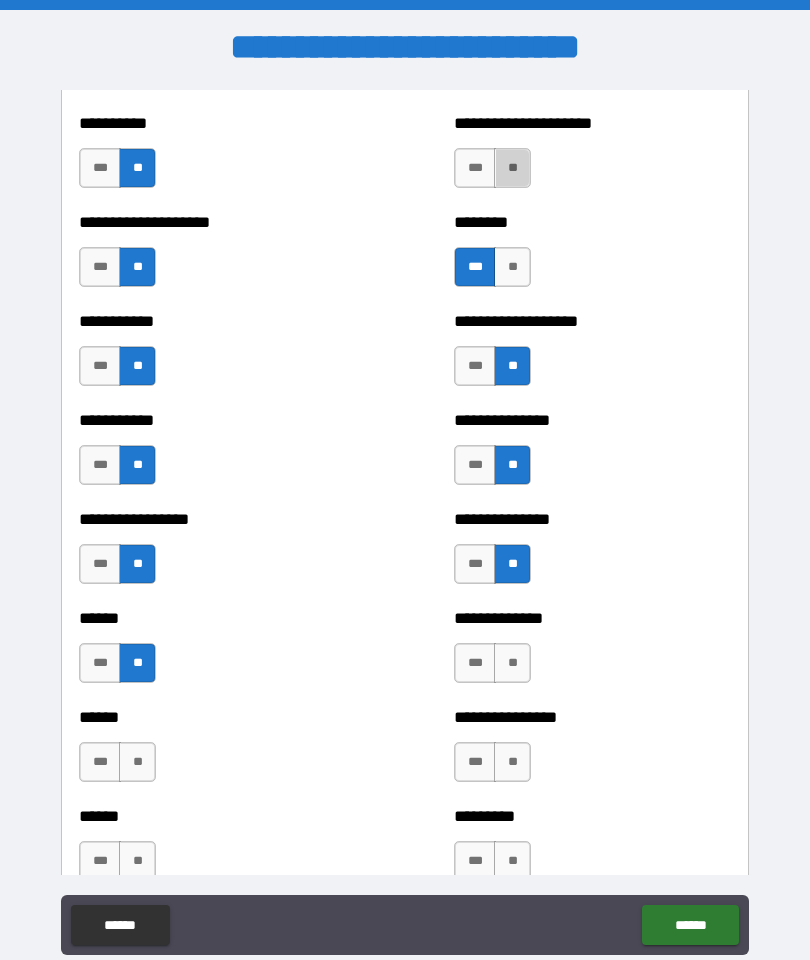 click on "**" at bounding box center [512, 663] 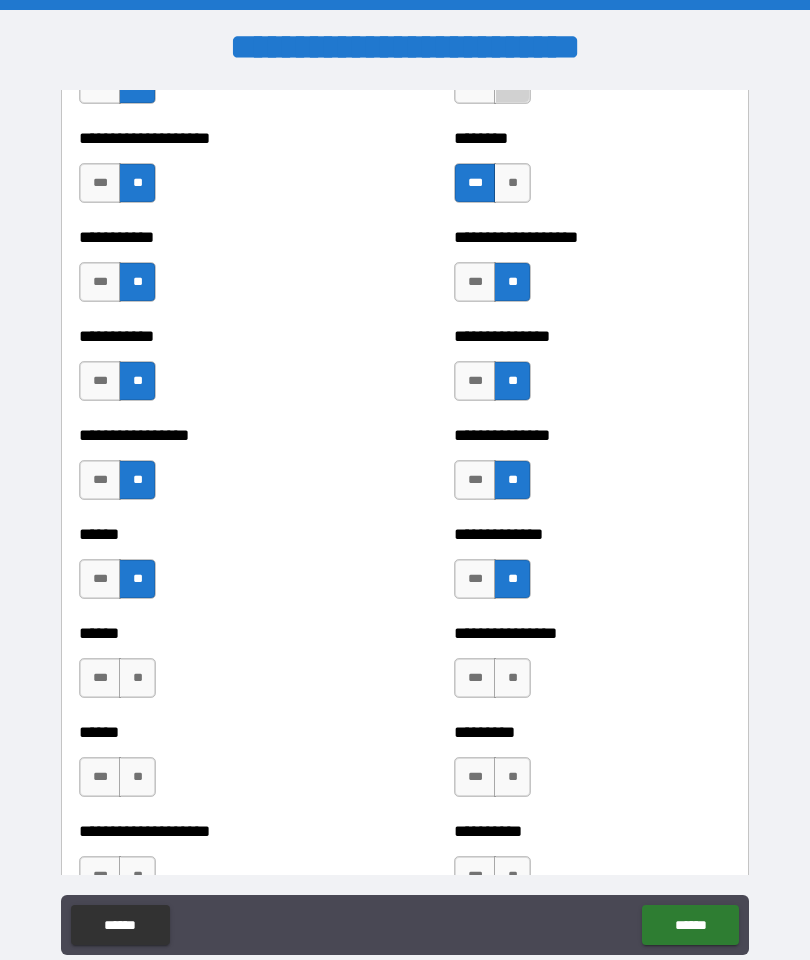 scroll, scrollTop: 2634, scrollLeft: 0, axis: vertical 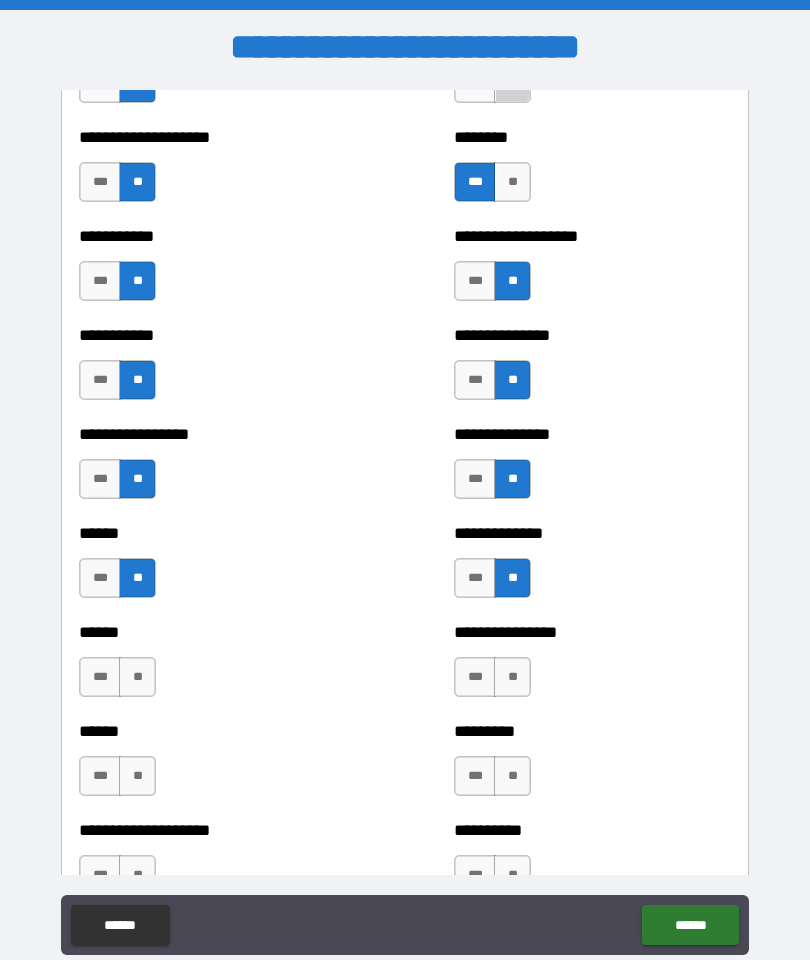 click on "**" at bounding box center [512, 677] 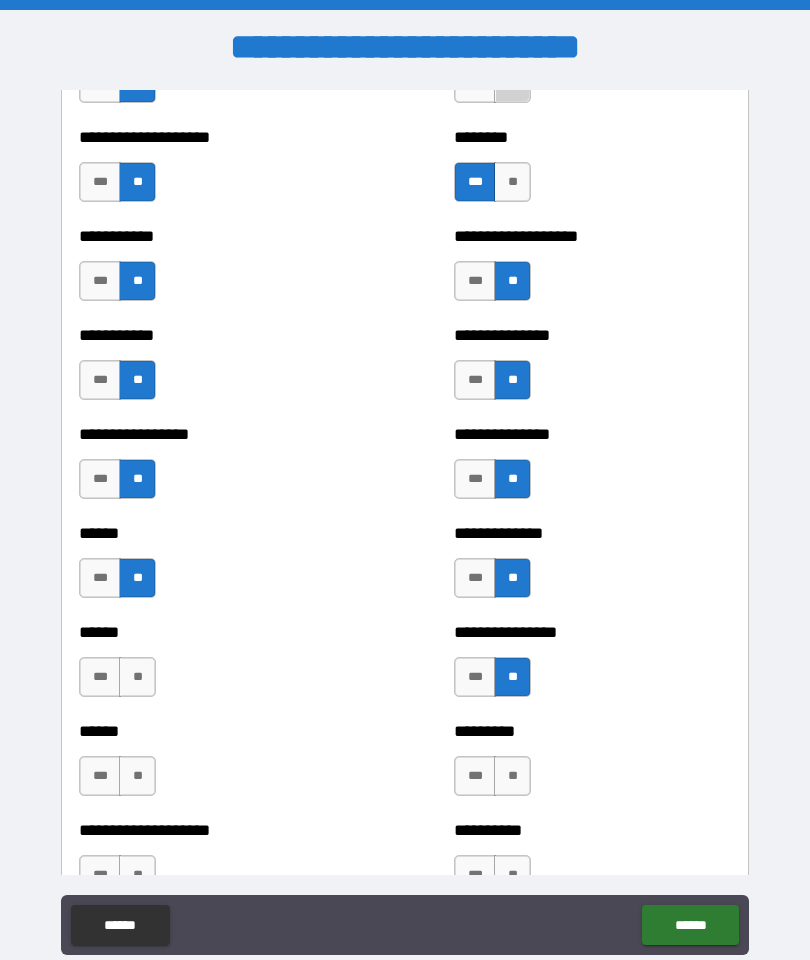click on "**" at bounding box center (137, 677) 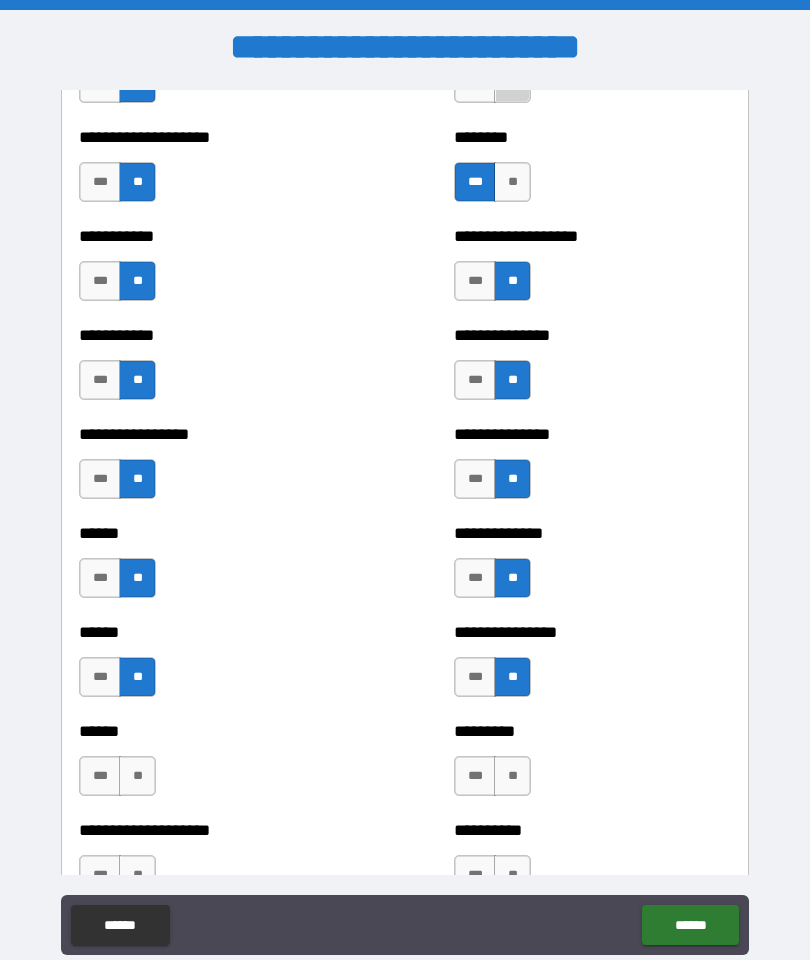 click on "**" at bounding box center (137, 776) 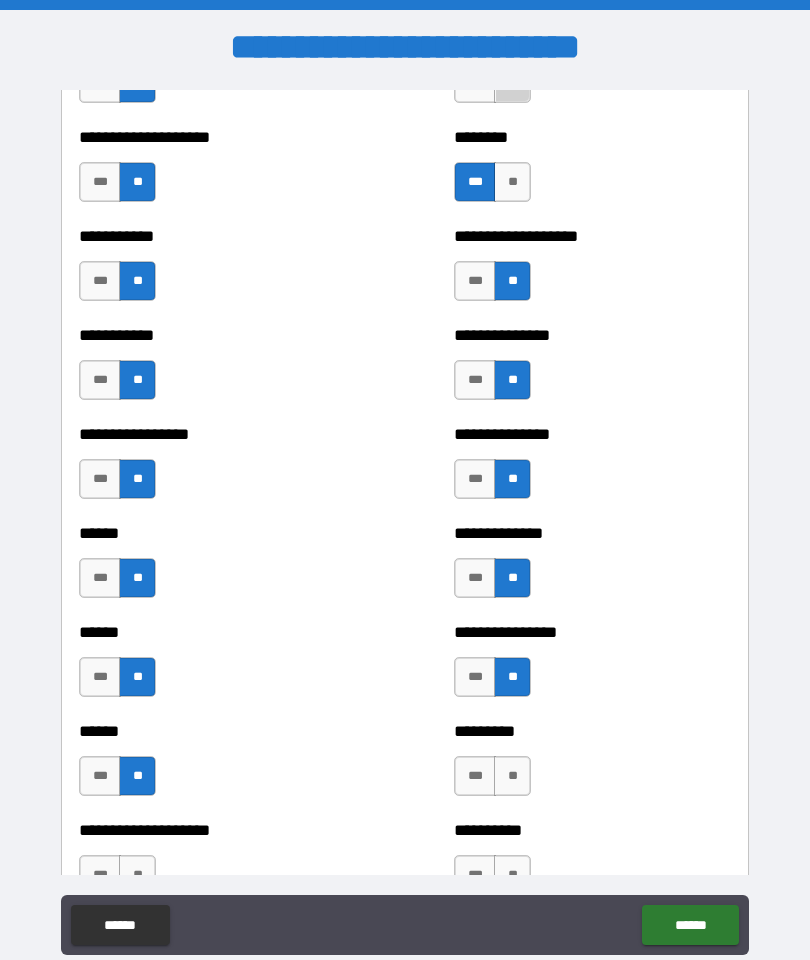 click on "**" at bounding box center [512, 776] 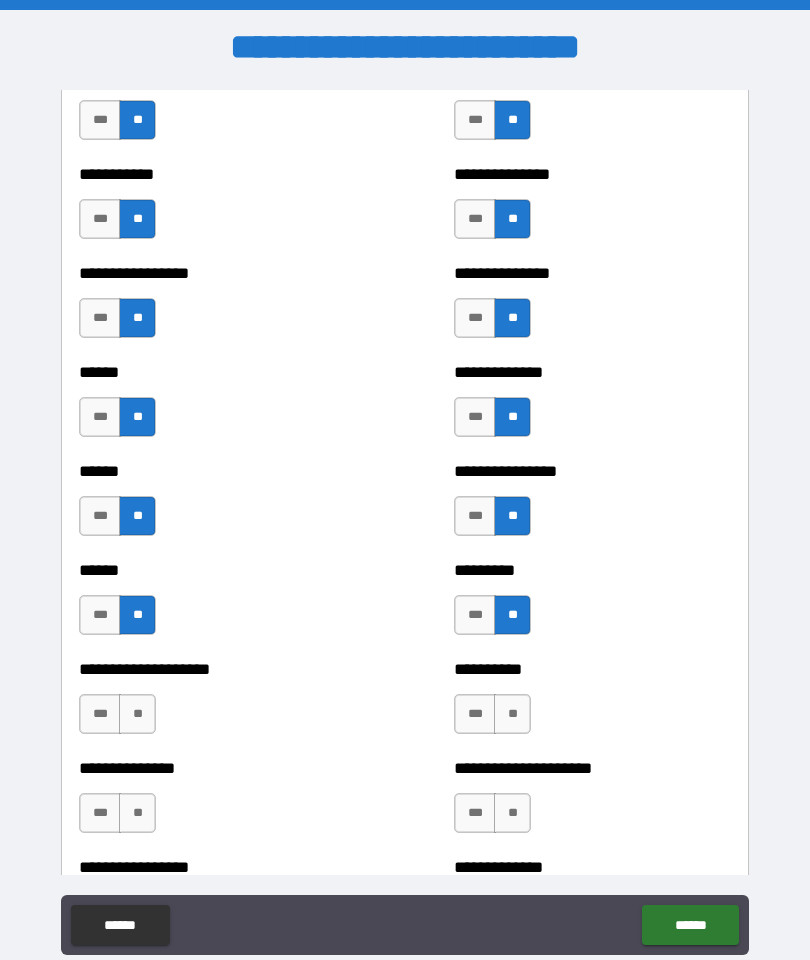 scroll, scrollTop: 2797, scrollLeft: 0, axis: vertical 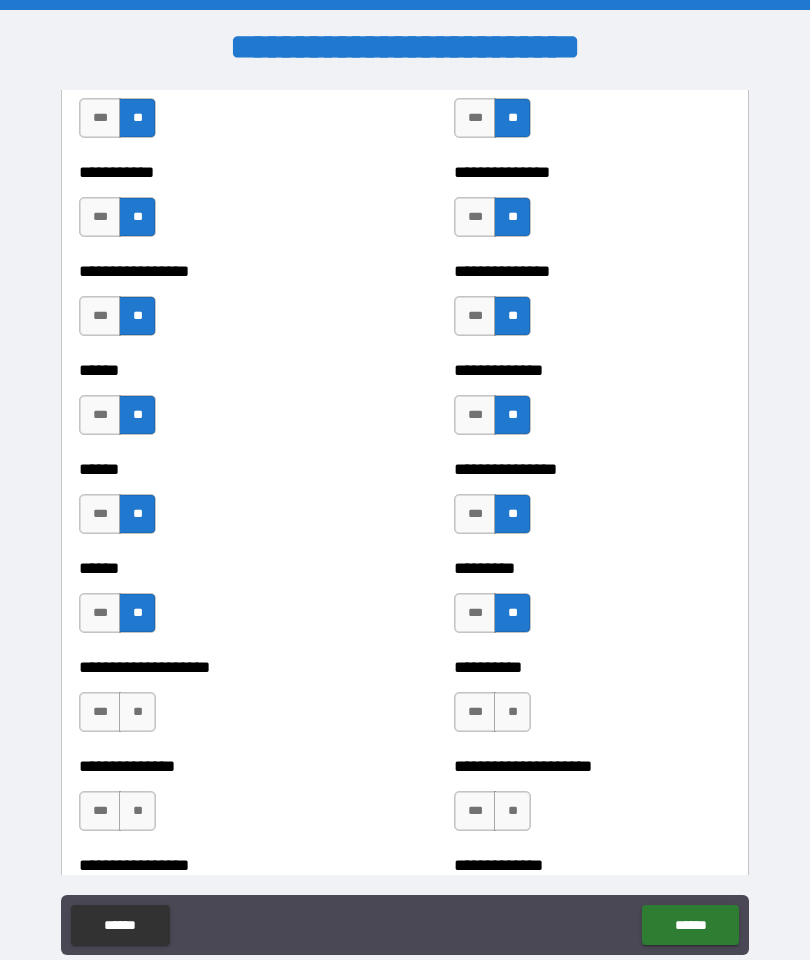 click on "***" at bounding box center (100, 712) 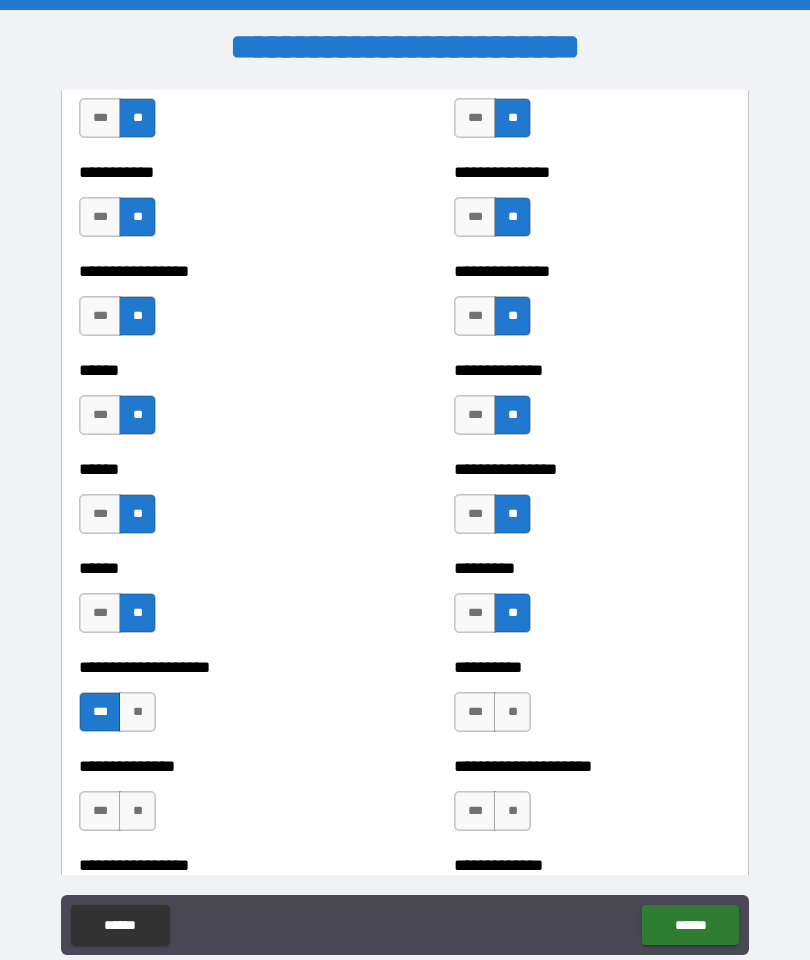 click on "**" at bounding box center (512, 712) 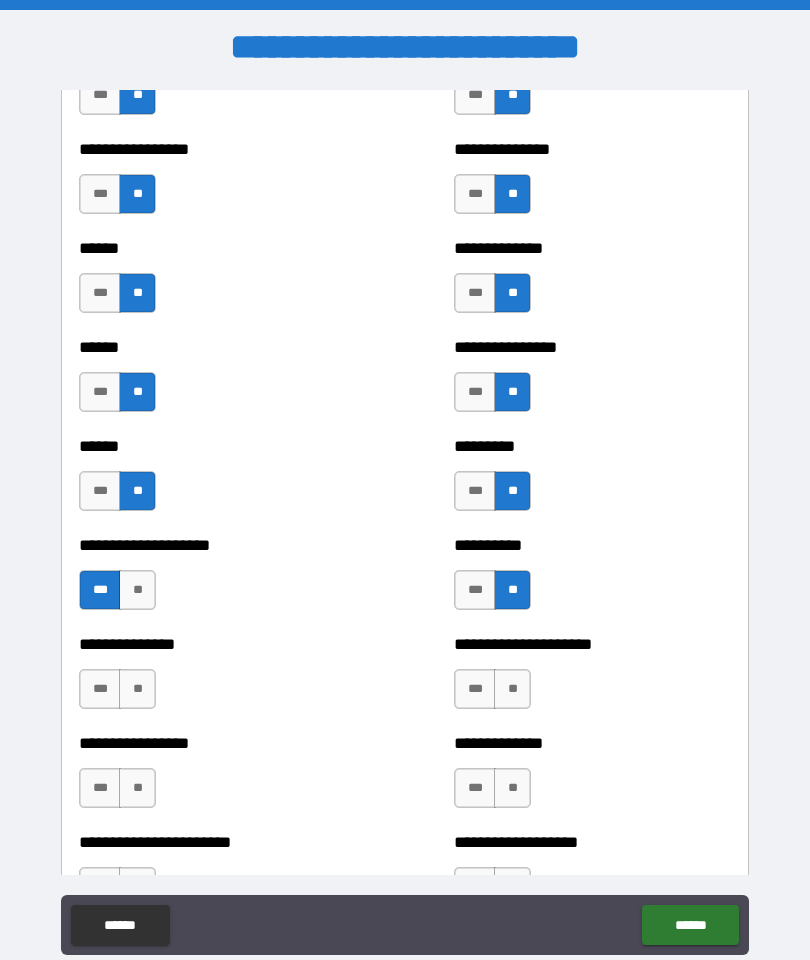 scroll, scrollTop: 2929, scrollLeft: 0, axis: vertical 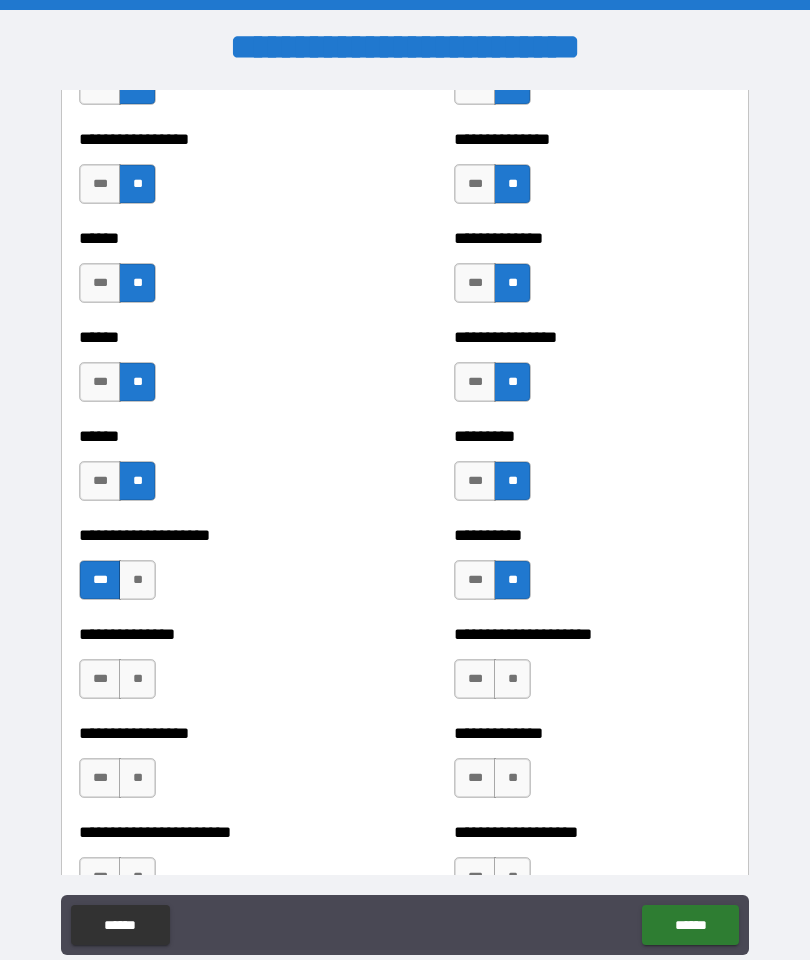 click on "**" at bounding box center [137, 679] 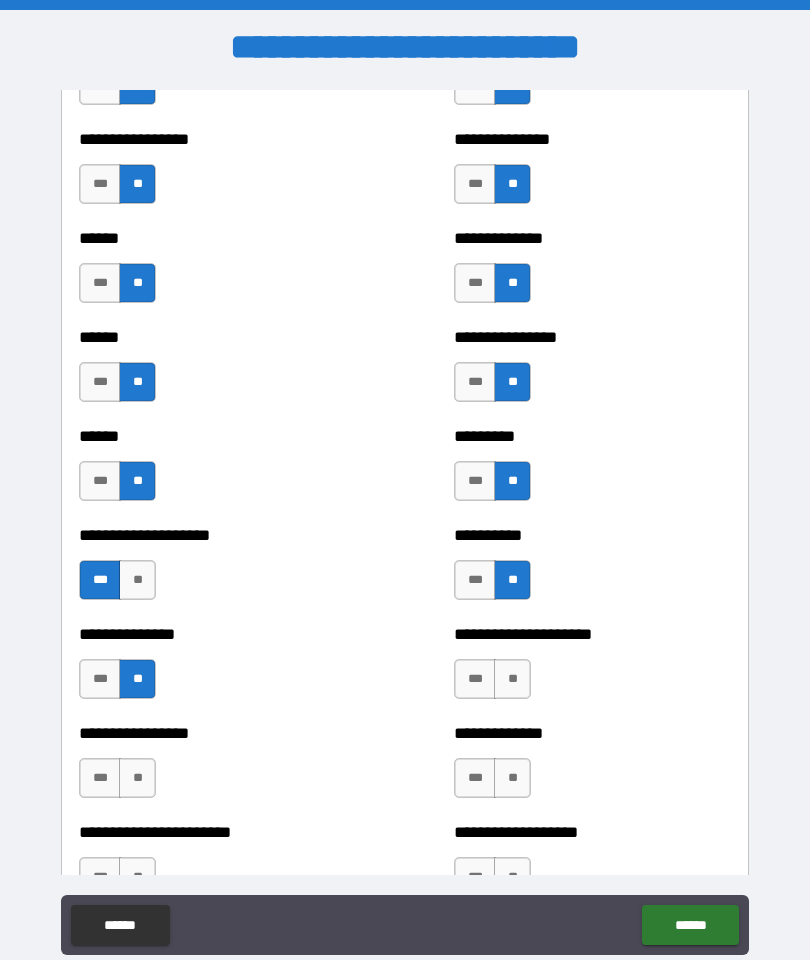 click on "**" at bounding box center (512, 679) 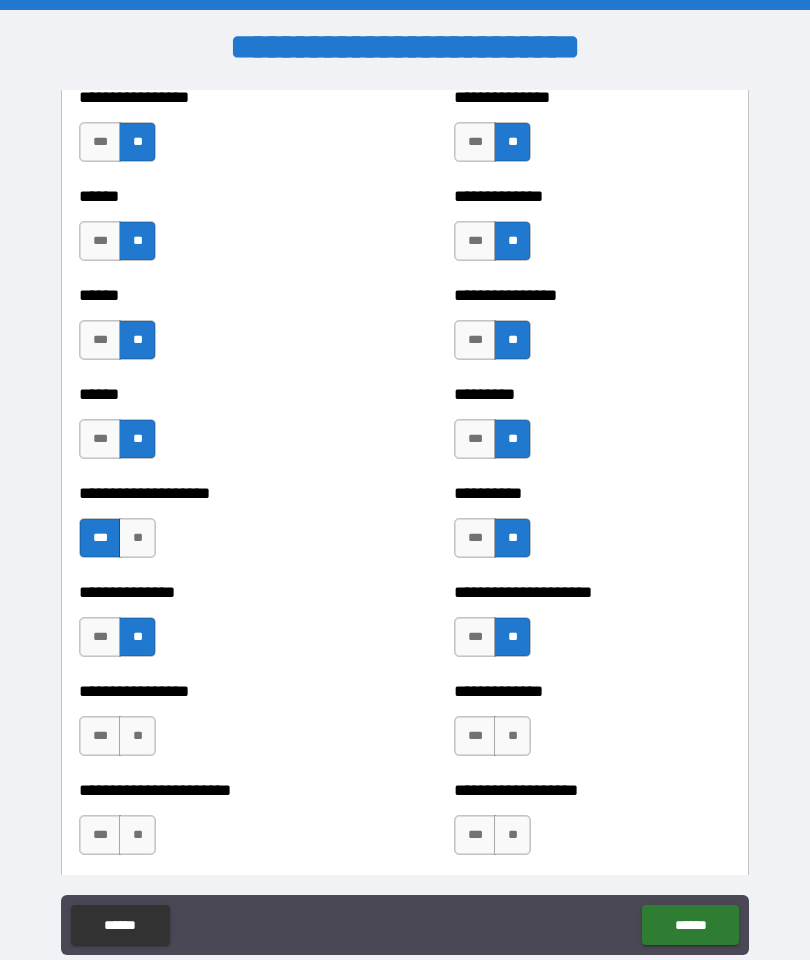 scroll, scrollTop: 3019, scrollLeft: 0, axis: vertical 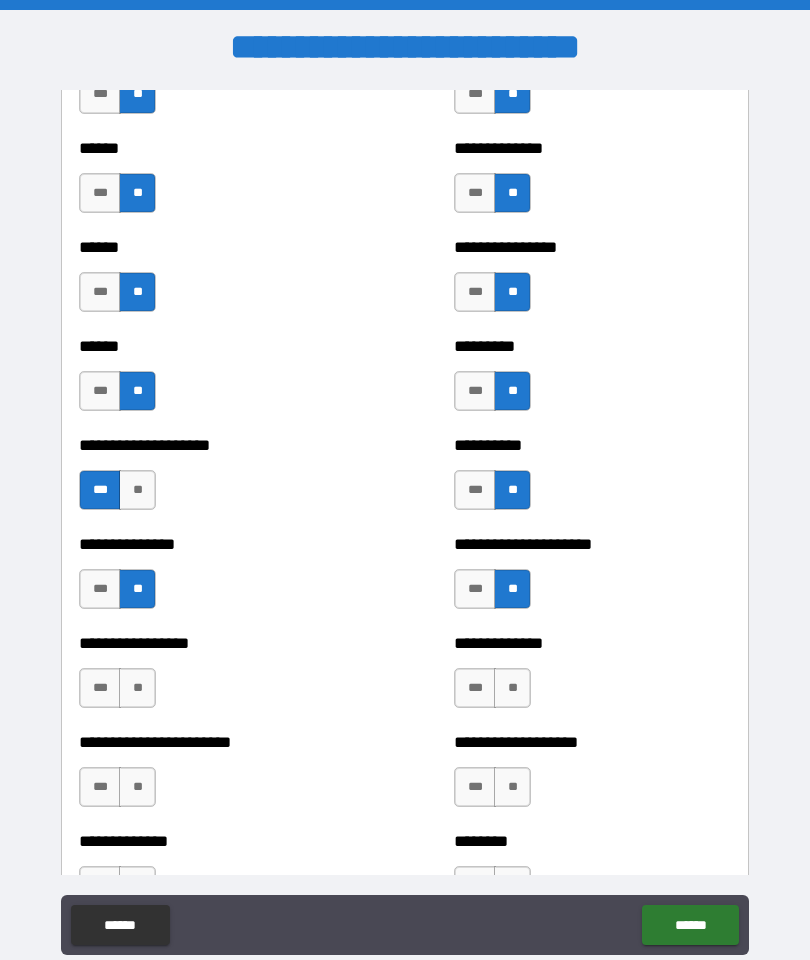 click on "***" at bounding box center [100, 688] 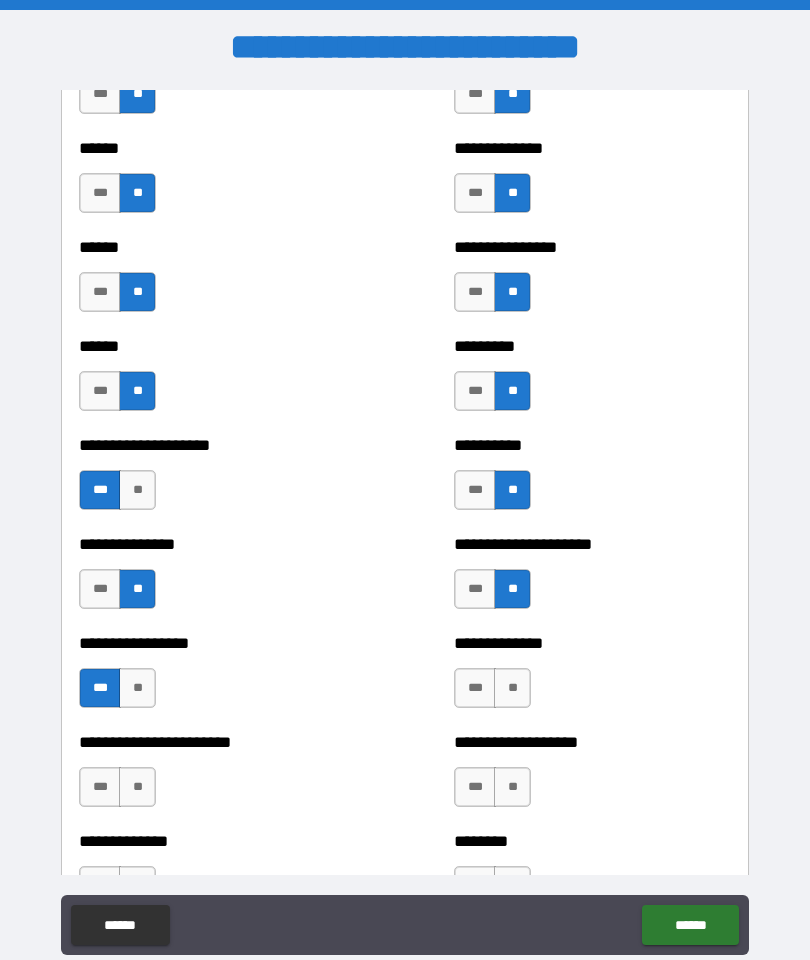 click on "**" at bounding box center [512, 688] 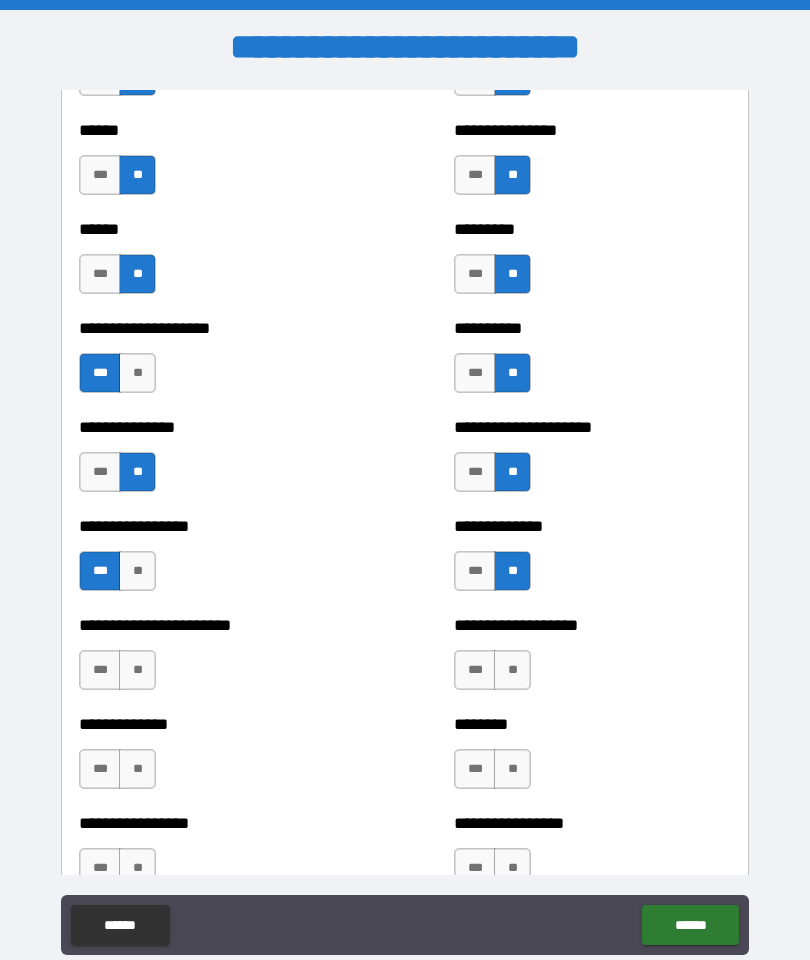 scroll, scrollTop: 3144, scrollLeft: 0, axis: vertical 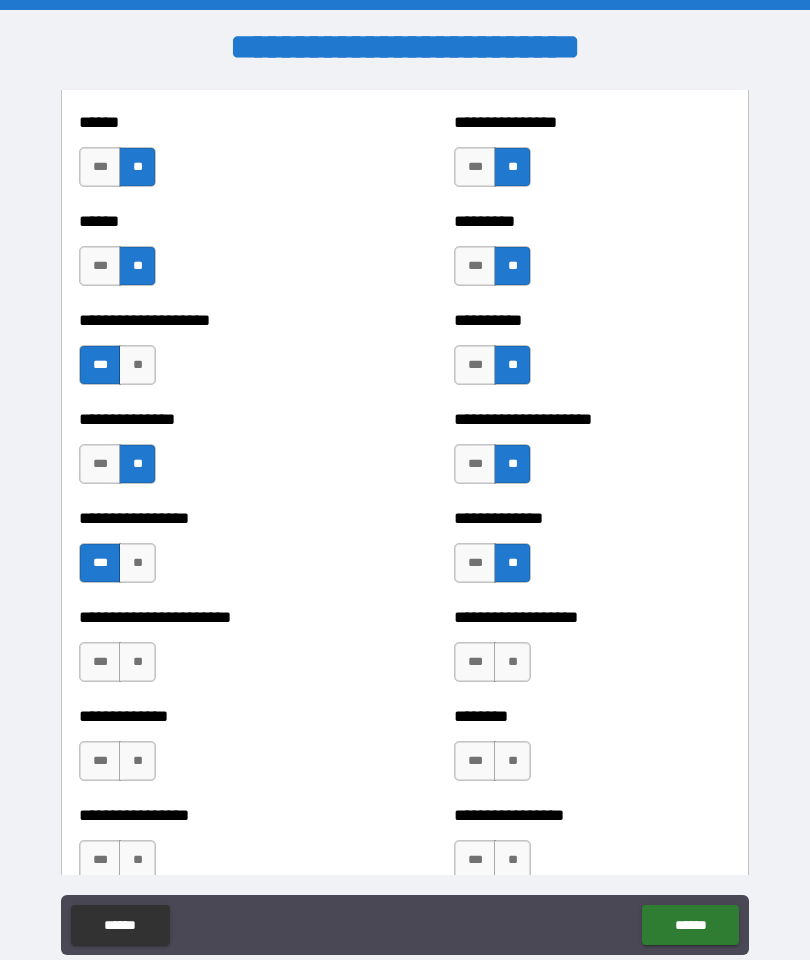 click on "**" at bounding box center (137, 662) 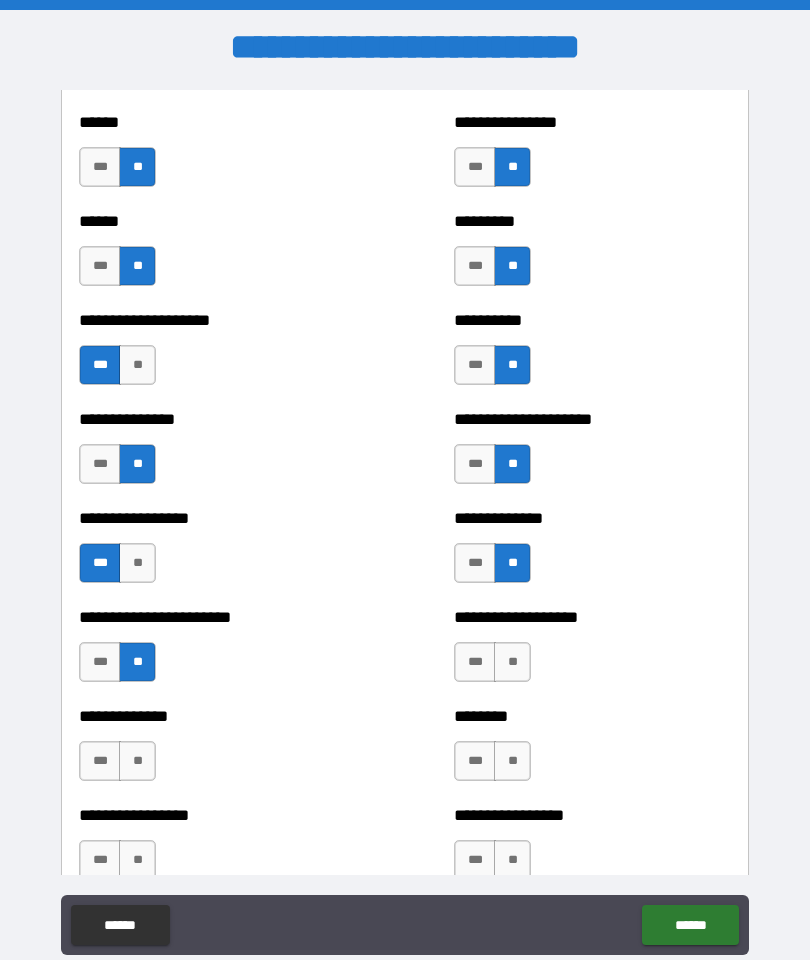 click on "**" at bounding box center (512, 662) 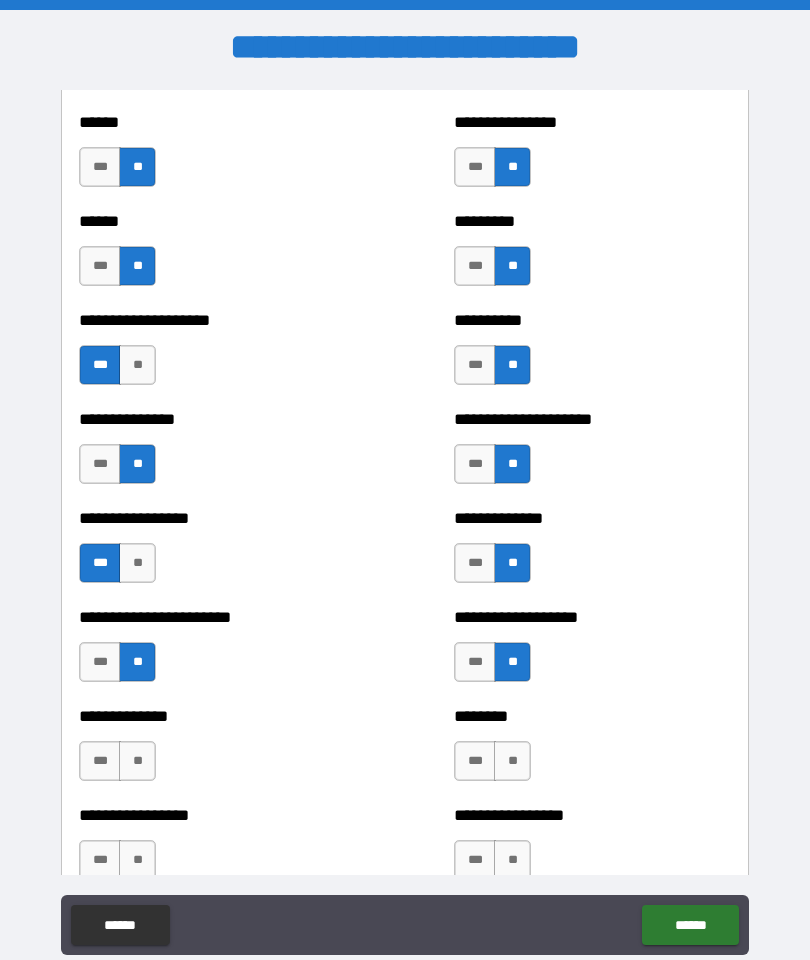 scroll, scrollTop: 3208, scrollLeft: 0, axis: vertical 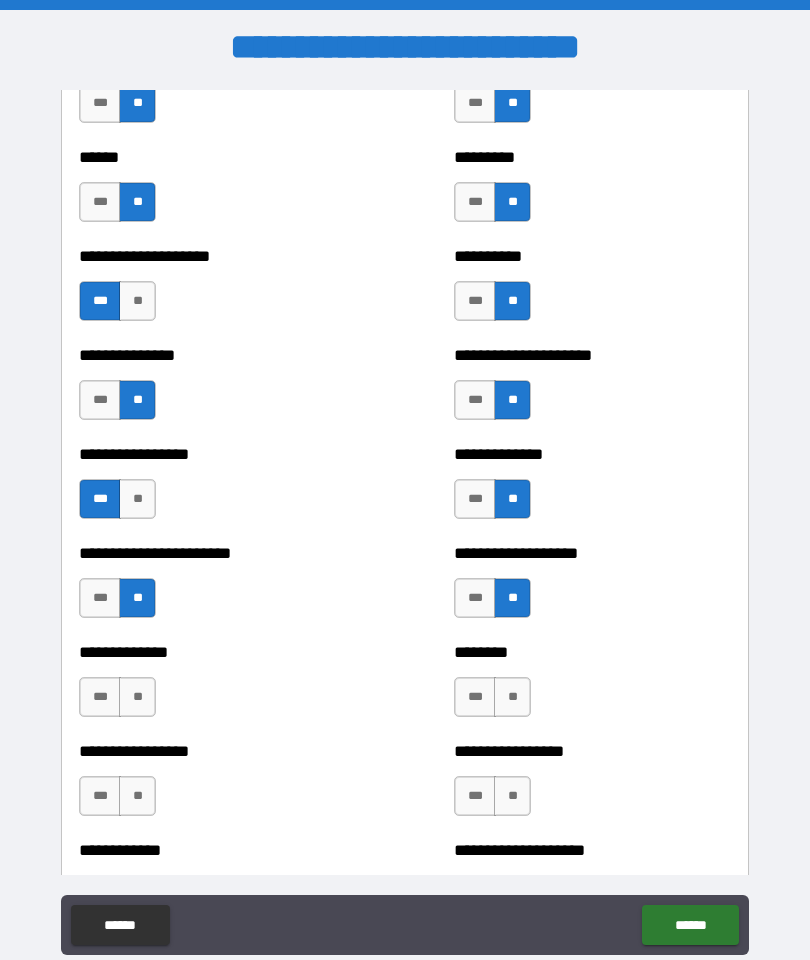 click on "**" at bounding box center (137, 697) 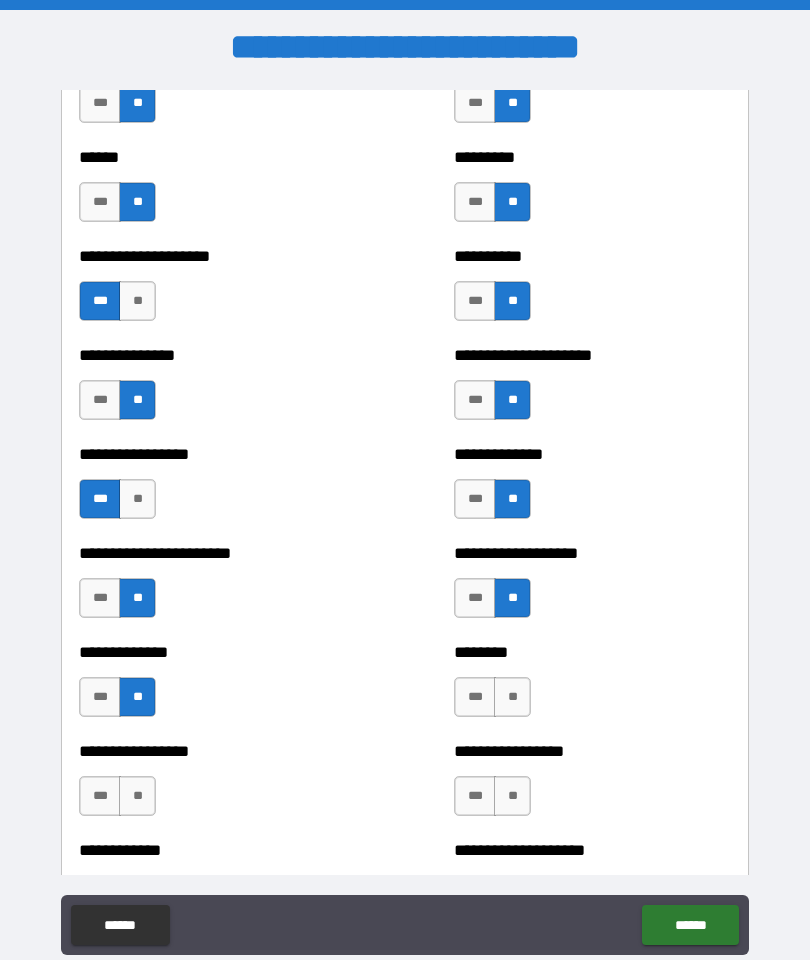 click on "**" at bounding box center (512, 697) 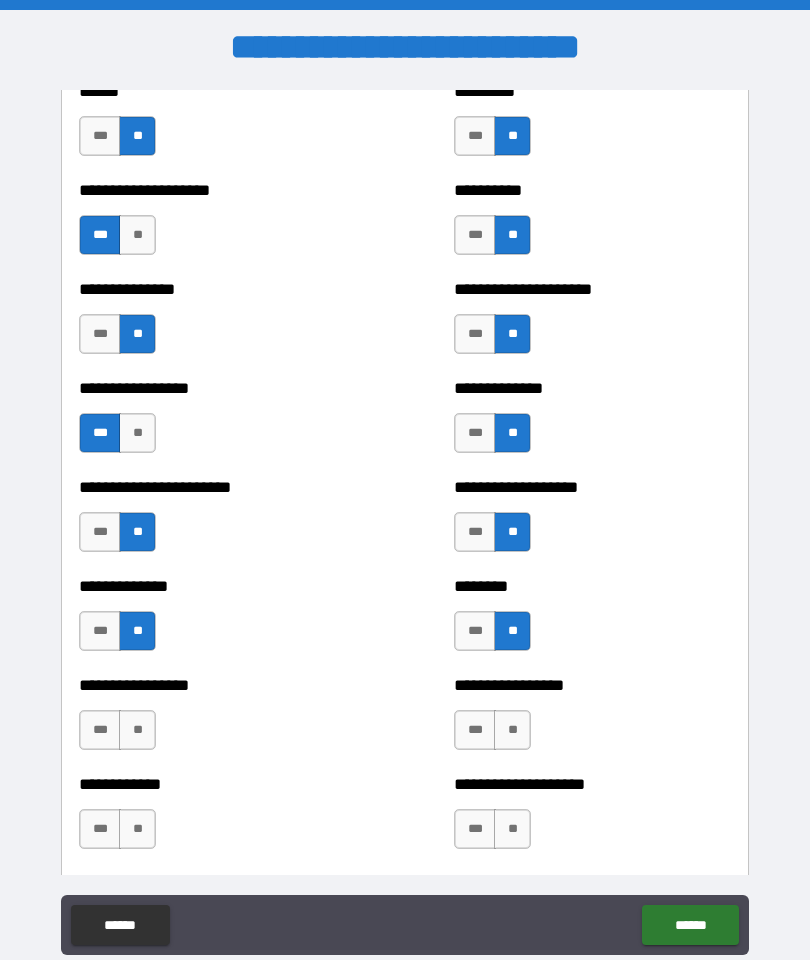 scroll, scrollTop: 3300, scrollLeft: 0, axis: vertical 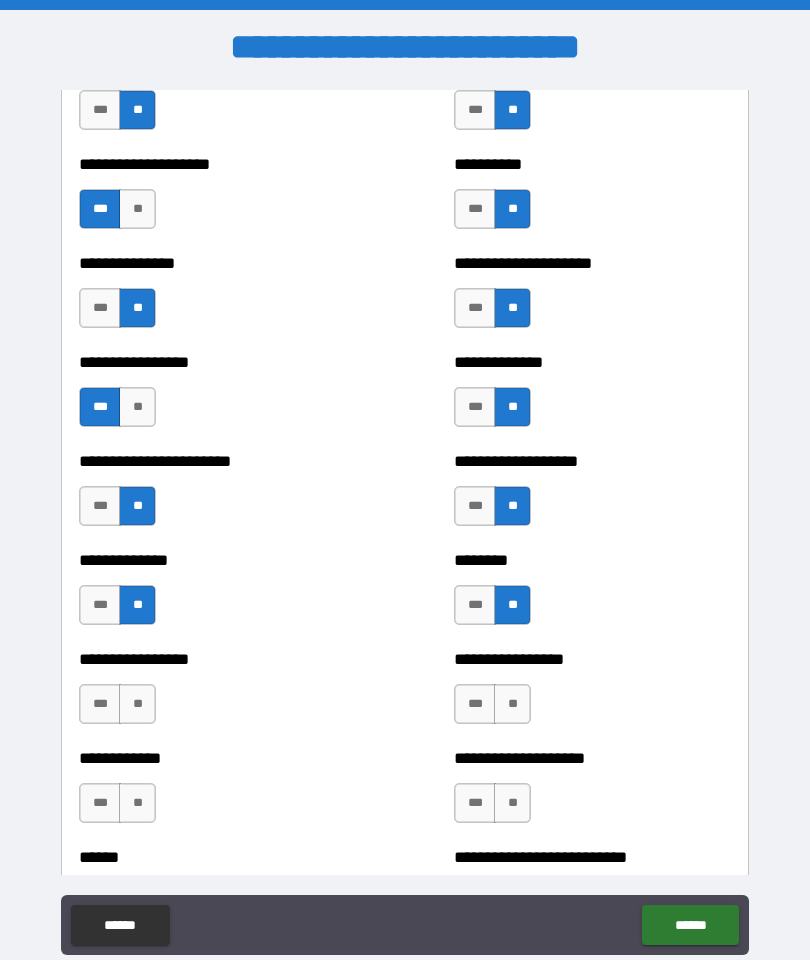 click on "**" at bounding box center (137, 704) 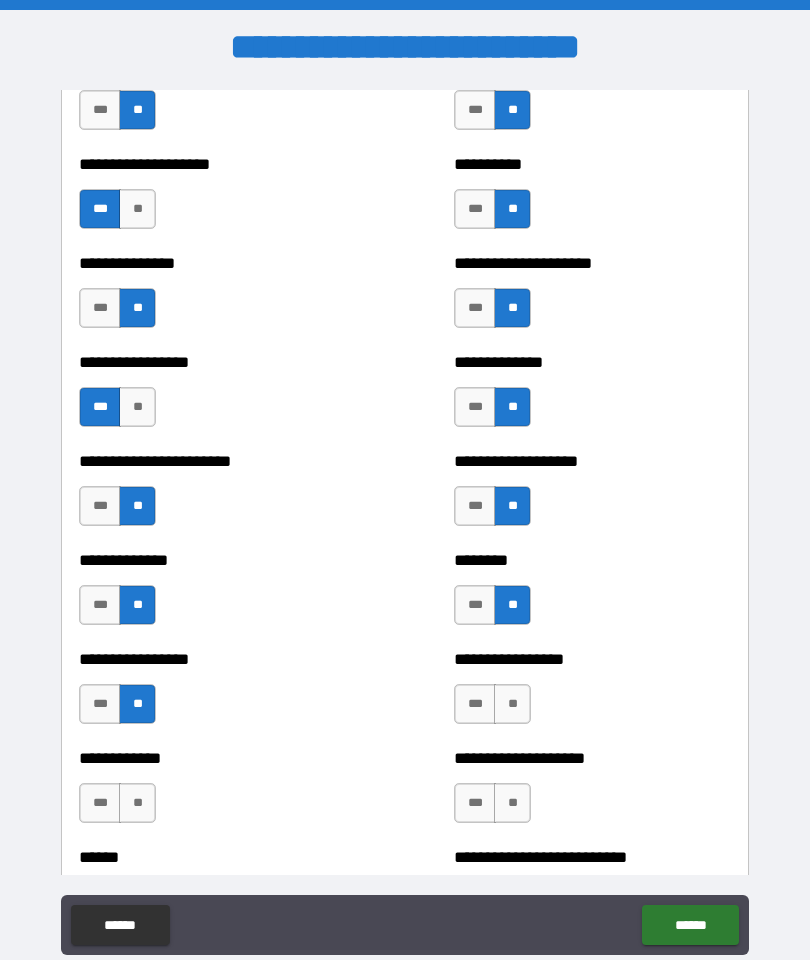 click on "**" at bounding box center (512, 704) 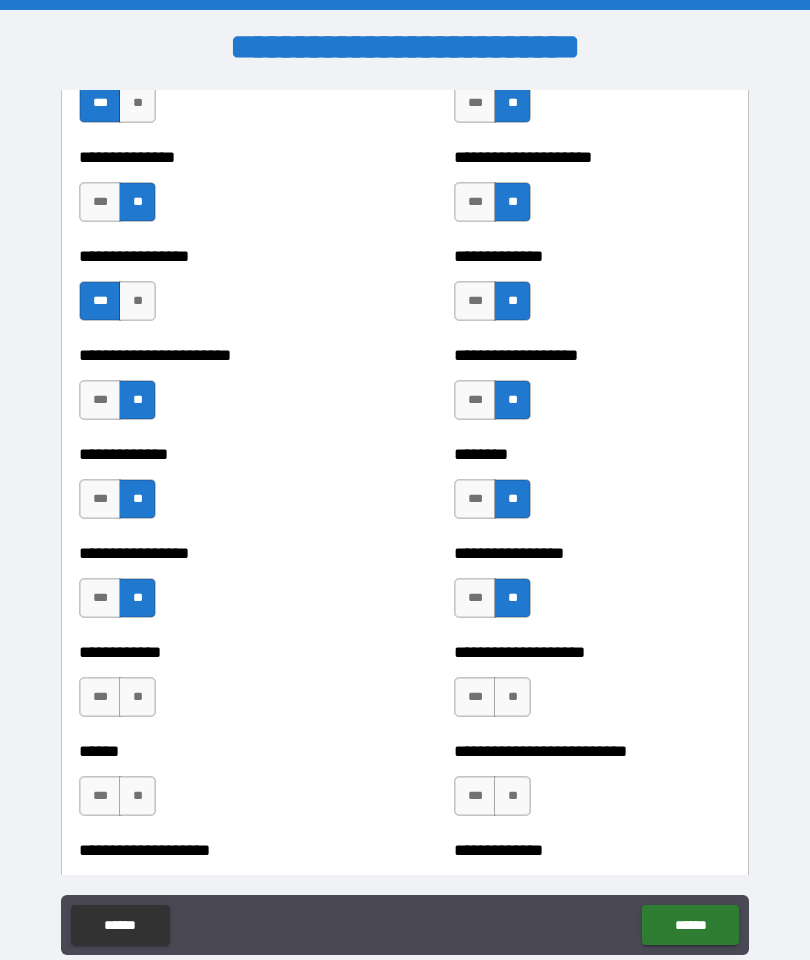 scroll, scrollTop: 3430, scrollLeft: 0, axis: vertical 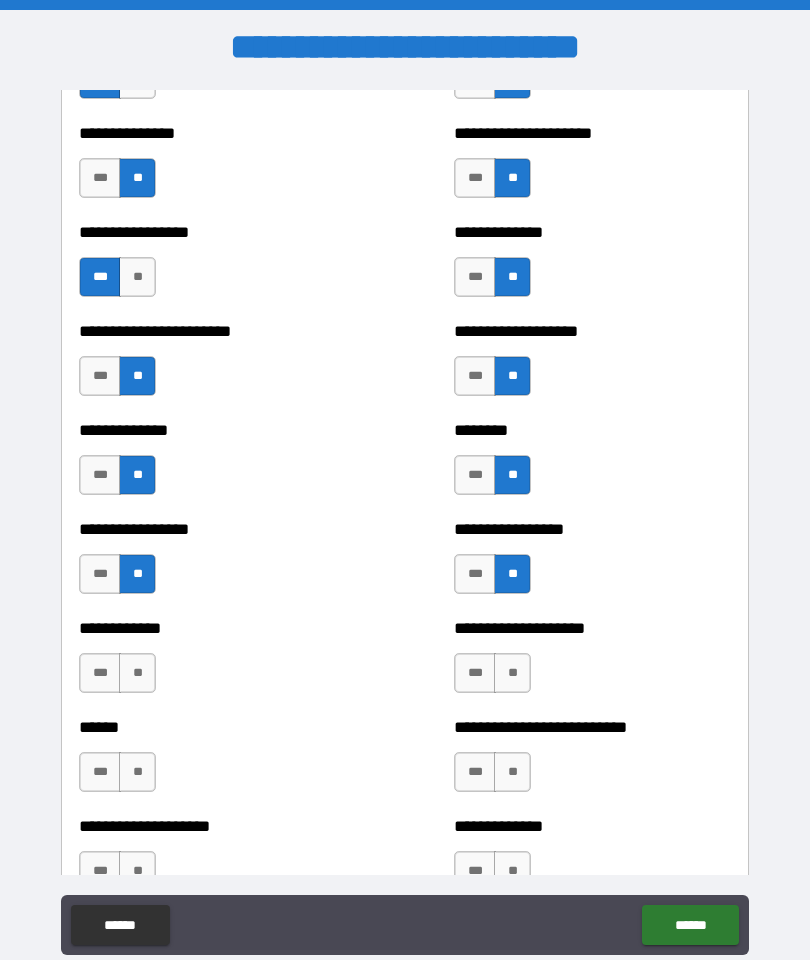 click on "**" at bounding box center [137, 673] 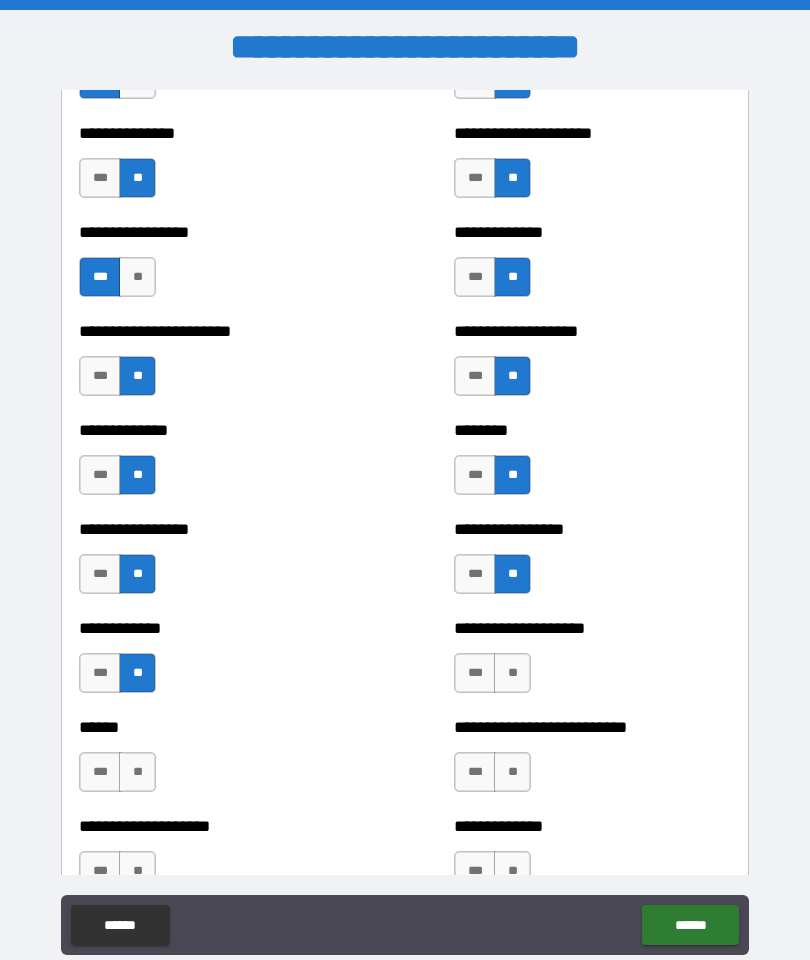 click on "**" at bounding box center [512, 673] 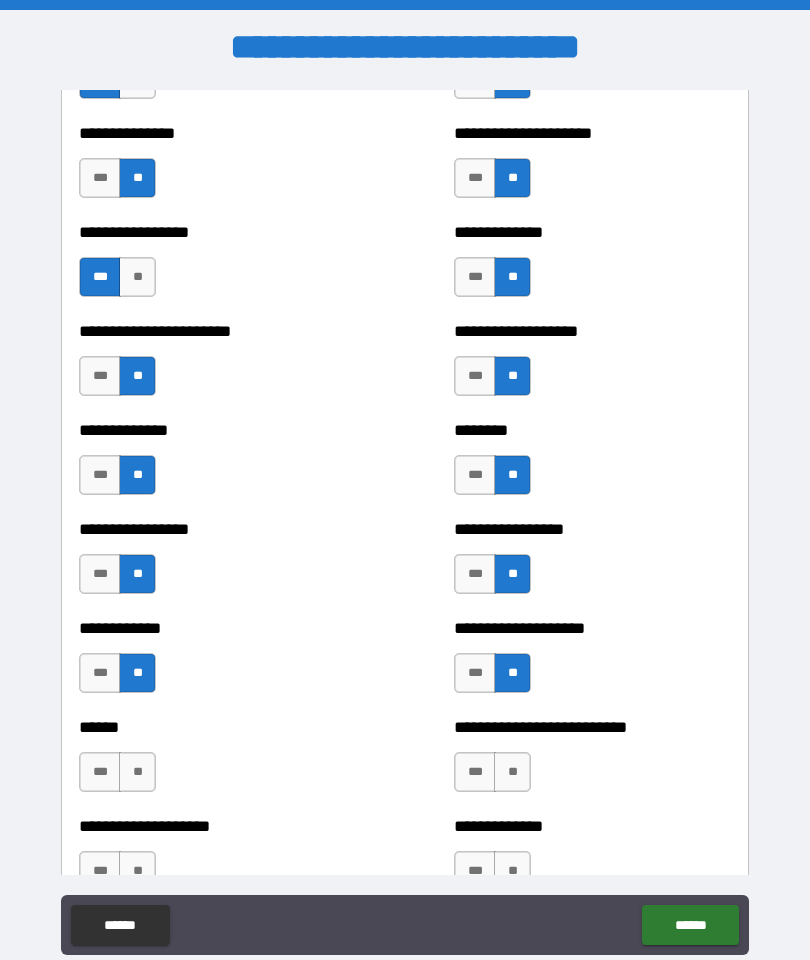 click on "**" at bounding box center (137, 772) 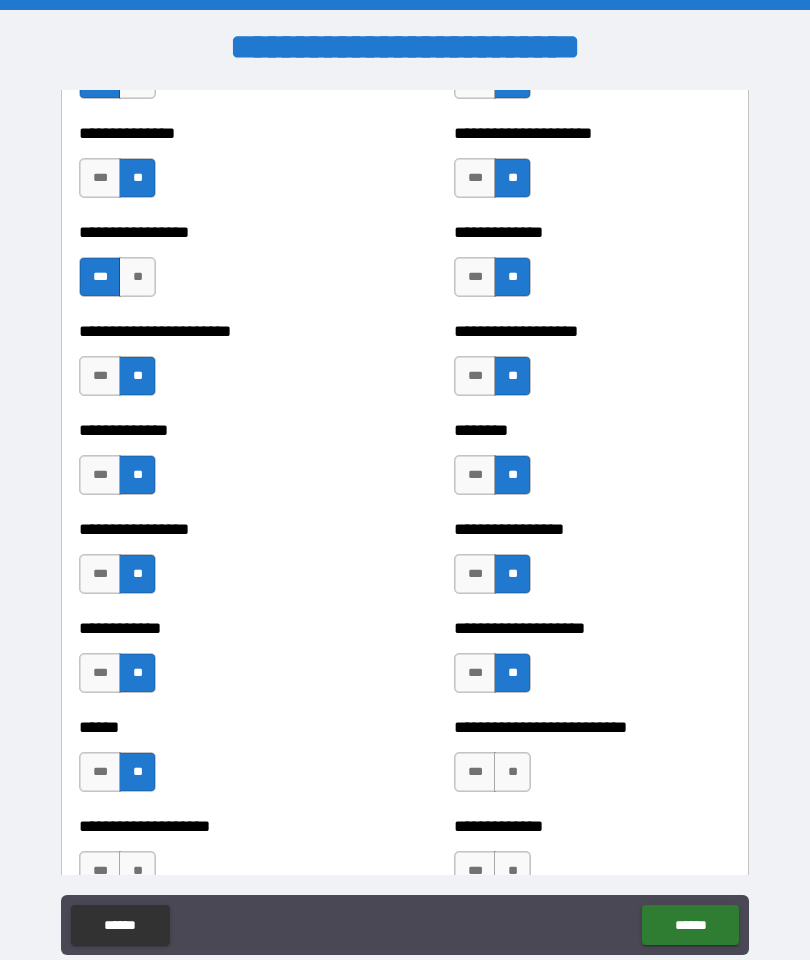 click on "**" at bounding box center (512, 772) 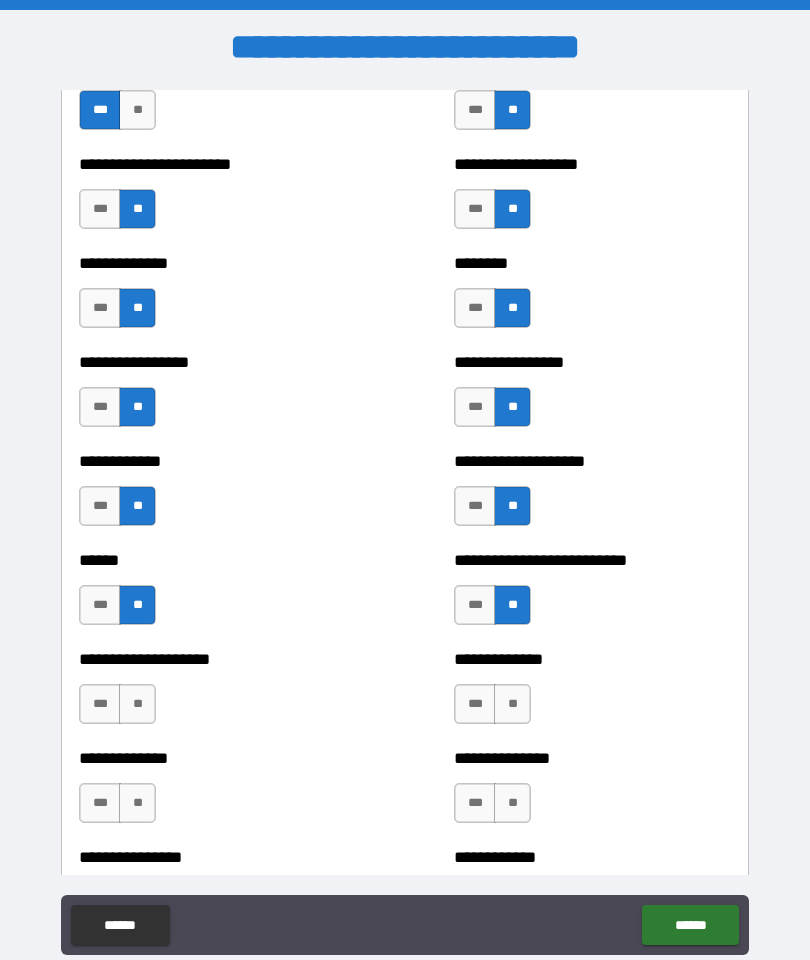 scroll, scrollTop: 3599, scrollLeft: 0, axis: vertical 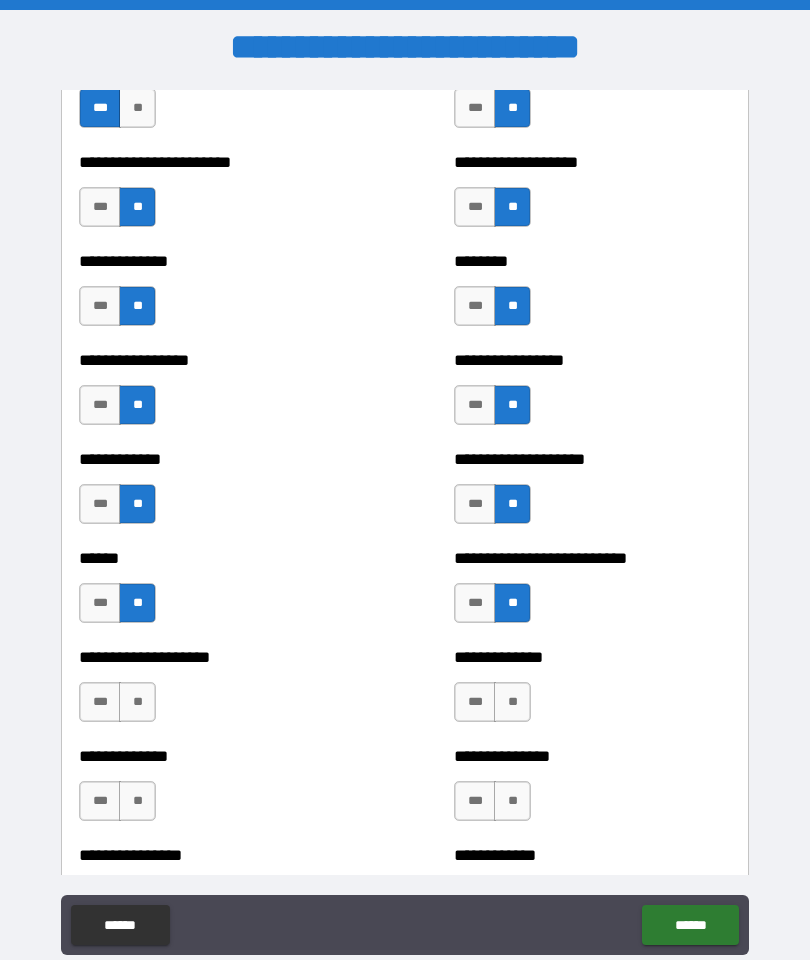 click on "**" at bounding box center [137, 702] 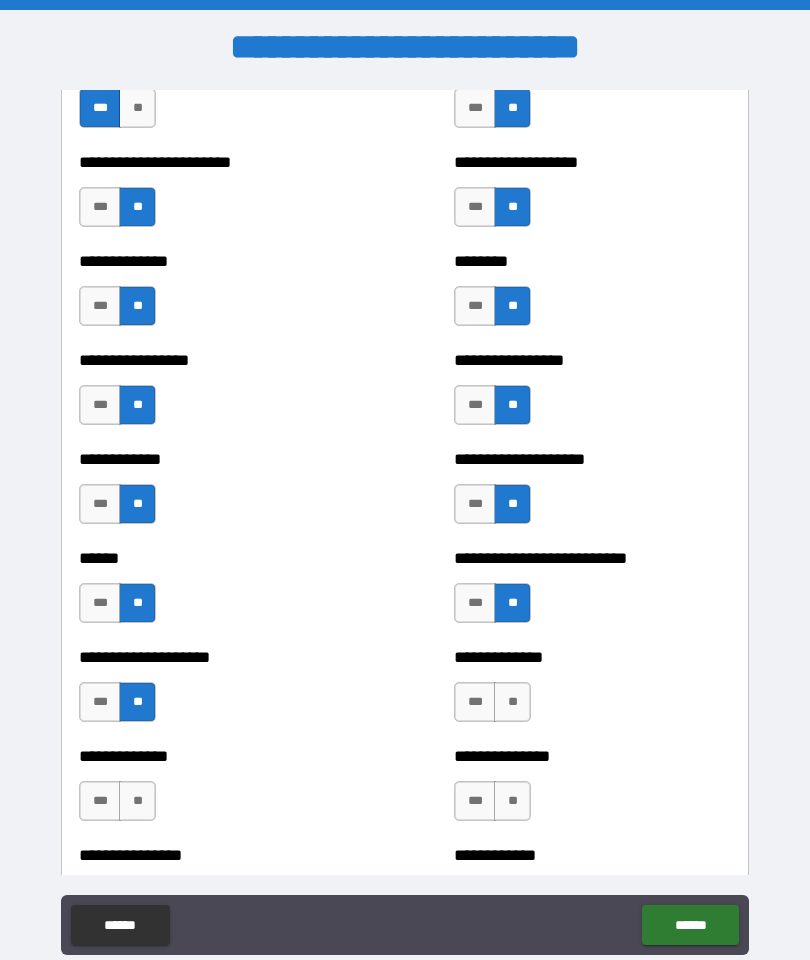click on "**" at bounding box center (512, 702) 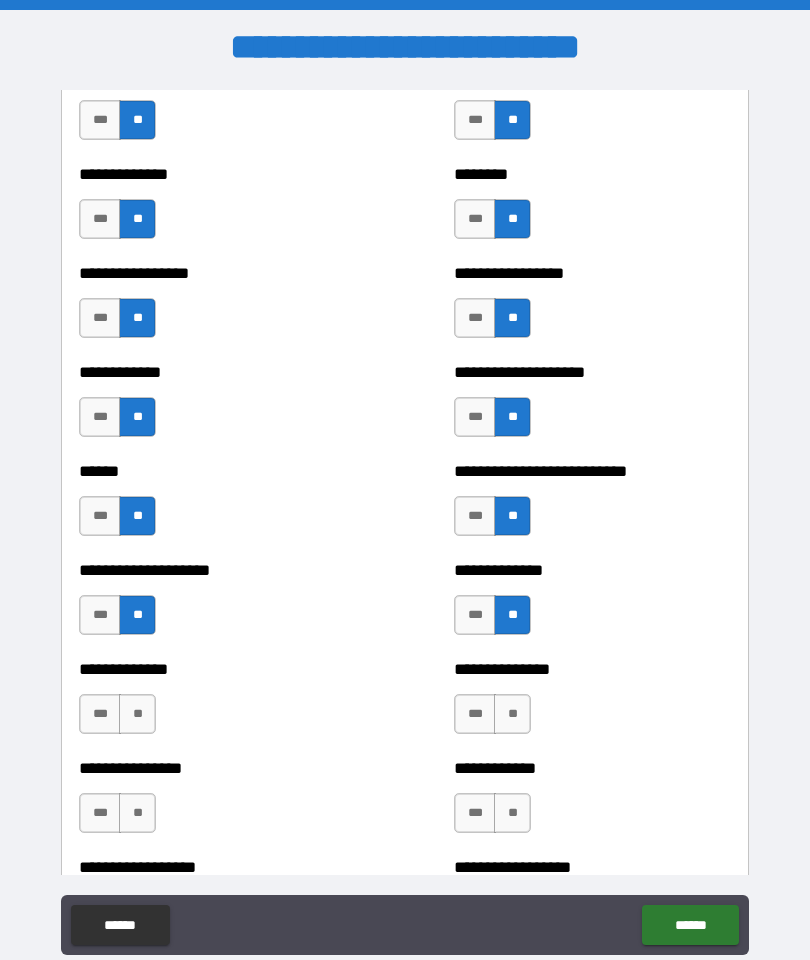 scroll, scrollTop: 3688, scrollLeft: 0, axis: vertical 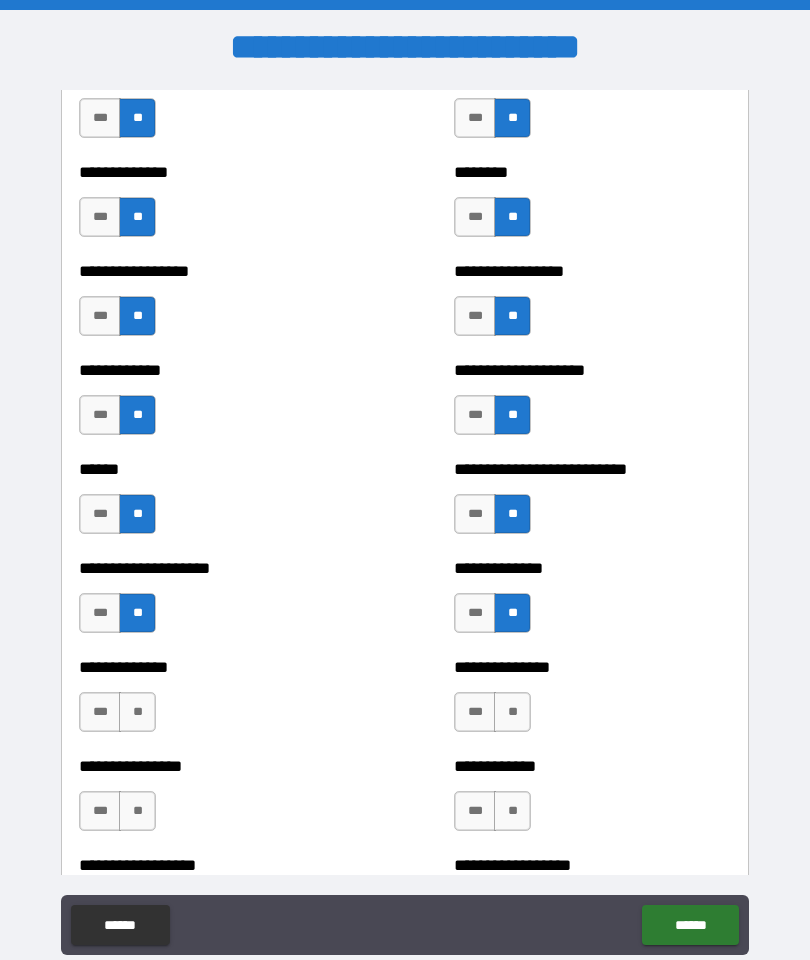 click on "**" at bounding box center (137, 712) 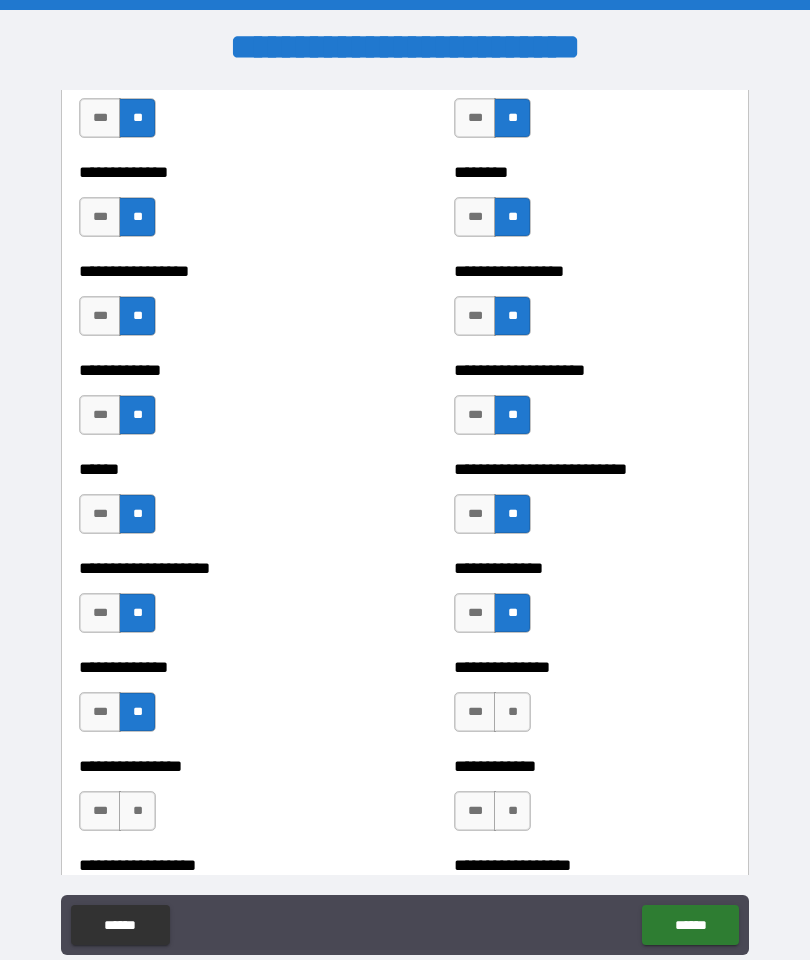 click on "**" at bounding box center (512, 712) 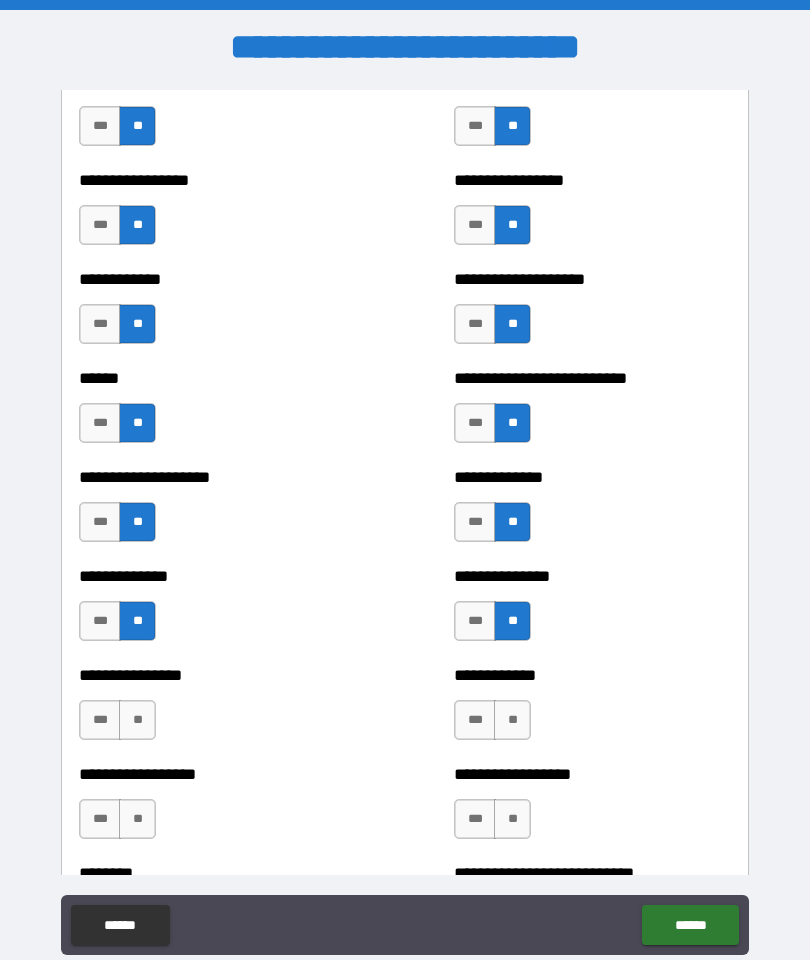 scroll, scrollTop: 3789, scrollLeft: 0, axis: vertical 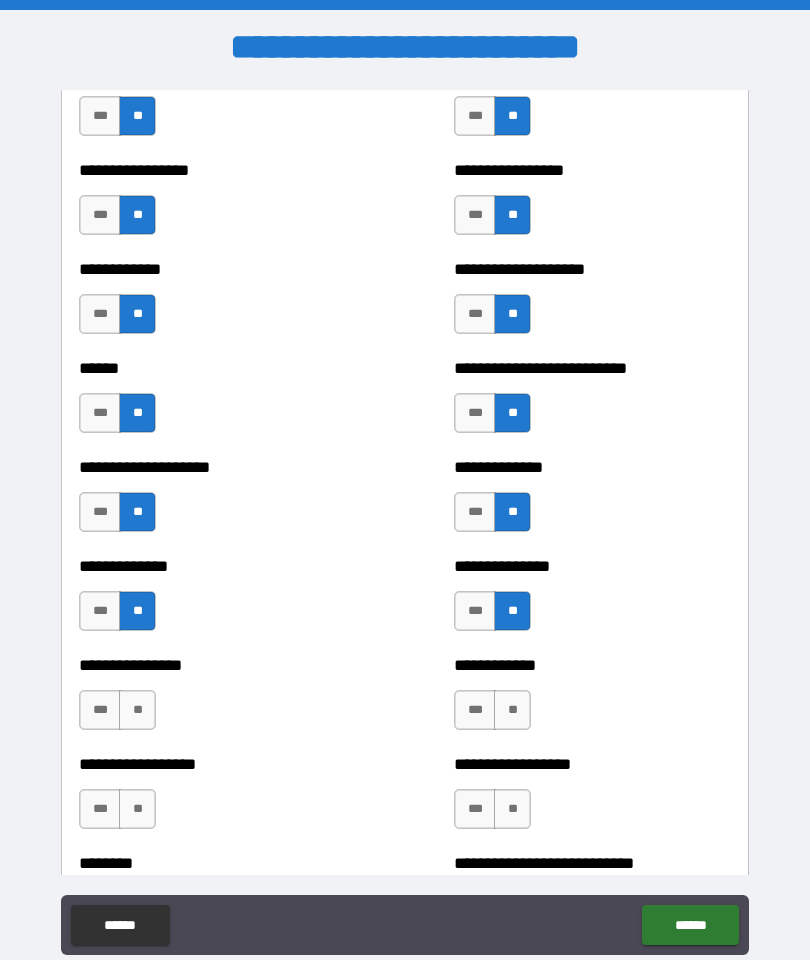 click on "**" at bounding box center (137, 710) 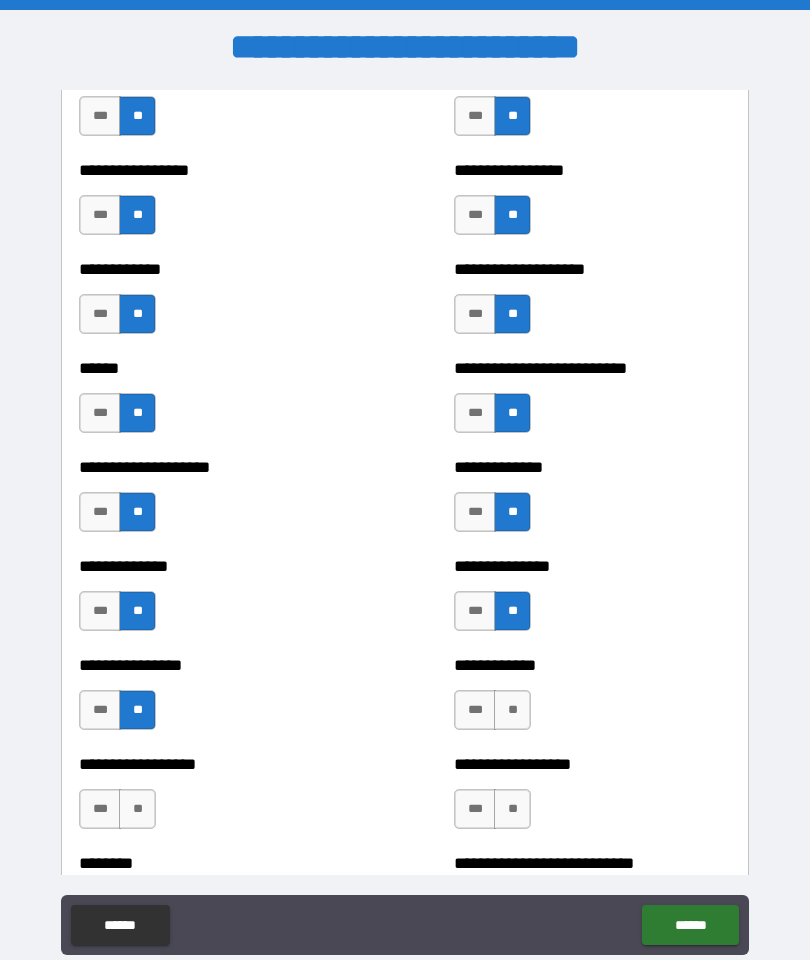 click on "**" at bounding box center (512, 710) 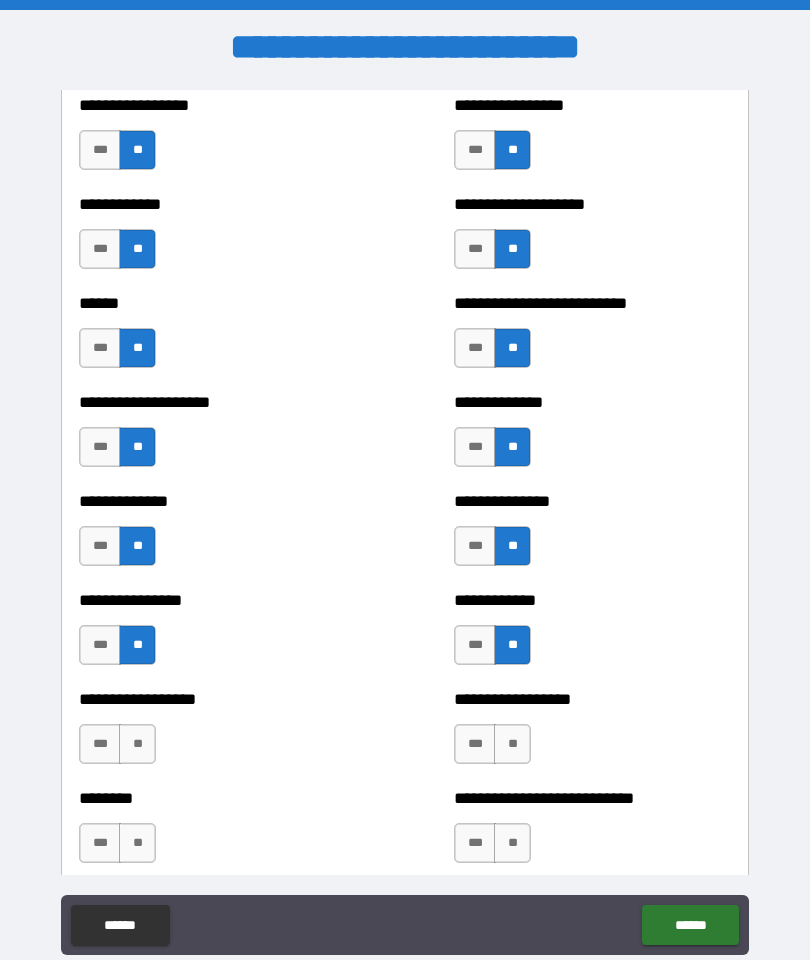 scroll, scrollTop: 3867, scrollLeft: 0, axis: vertical 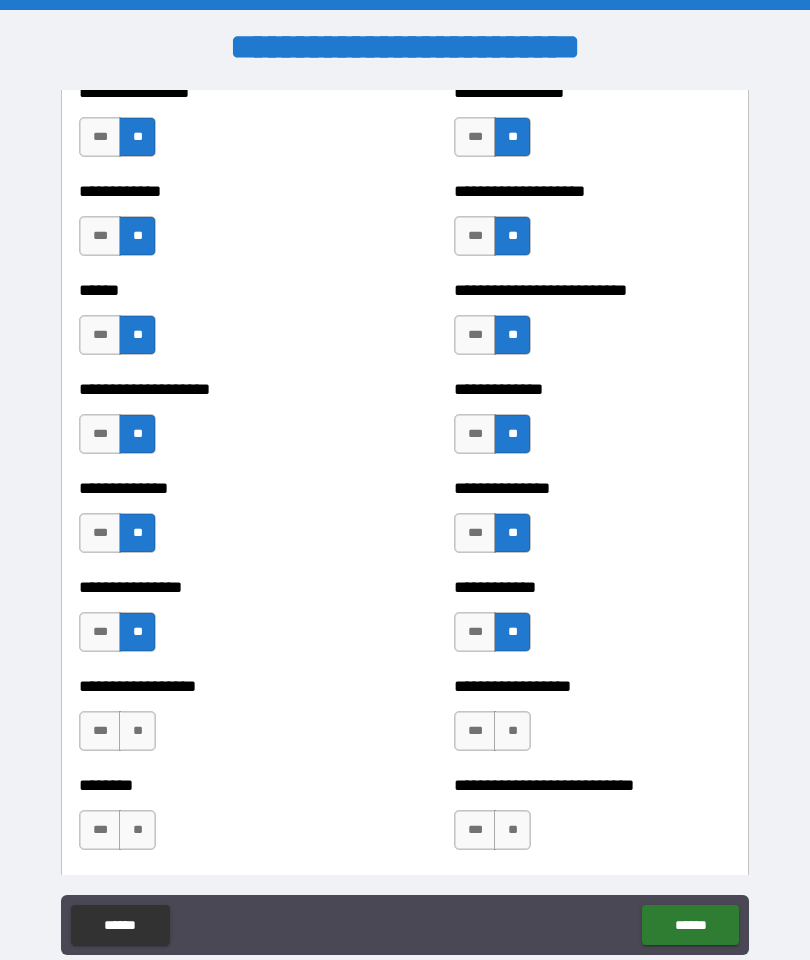 click on "**" at bounding box center [137, 731] 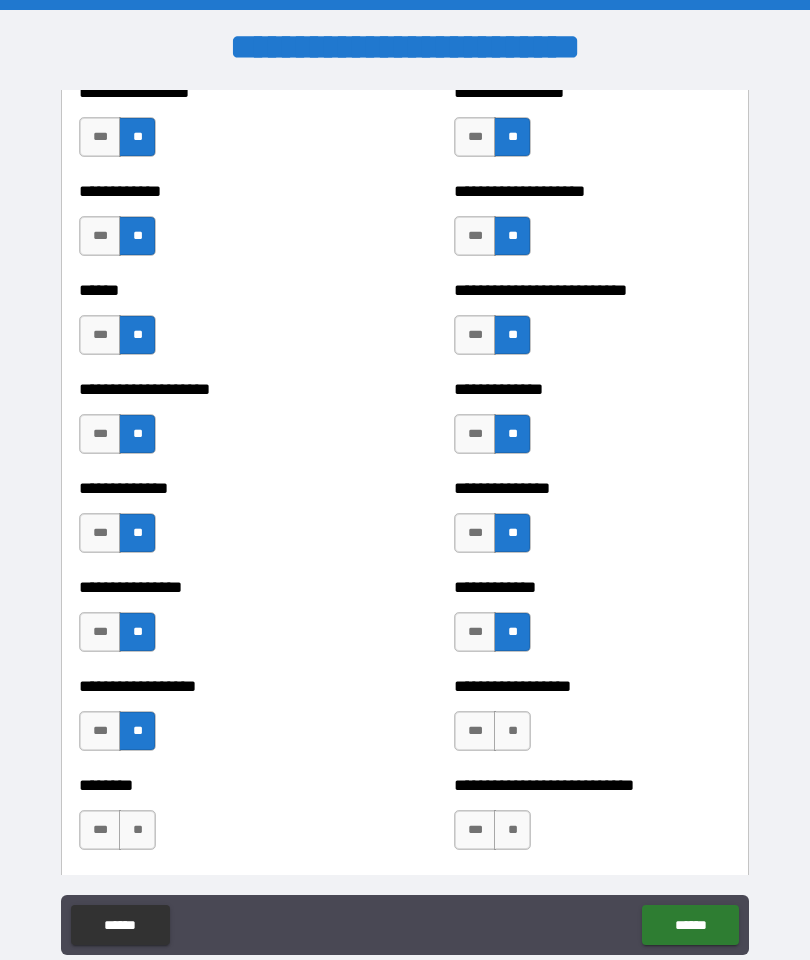 click on "**" at bounding box center [512, 731] 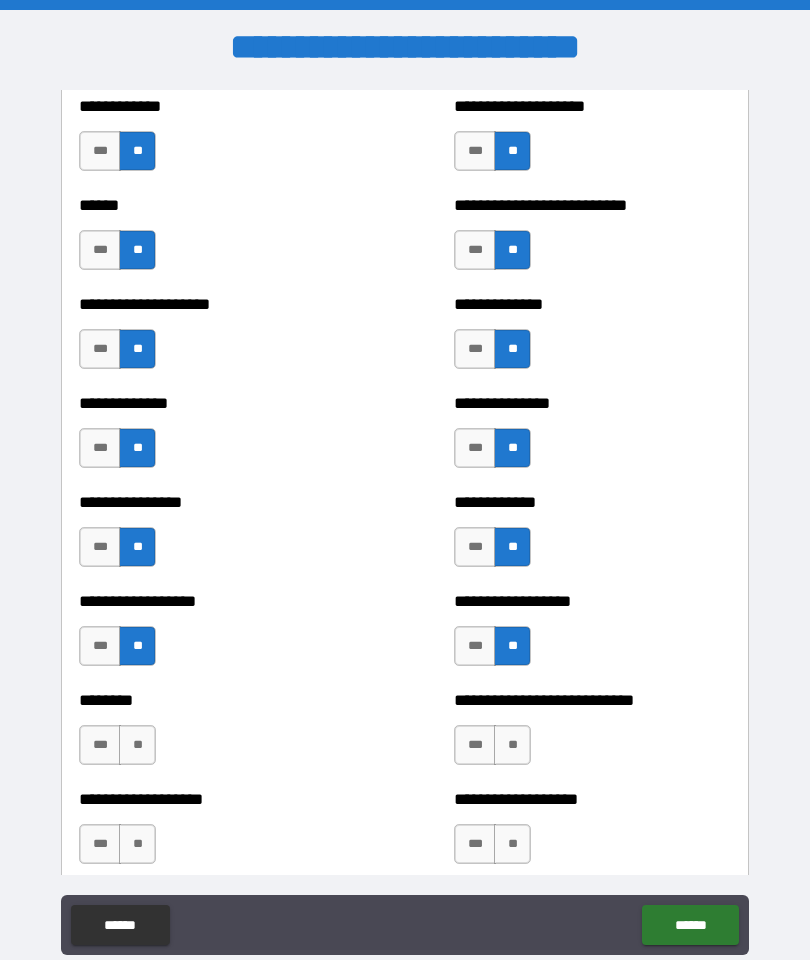 scroll, scrollTop: 3954, scrollLeft: 0, axis: vertical 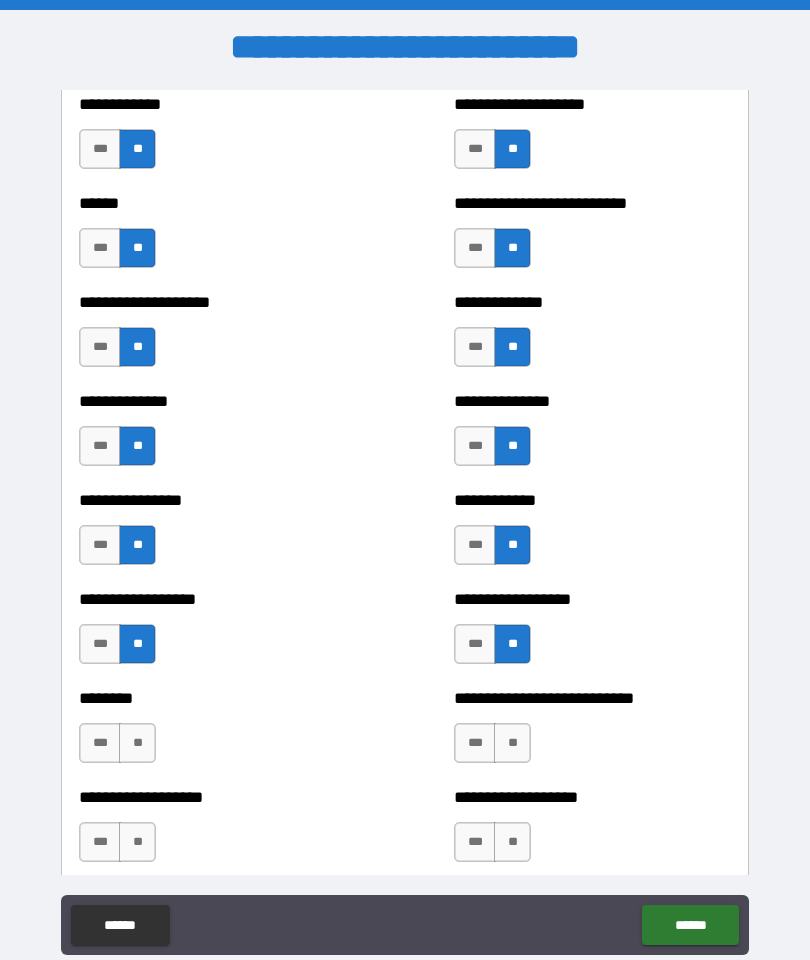 click on "**" at bounding box center [137, 743] 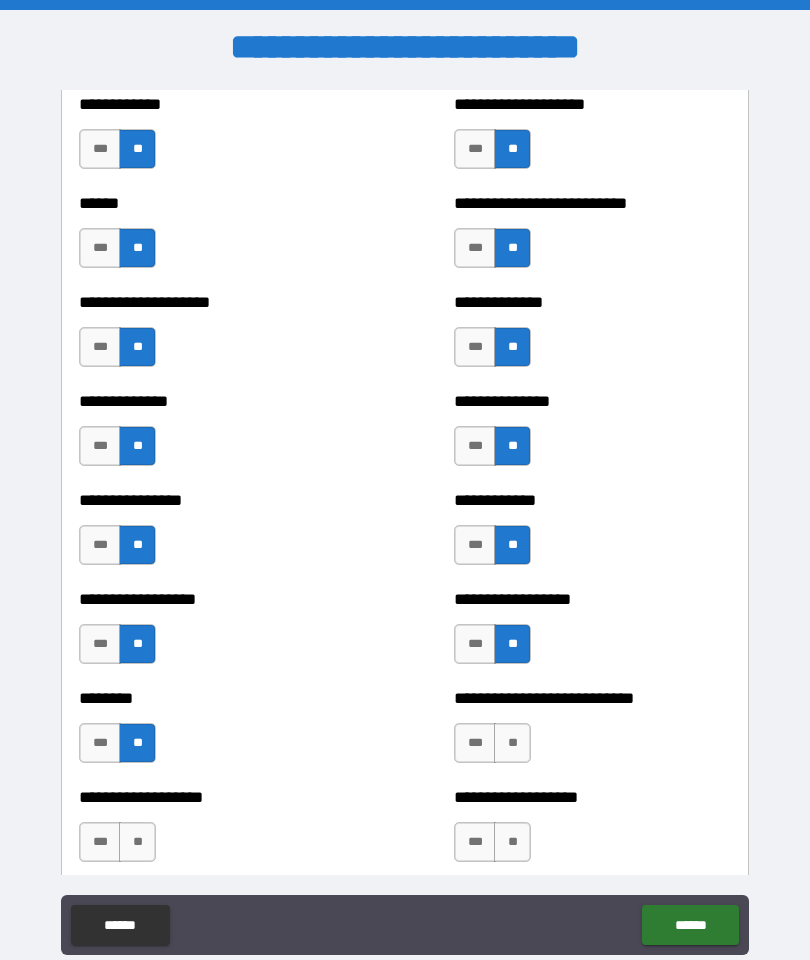click on "**" at bounding box center (512, 743) 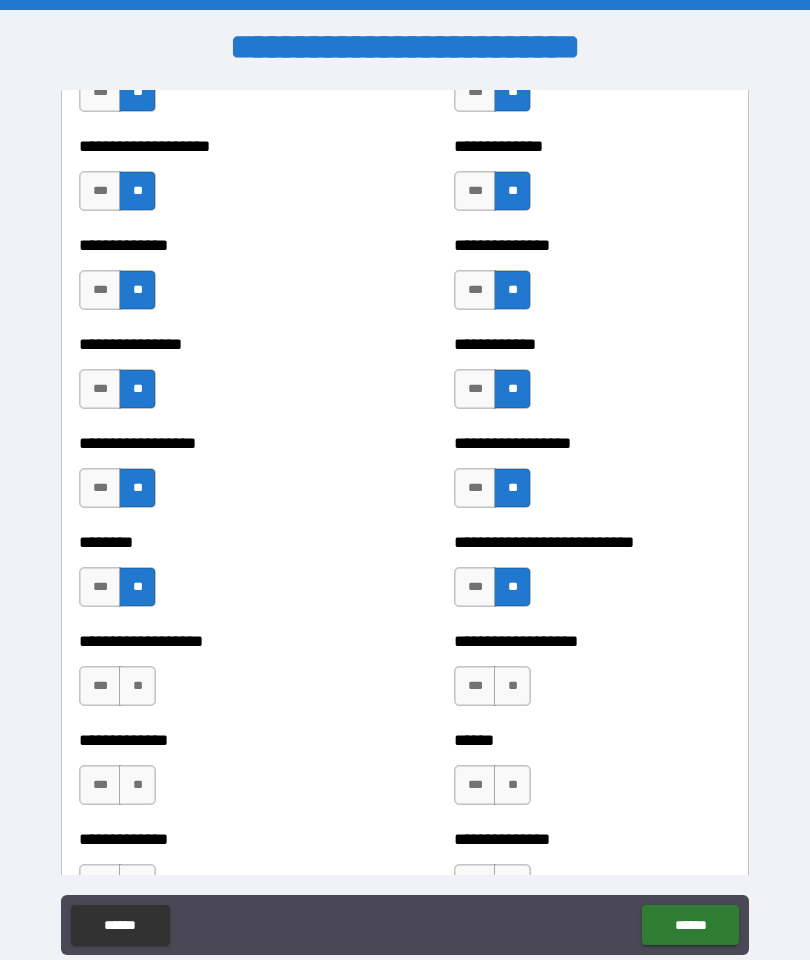 scroll, scrollTop: 4111, scrollLeft: 0, axis: vertical 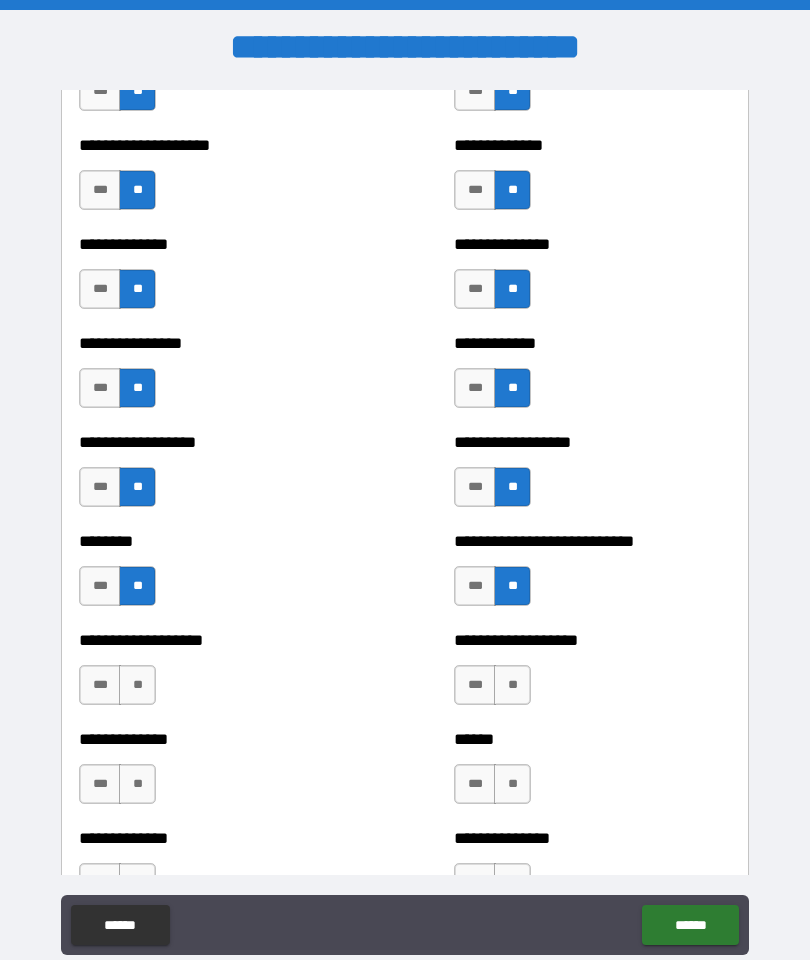 click on "**" at bounding box center [137, 685] 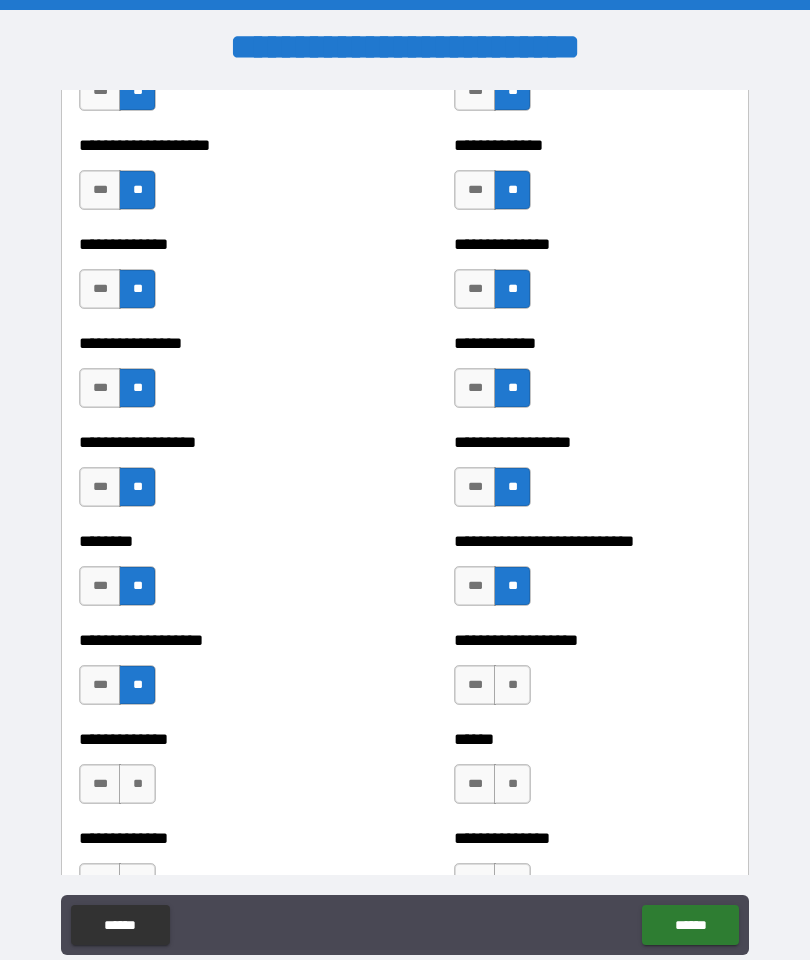 click on "**" at bounding box center (512, 685) 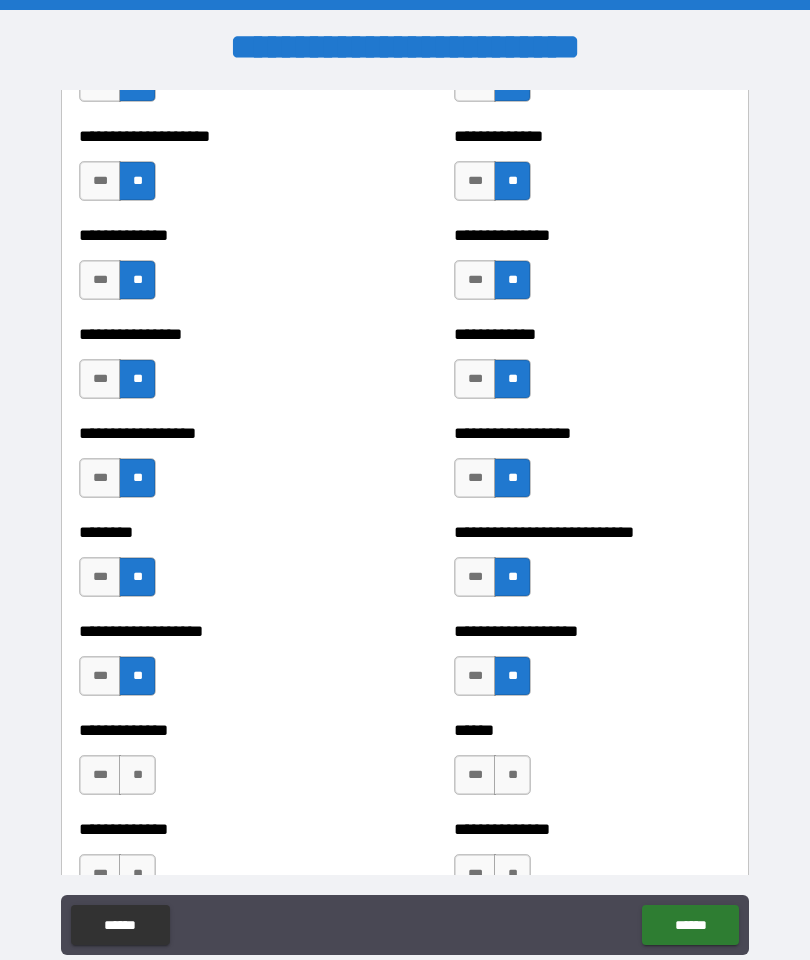 scroll, scrollTop: 4149, scrollLeft: 0, axis: vertical 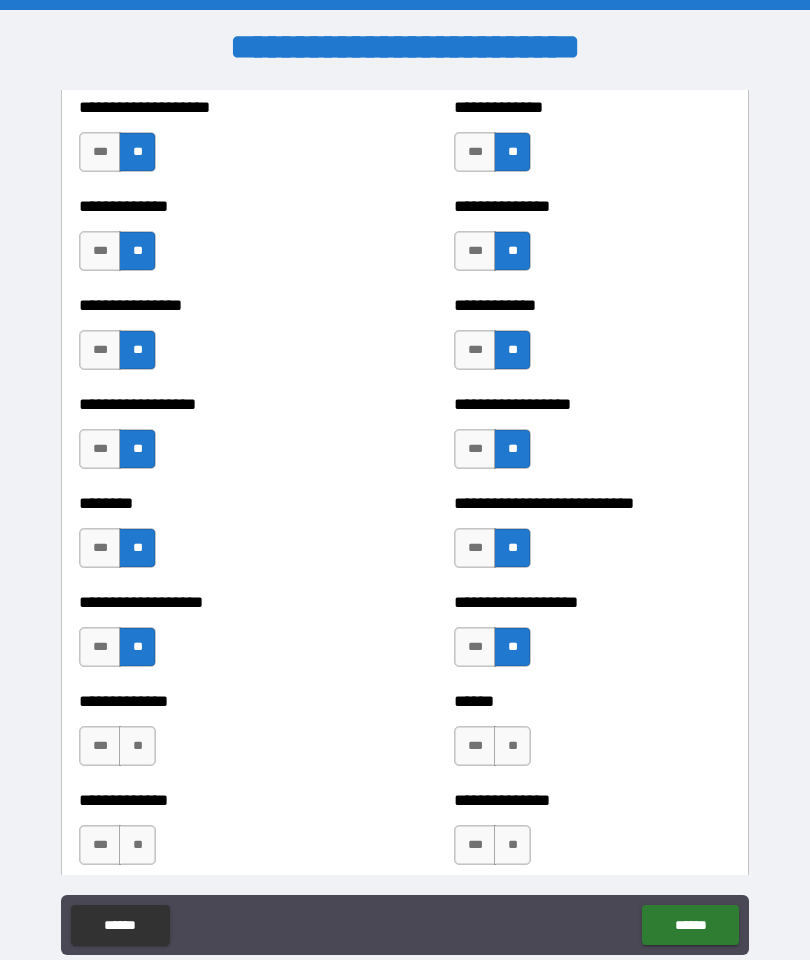 click on "***" at bounding box center [100, 746] 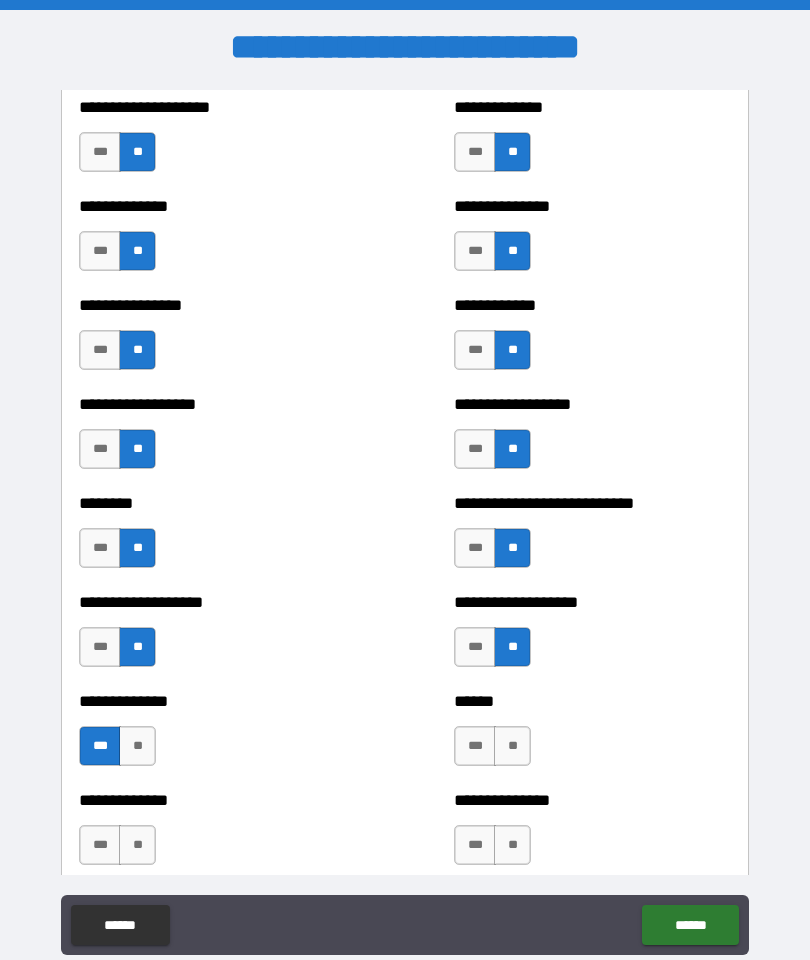click on "**" at bounding box center (512, 746) 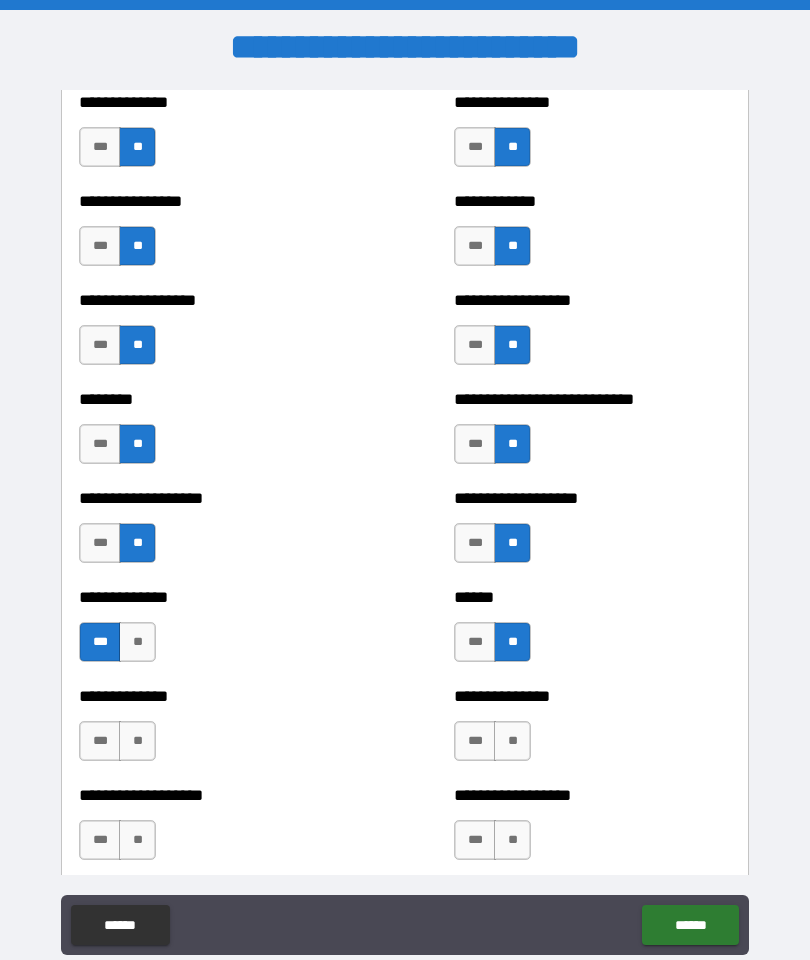 scroll, scrollTop: 4256, scrollLeft: 0, axis: vertical 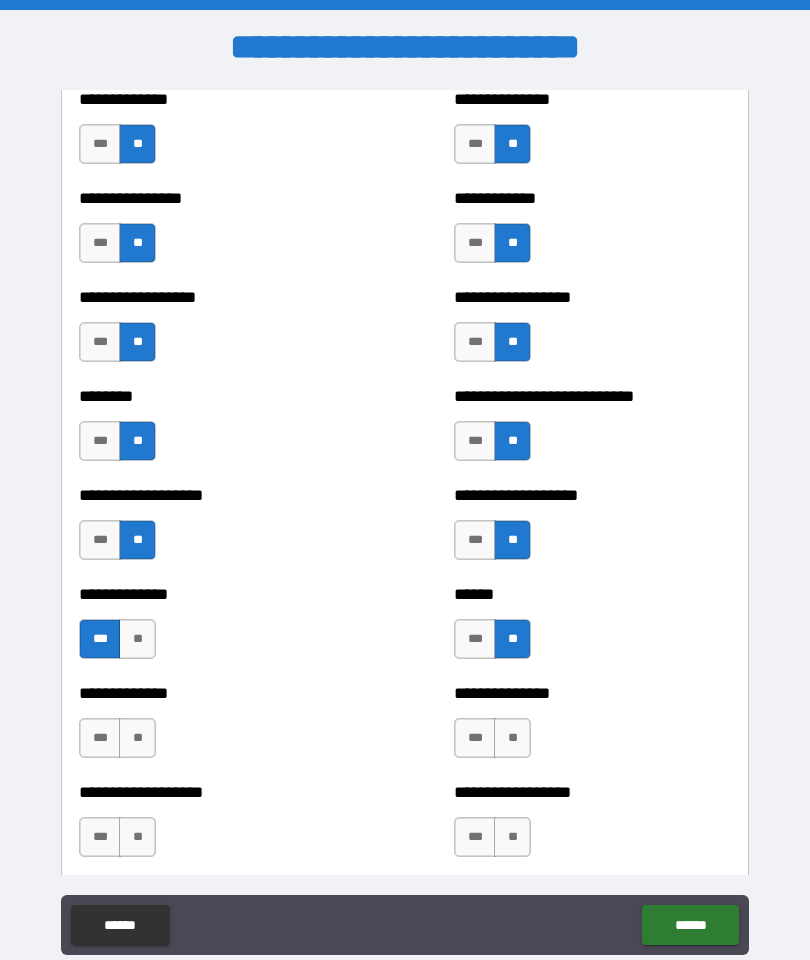 click on "**" at bounding box center [137, 738] 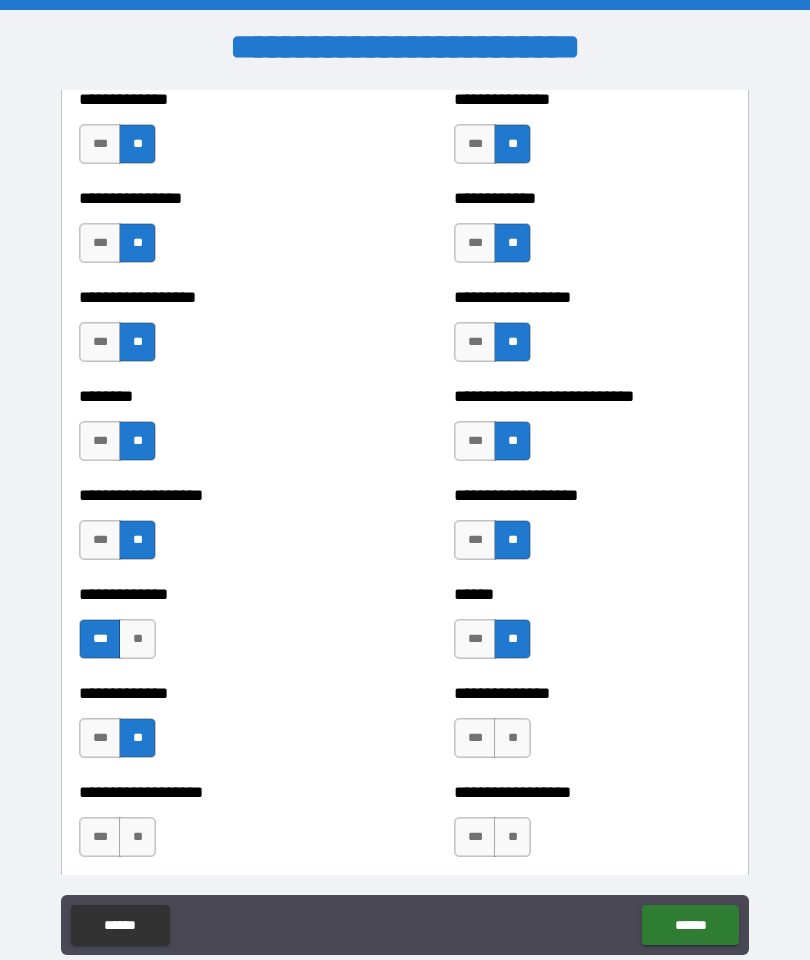click on "**" at bounding box center (512, 738) 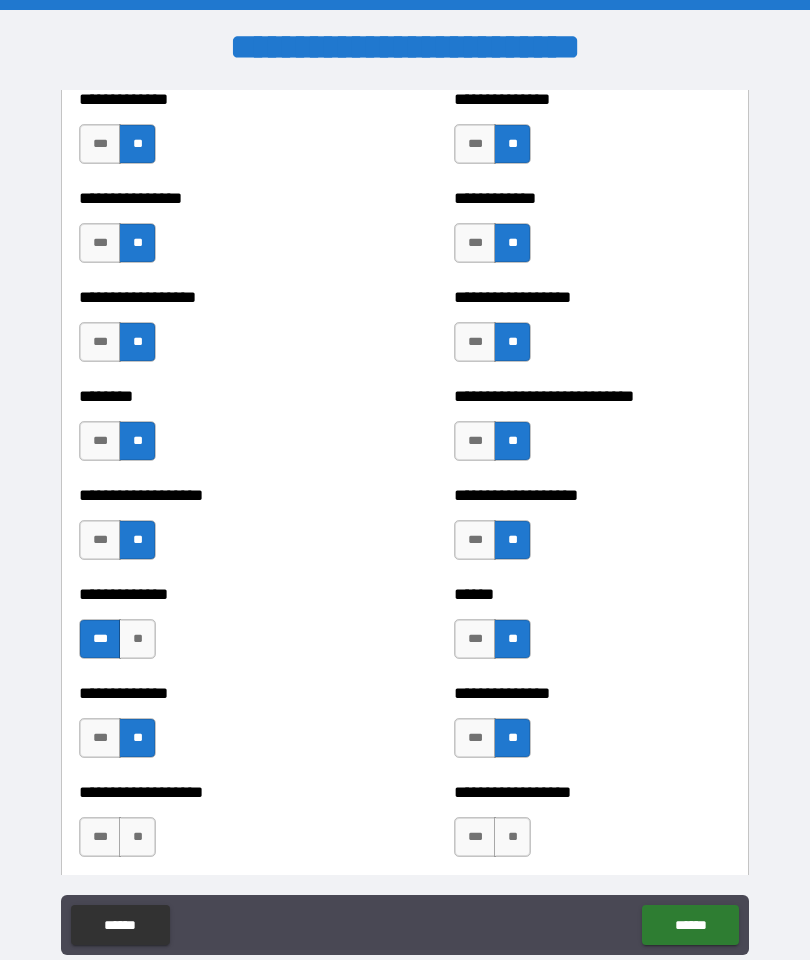 click on "**" at bounding box center (137, 837) 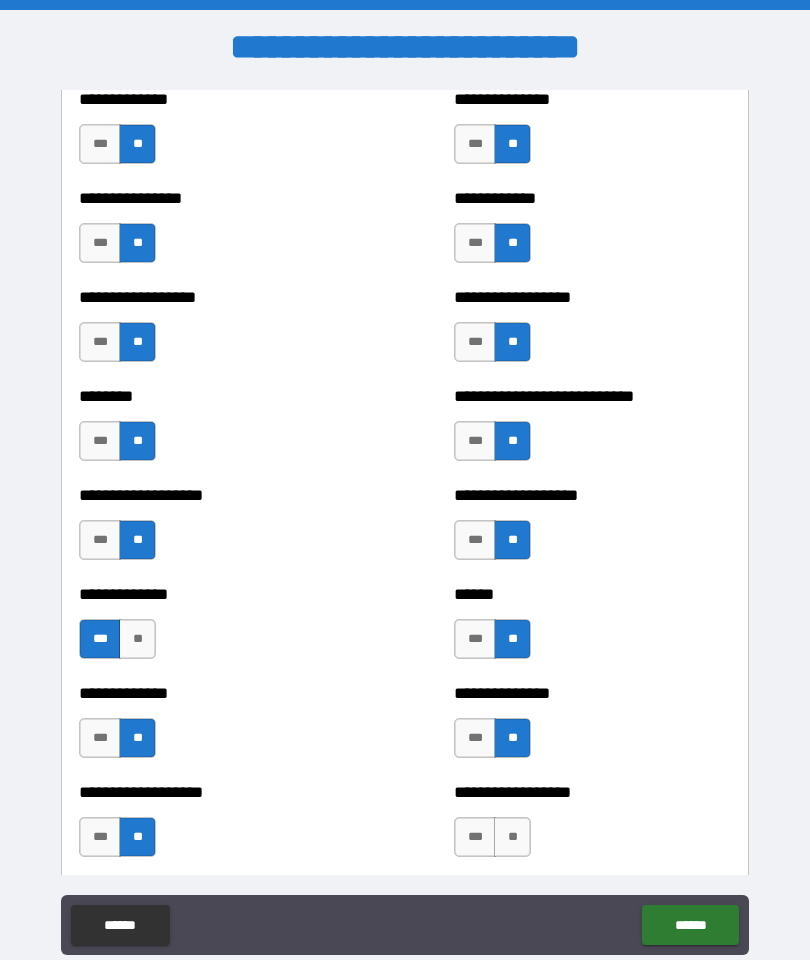 click on "**" at bounding box center (512, 837) 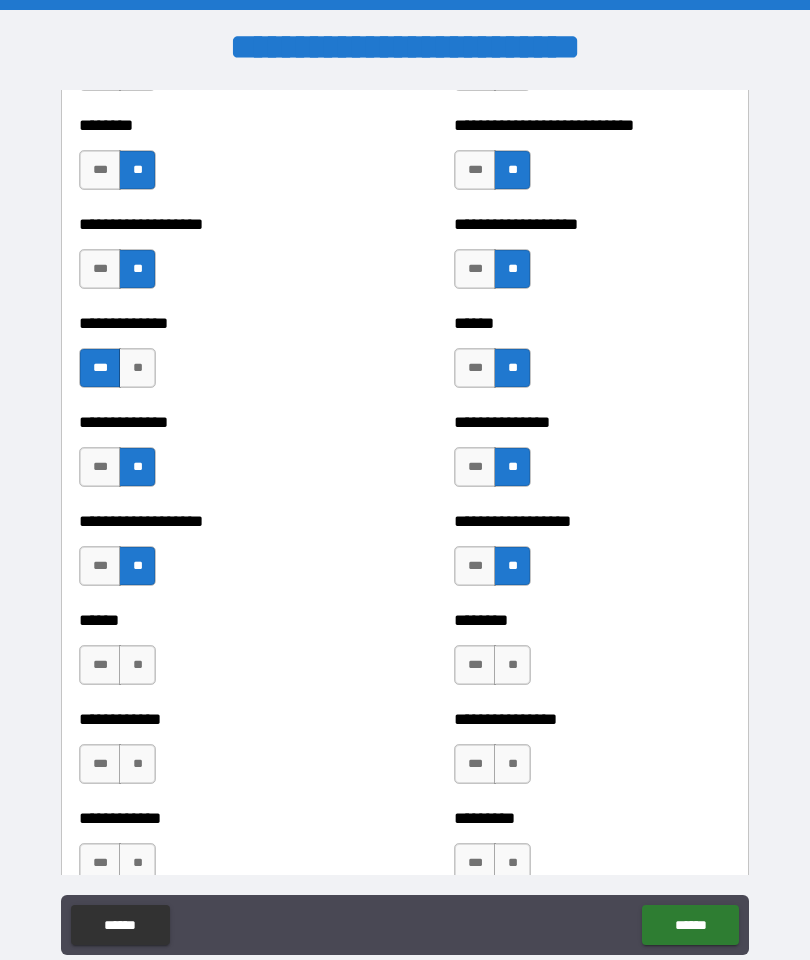 scroll, scrollTop: 4531, scrollLeft: 0, axis: vertical 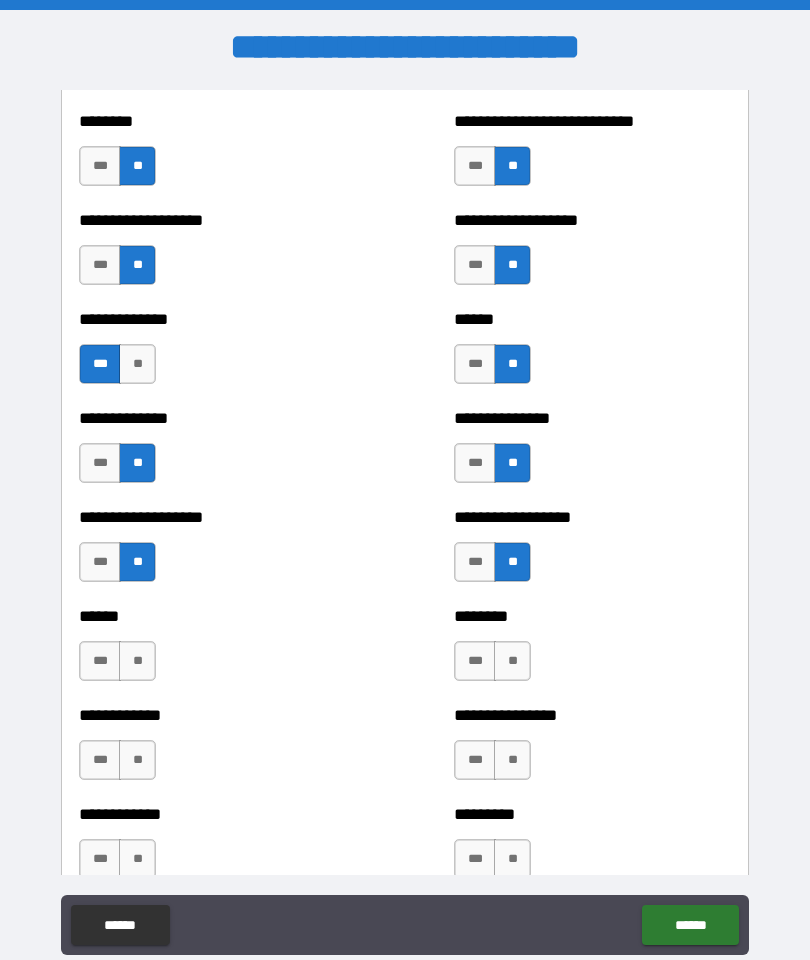 click on "**" at bounding box center (137, 661) 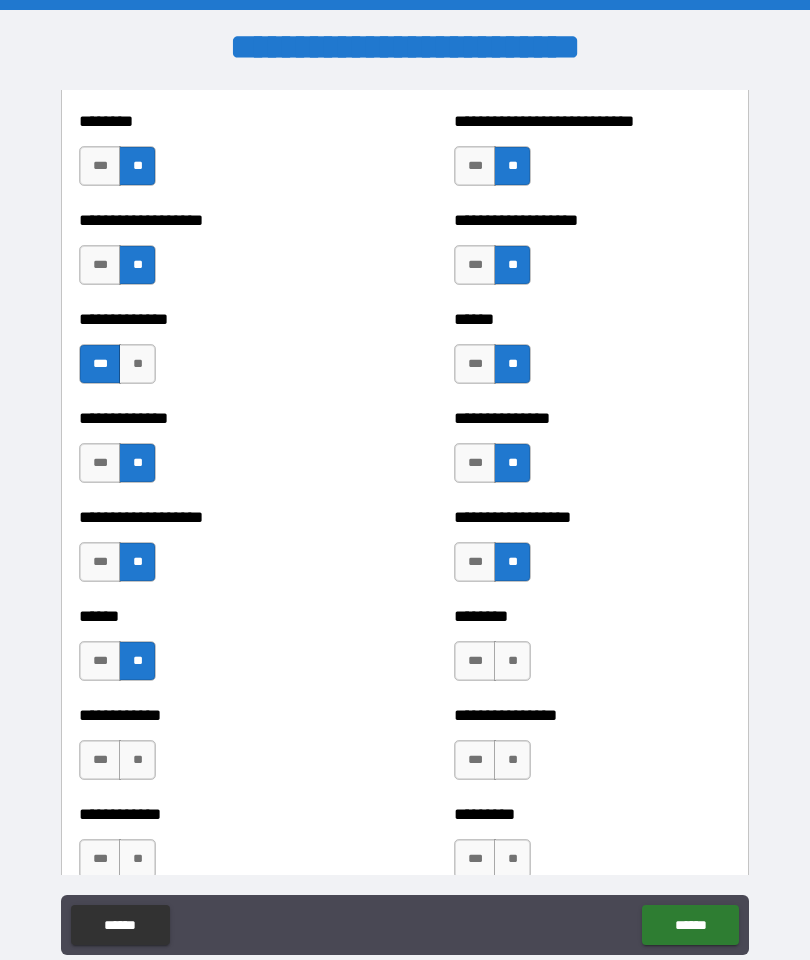 click on "***" at bounding box center [475, 661] 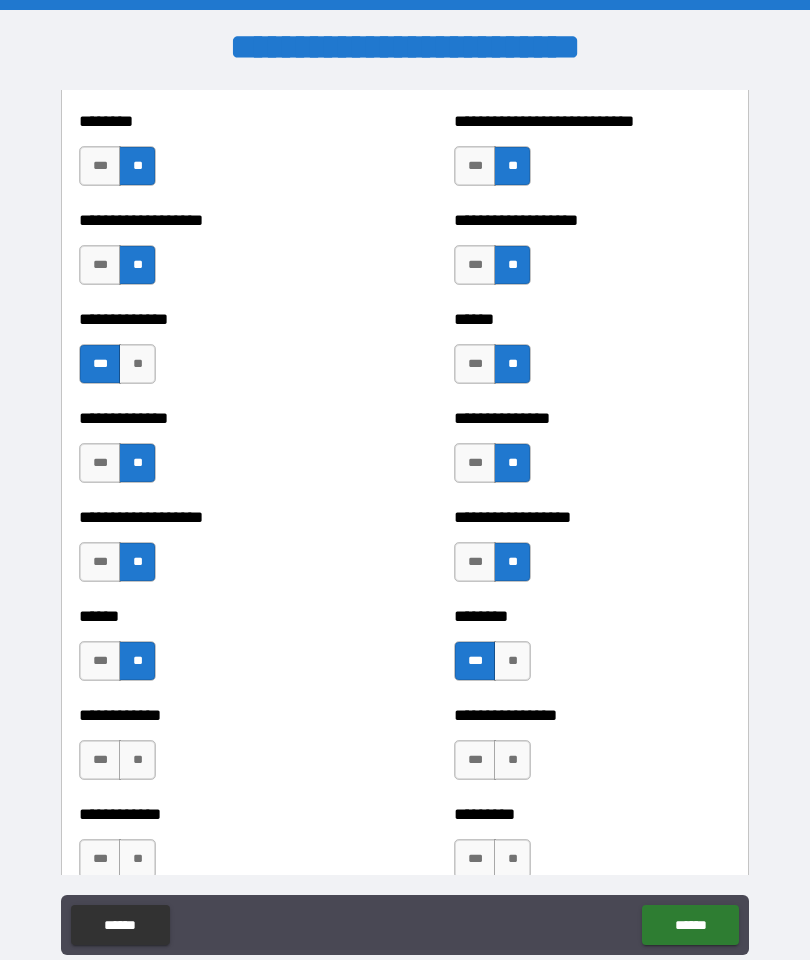click on "**" at bounding box center [137, 760] 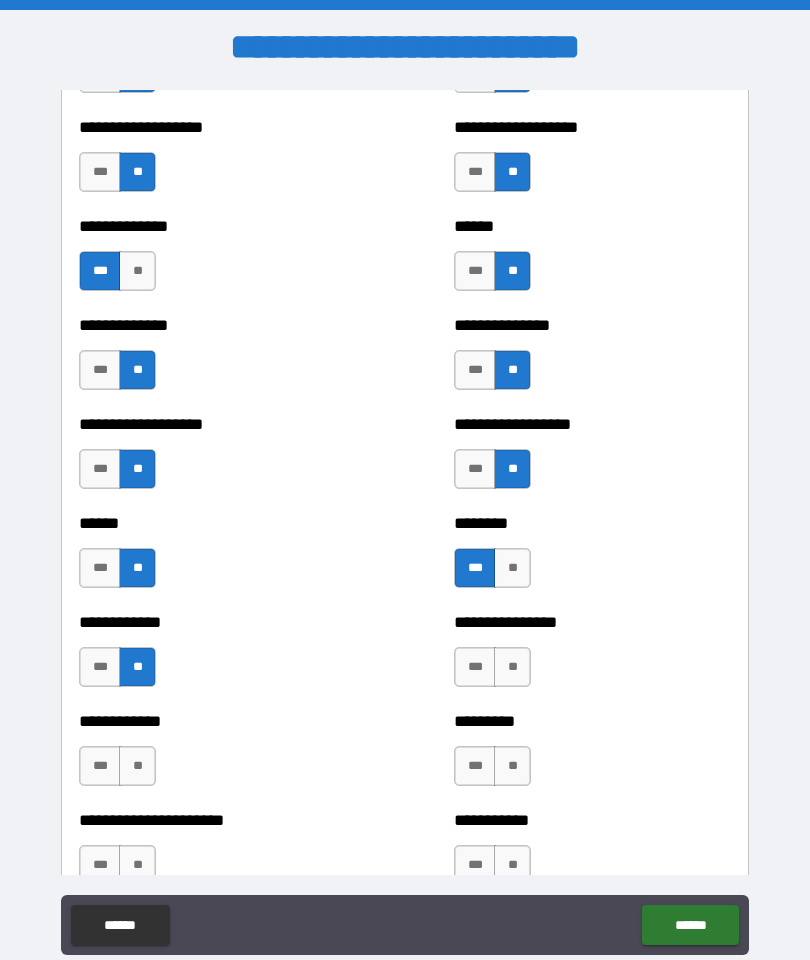 scroll, scrollTop: 4626, scrollLeft: 0, axis: vertical 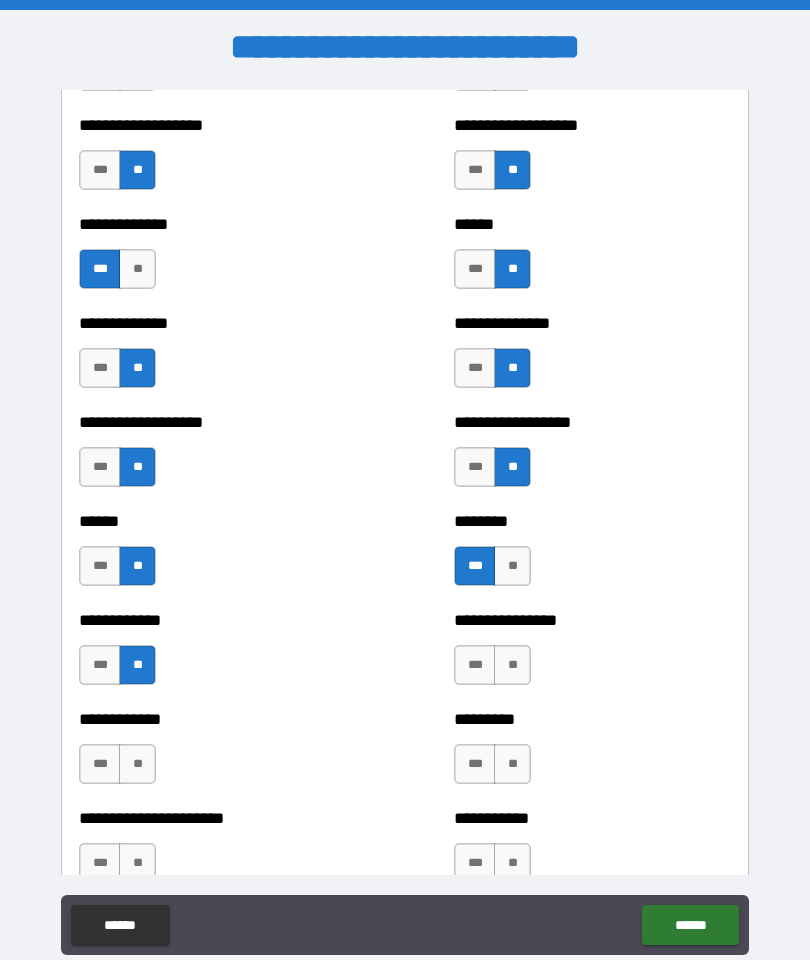 click on "***" at bounding box center (475, 665) 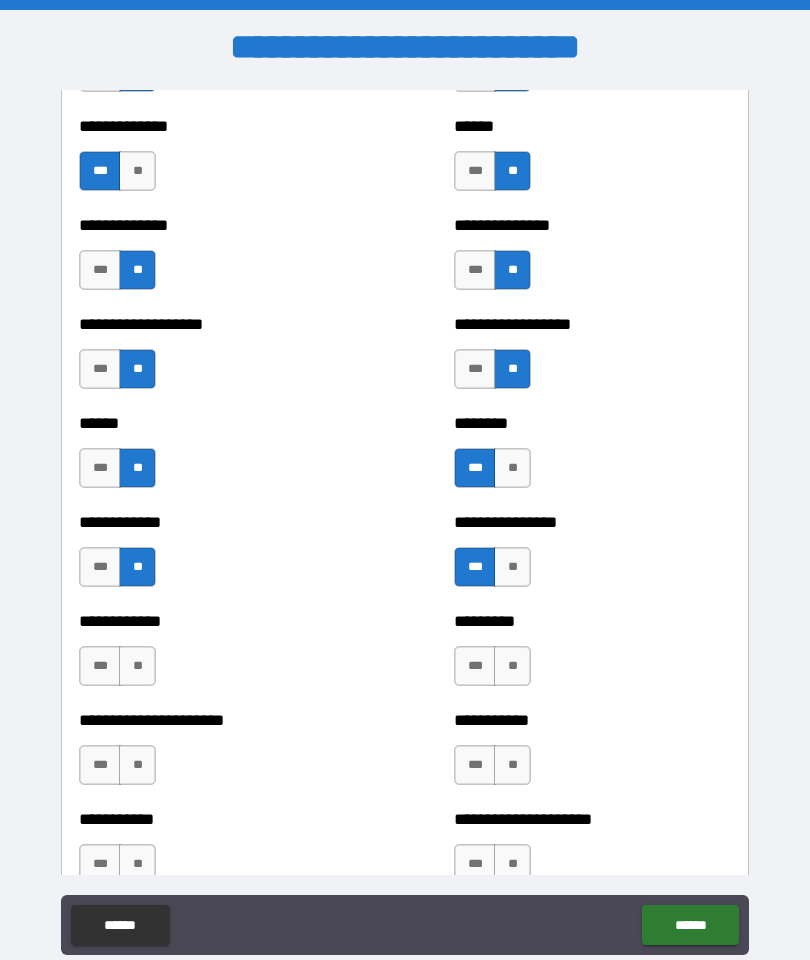 scroll, scrollTop: 4725, scrollLeft: 0, axis: vertical 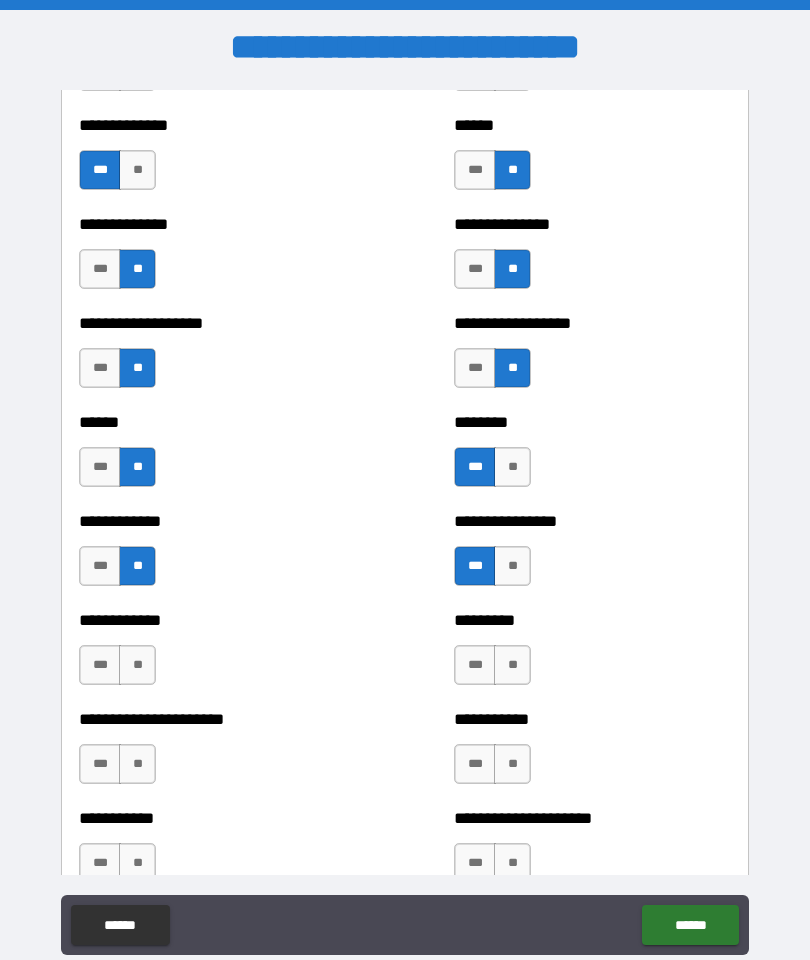 click on "**" at bounding box center [137, 665] 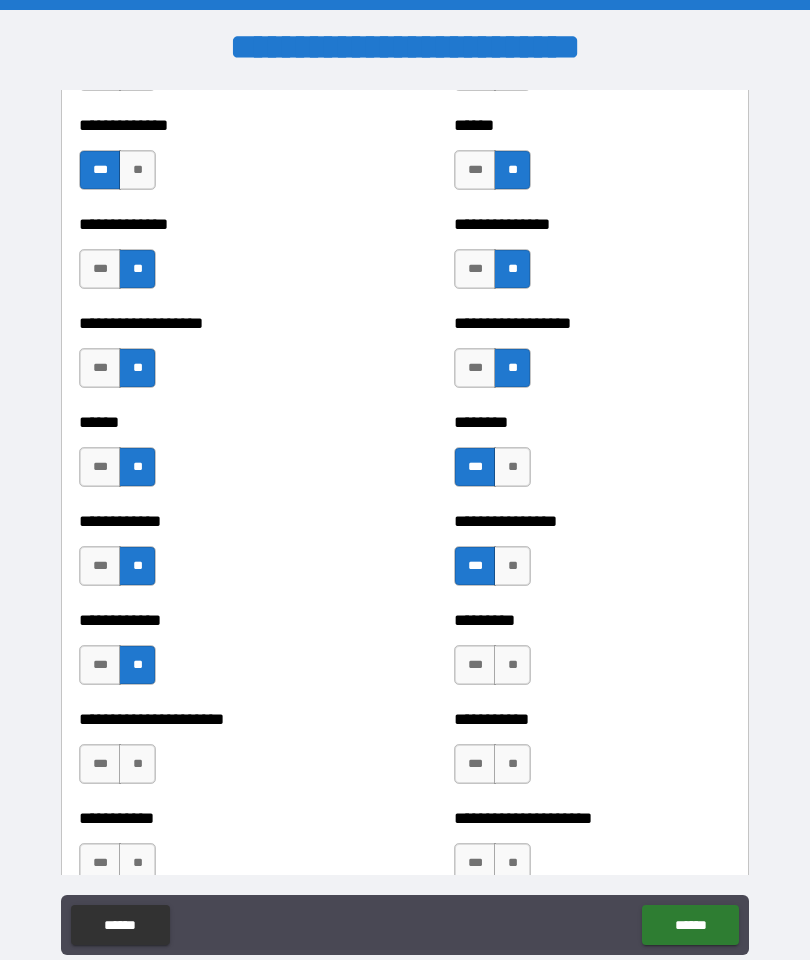 click on "**" at bounding box center [512, 665] 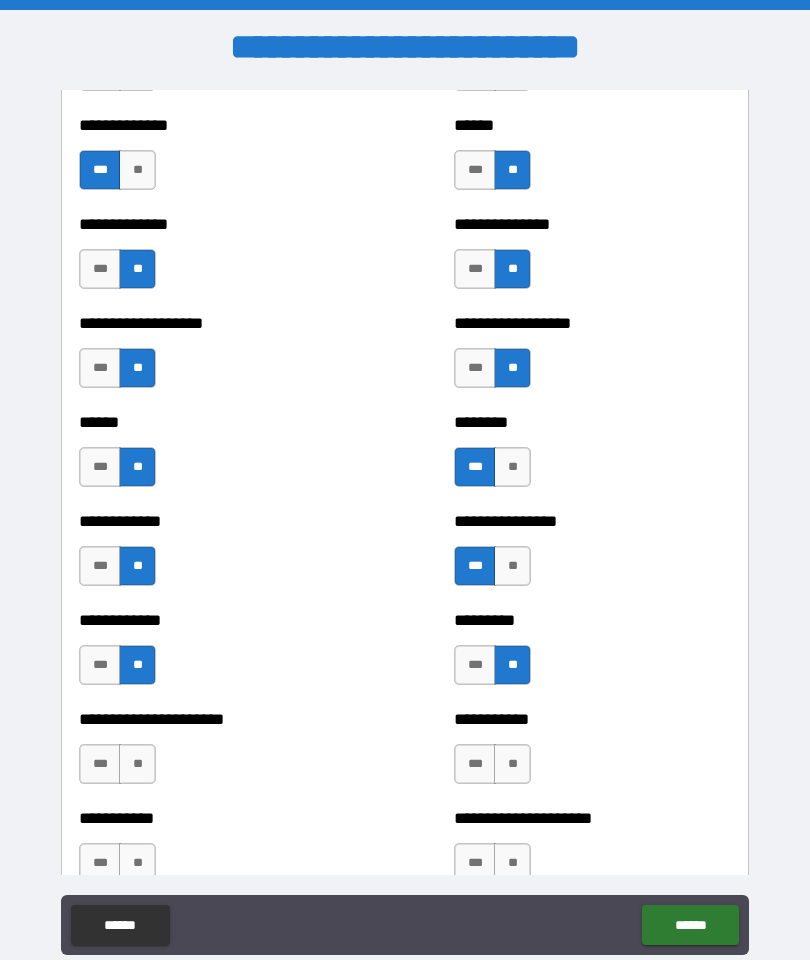 click on "**" at bounding box center [137, 764] 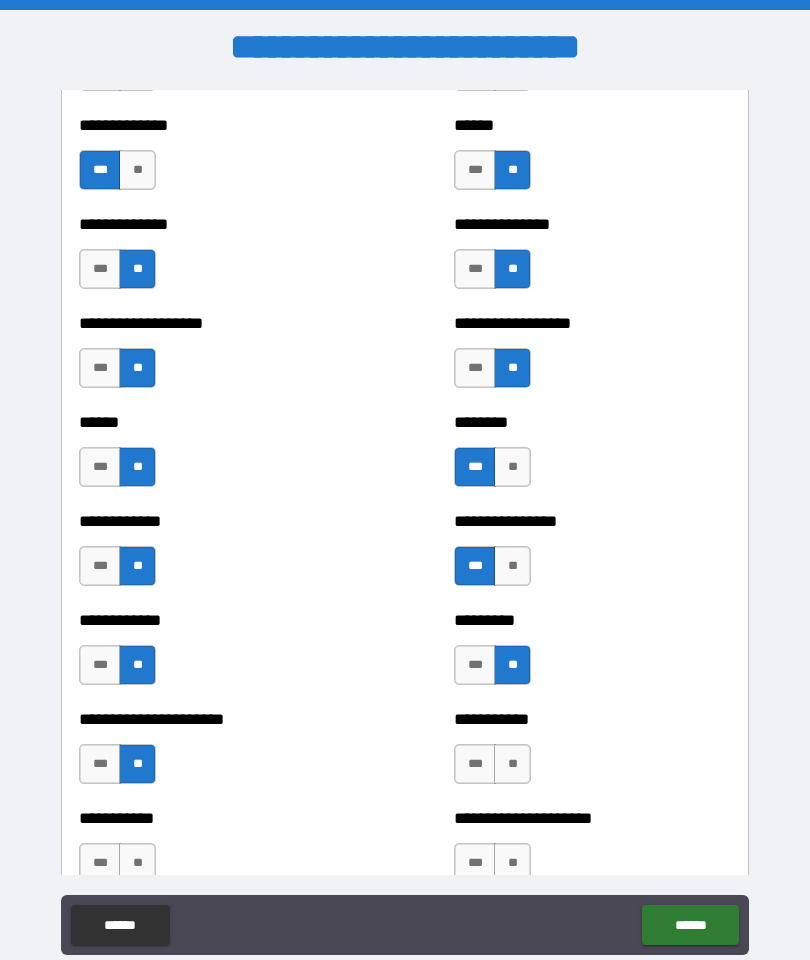 click on "**" at bounding box center [512, 764] 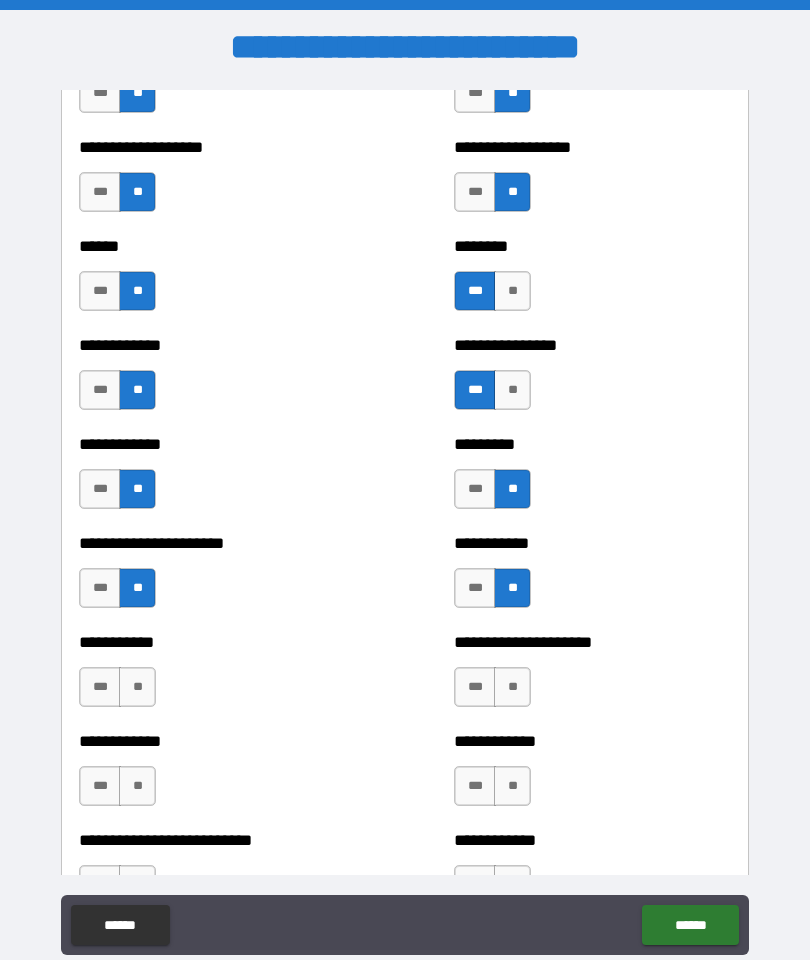 scroll, scrollTop: 4902, scrollLeft: 0, axis: vertical 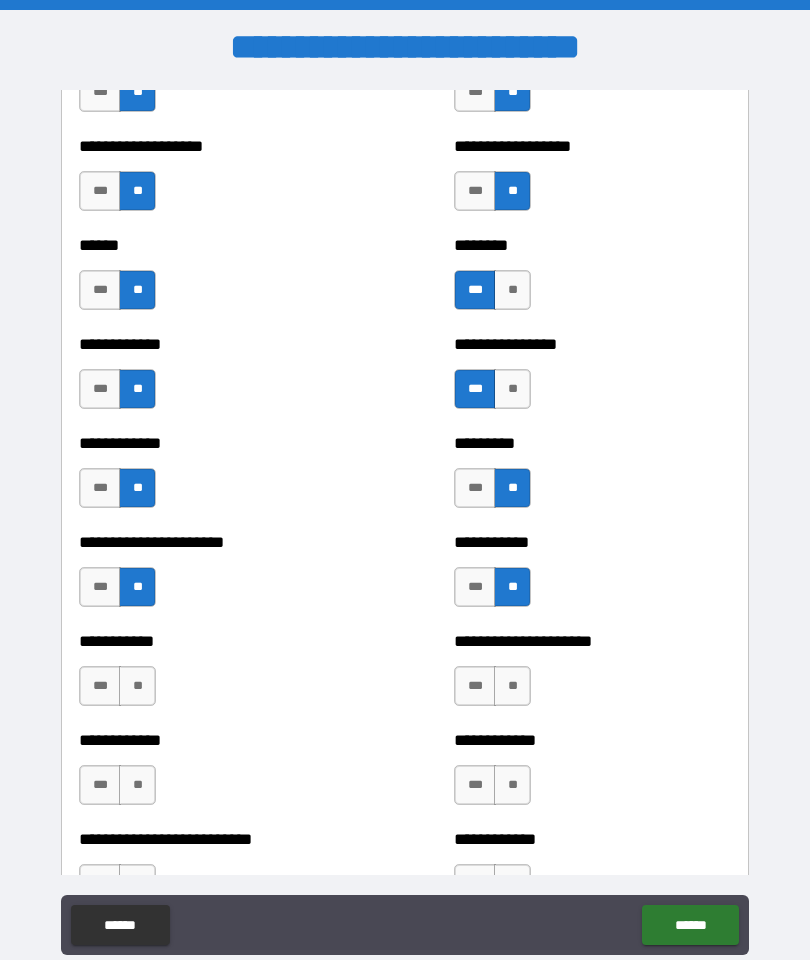 click on "**" at bounding box center [137, 686] 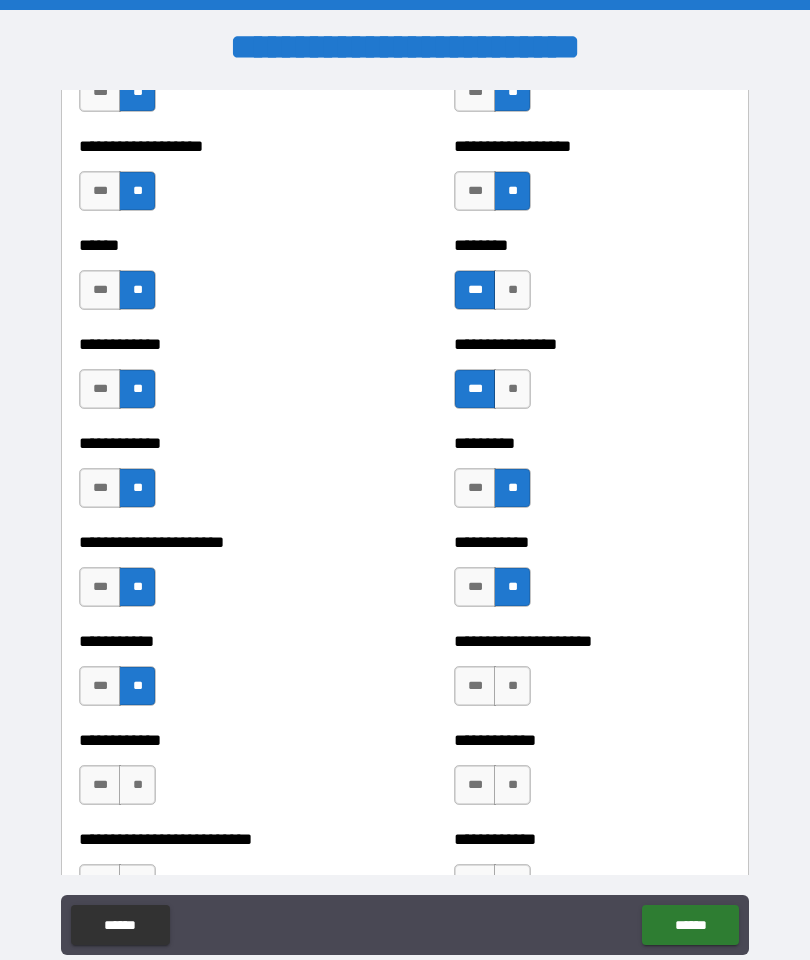 click on "**" at bounding box center [512, 686] 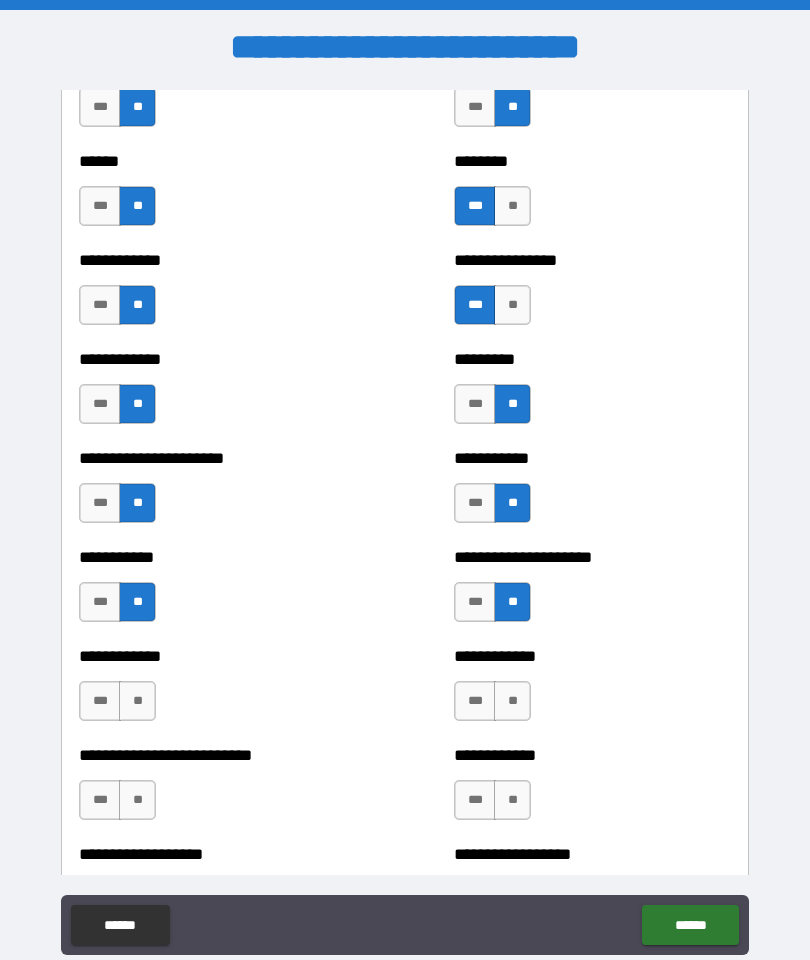 scroll, scrollTop: 4981, scrollLeft: 0, axis: vertical 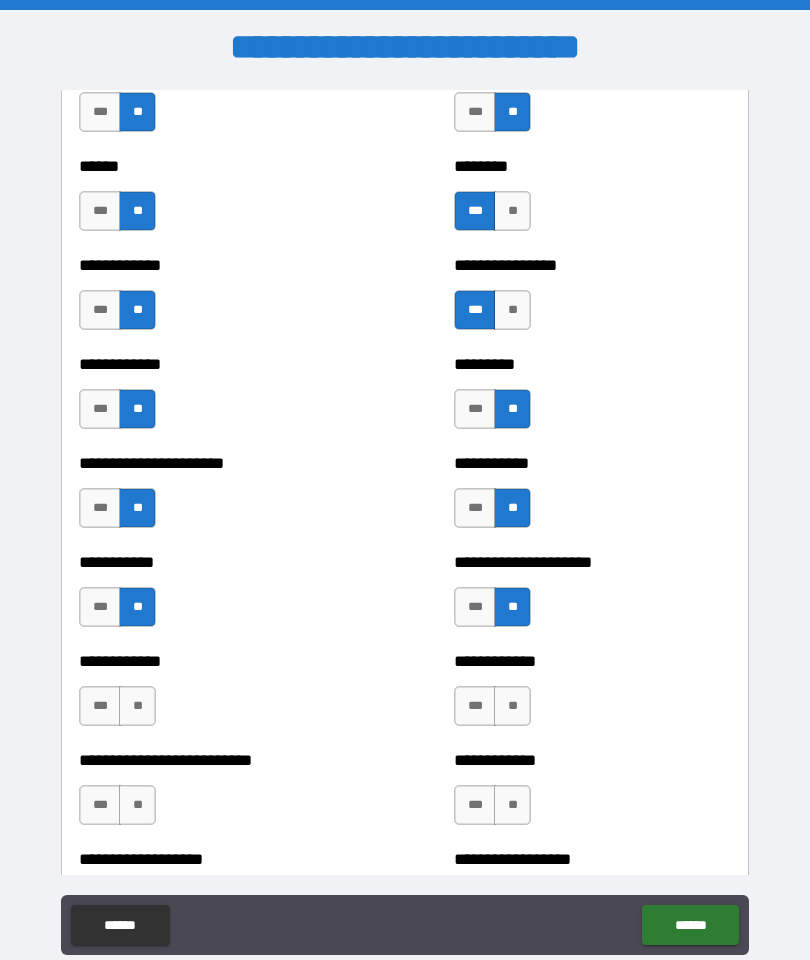 click on "**" at bounding box center [137, 706] 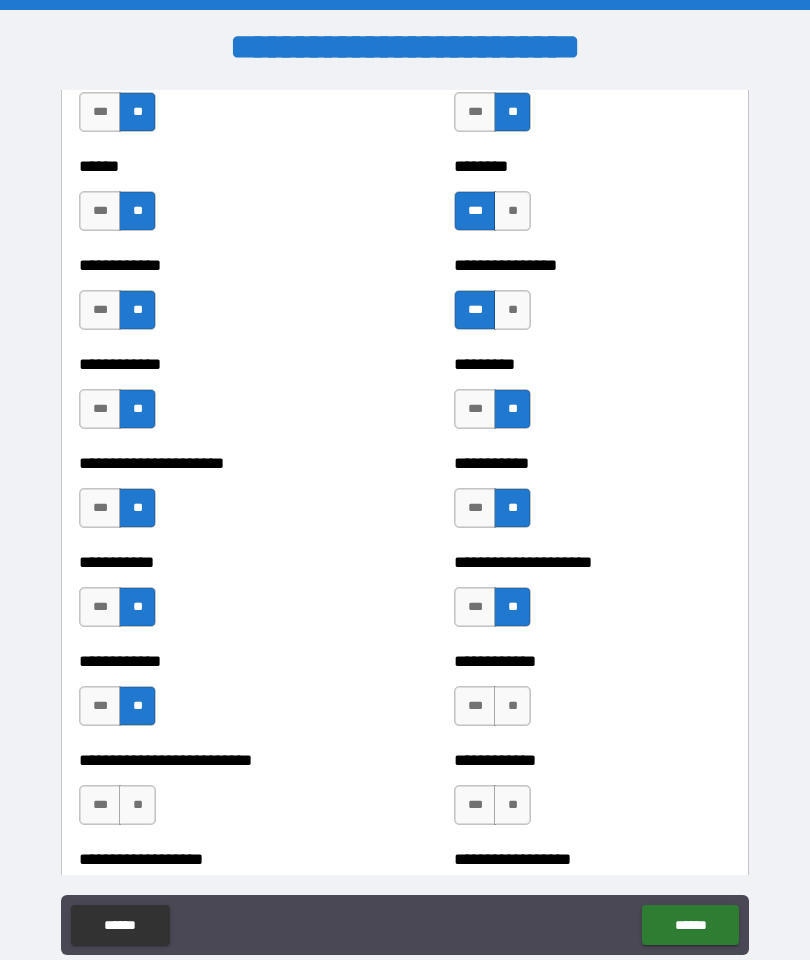 click on "**" at bounding box center [512, 706] 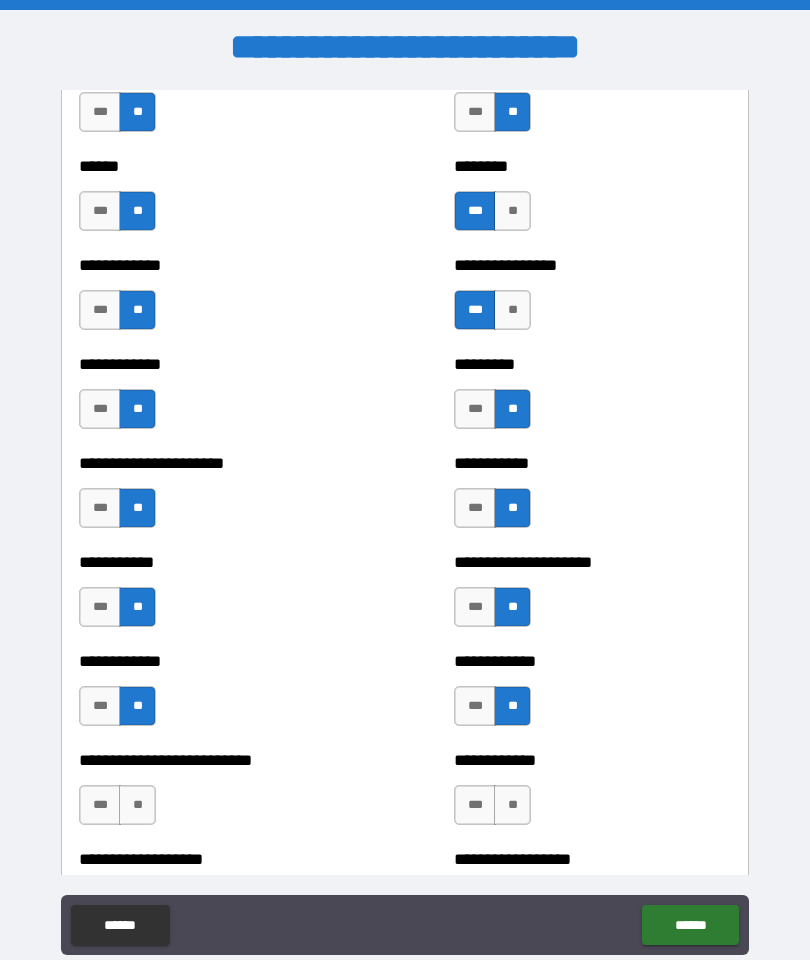 click on "**" at bounding box center (137, 805) 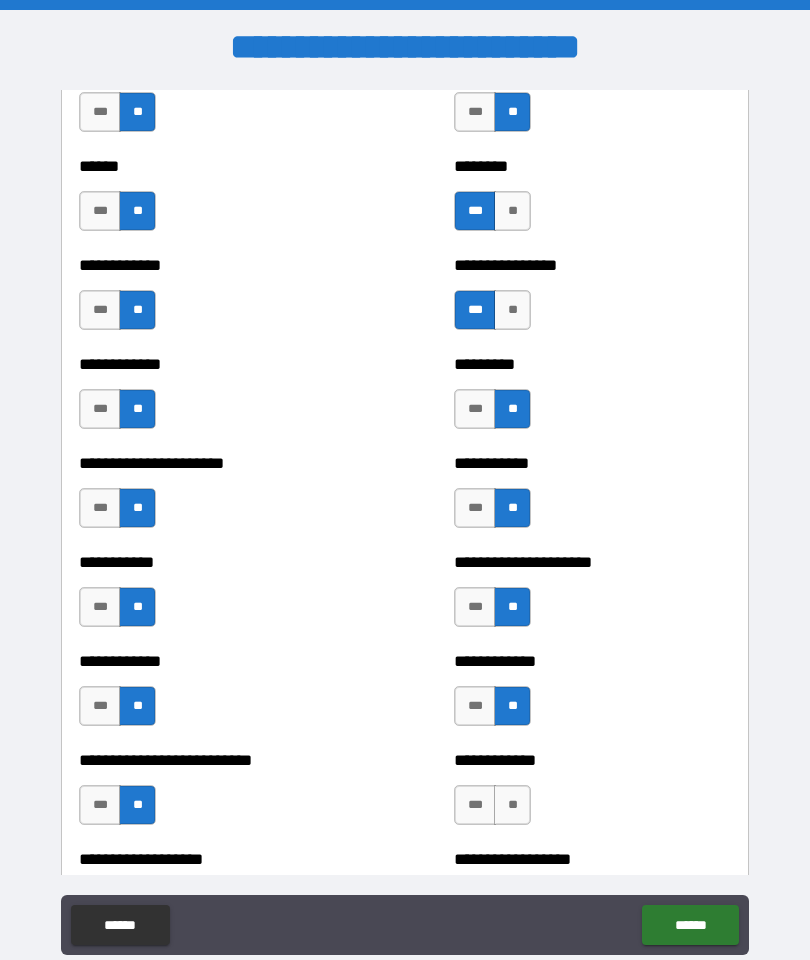 click on "***" at bounding box center [475, 805] 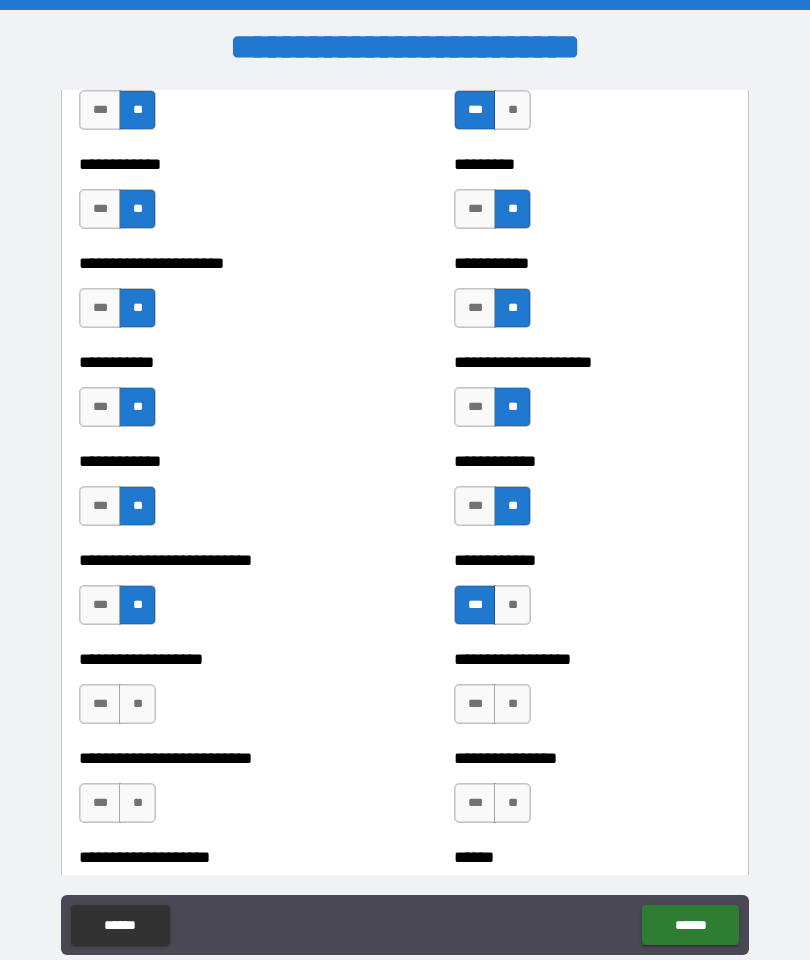 scroll, scrollTop: 5182, scrollLeft: 0, axis: vertical 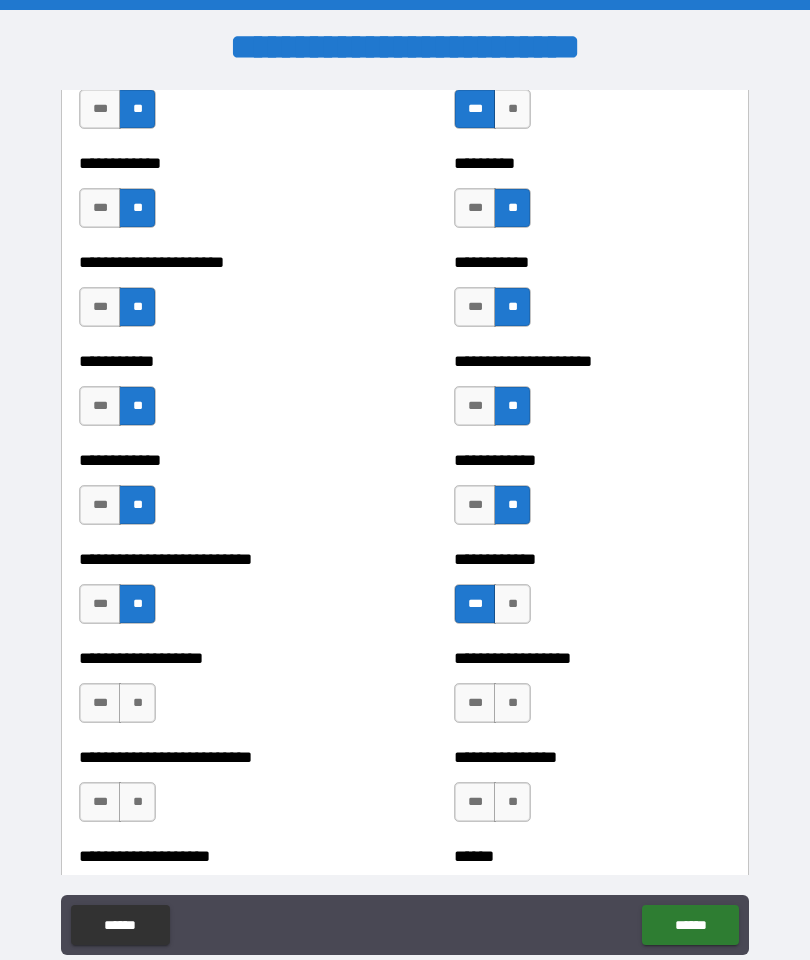 click on "**" at bounding box center (137, 703) 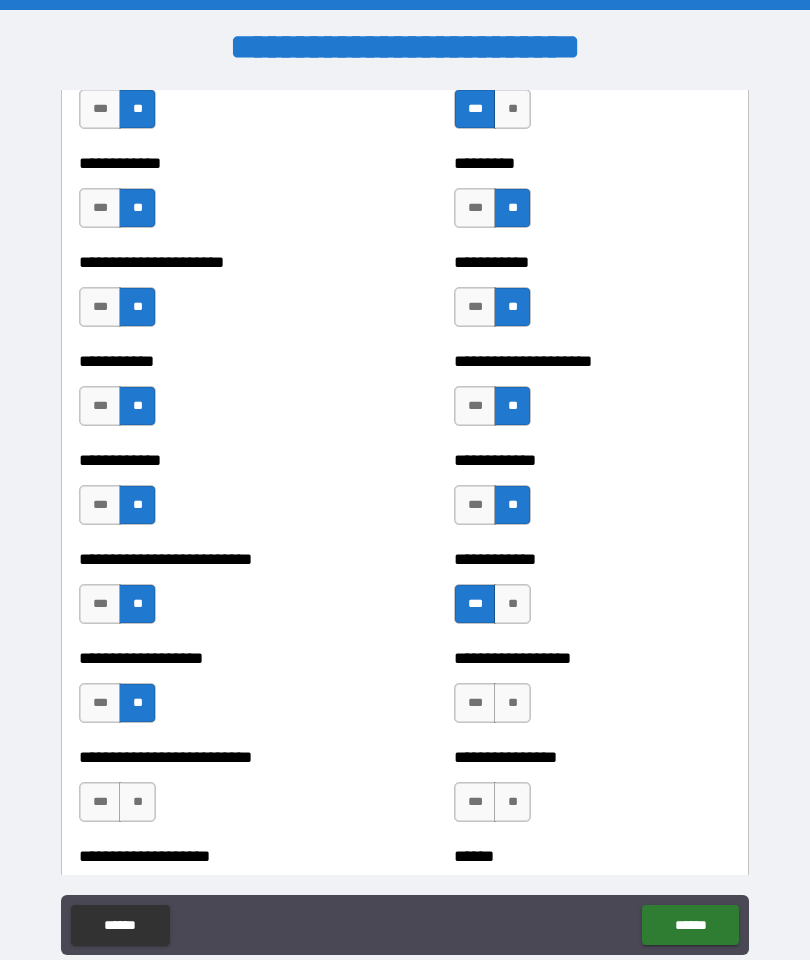 click on "**" at bounding box center (512, 703) 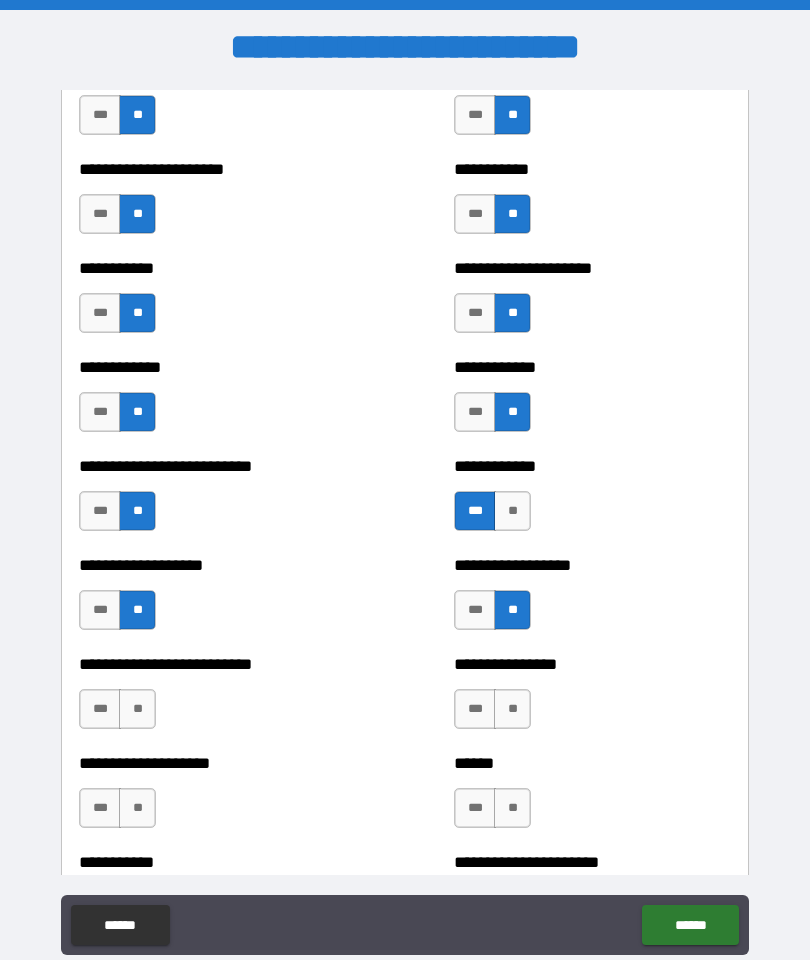 scroll, scrollTop: 5282, scrollLeft: 0, axis: vertical 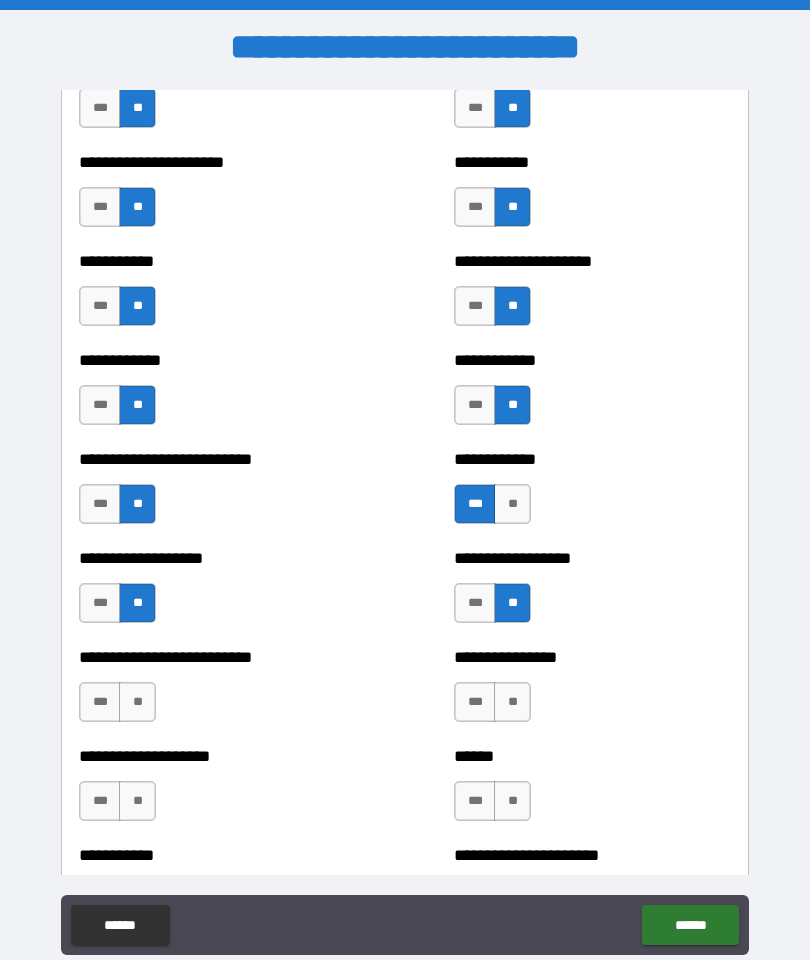 click on "**" at bounding box center [512, 702] 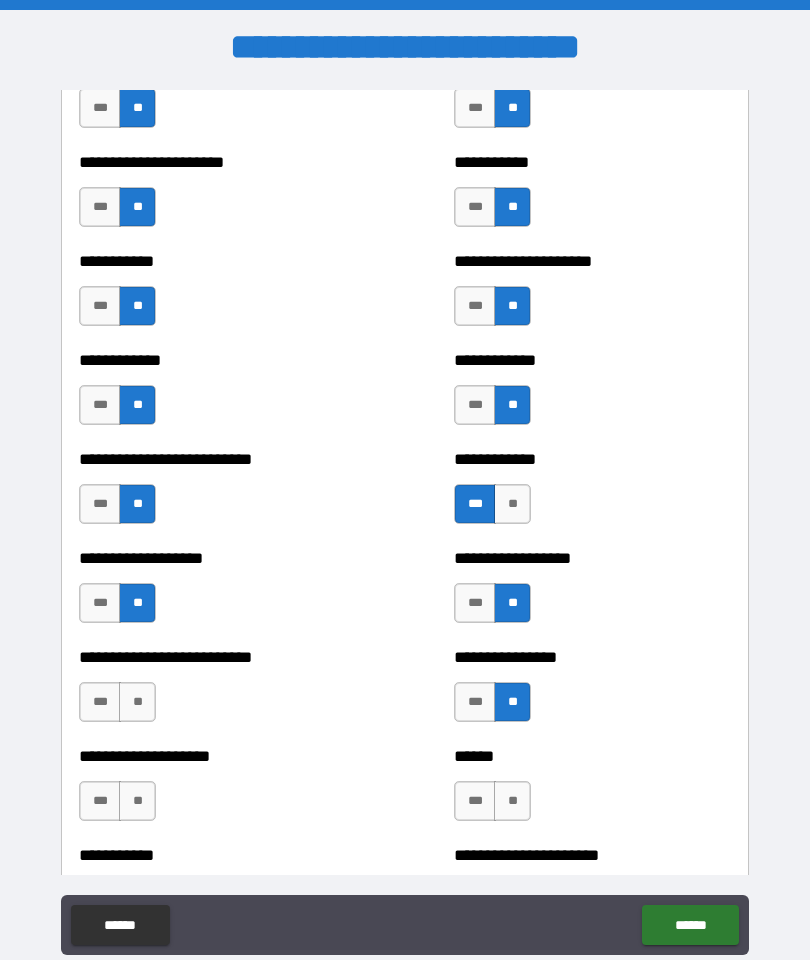 click on "**" at bounding box center (137, 702) 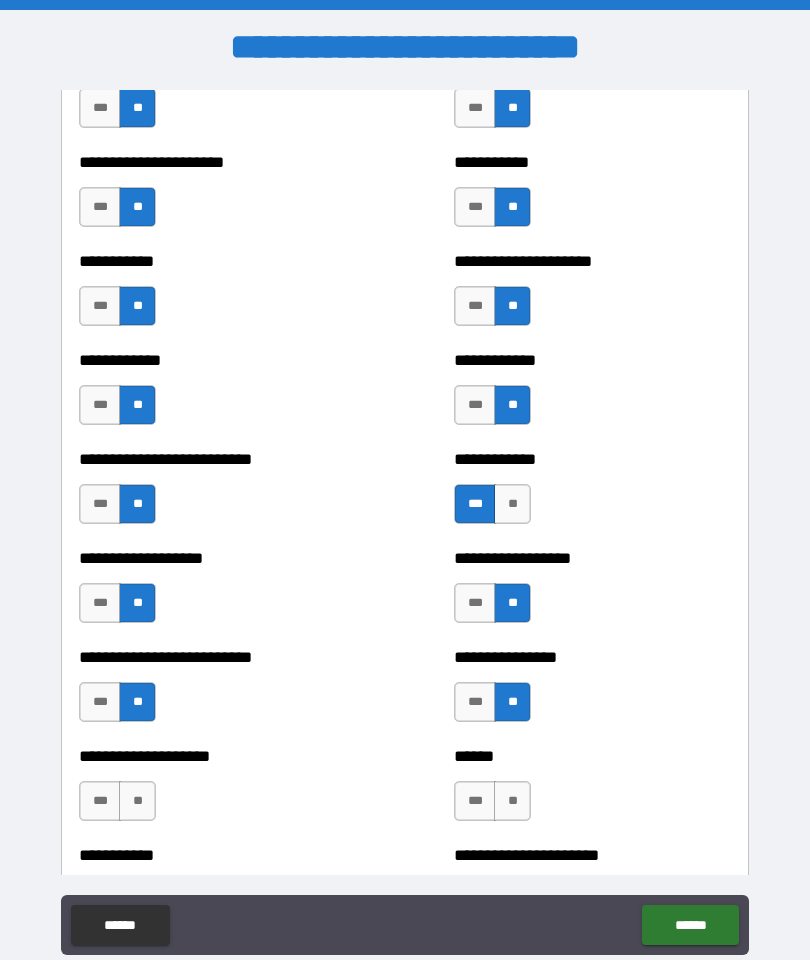 click on "**" at bounding box center (137, 801) 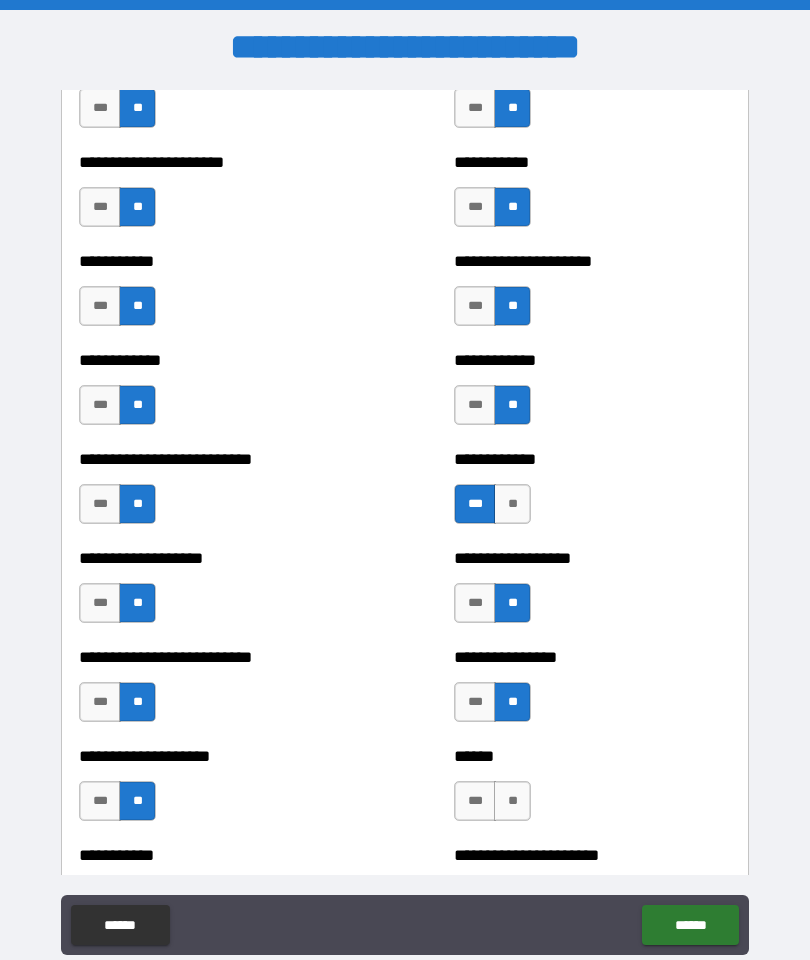 click on "***" at bounding box center [475, 801] 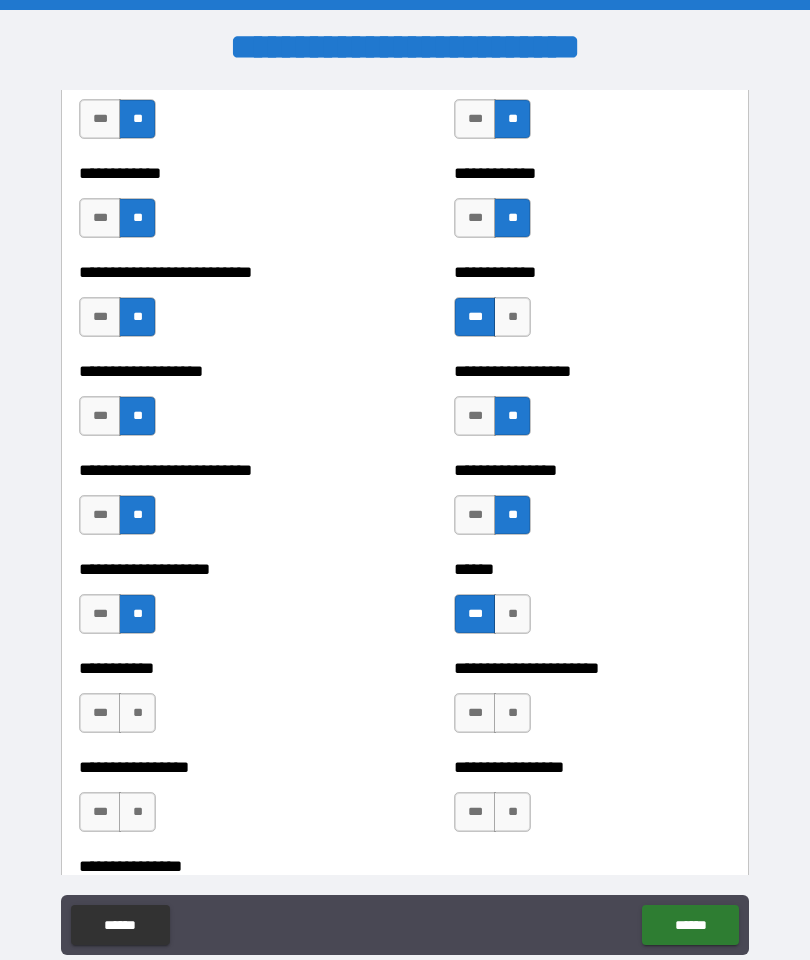 scroll, scrollTop: 5471, scrollLeft: 0, axis: vertical 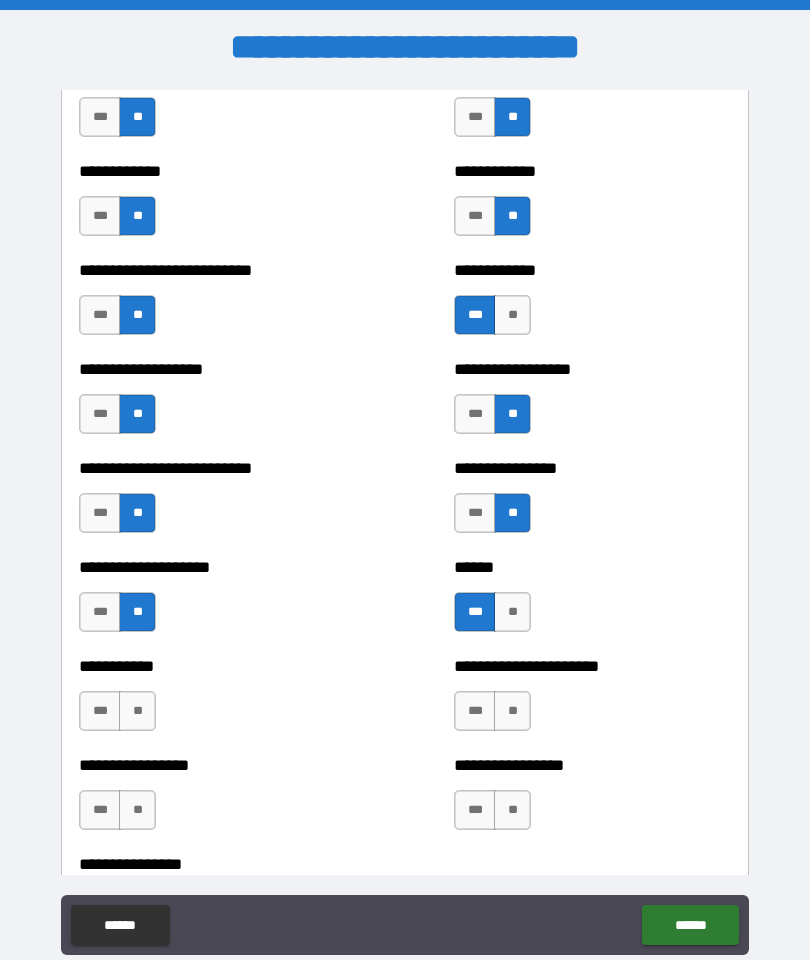 click on "**" at bounding box center (137, 711) 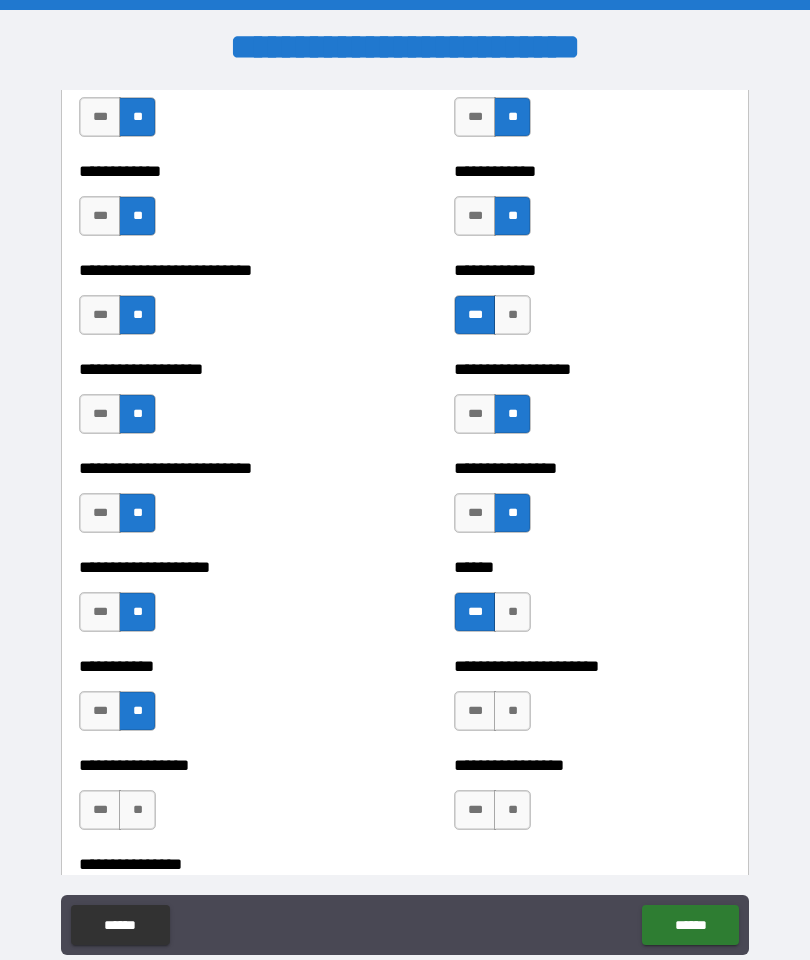 click on "**" at bounding box center (512, 711) 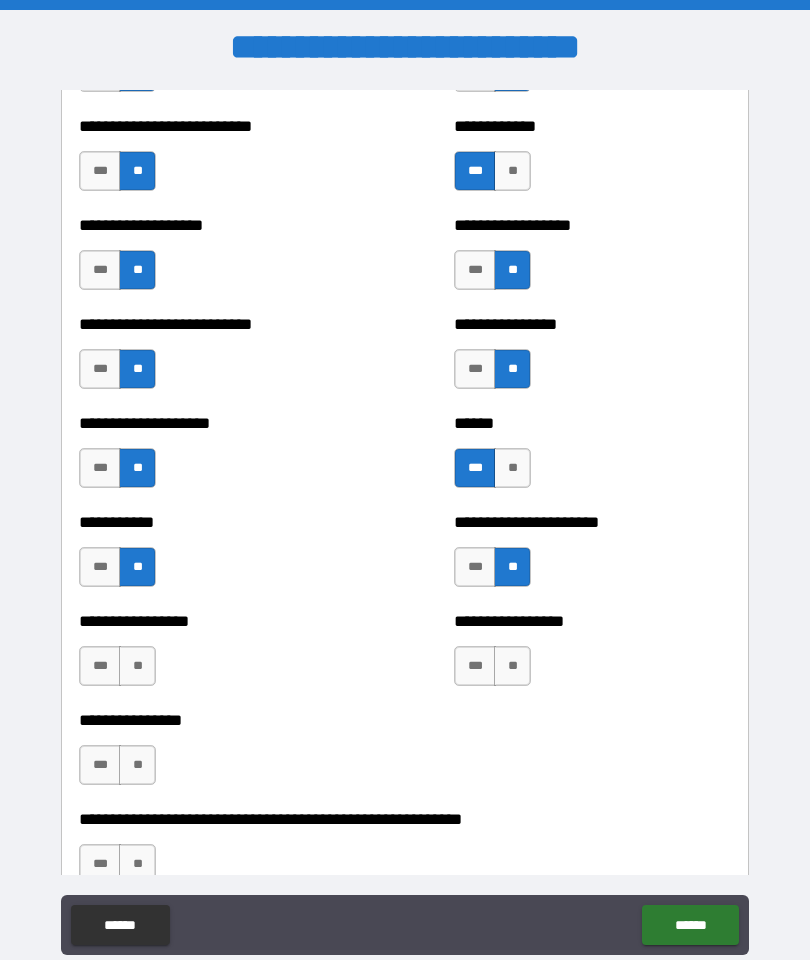 scroll, scrollTop: 5617, scrollLeft: 0, axis: vertical 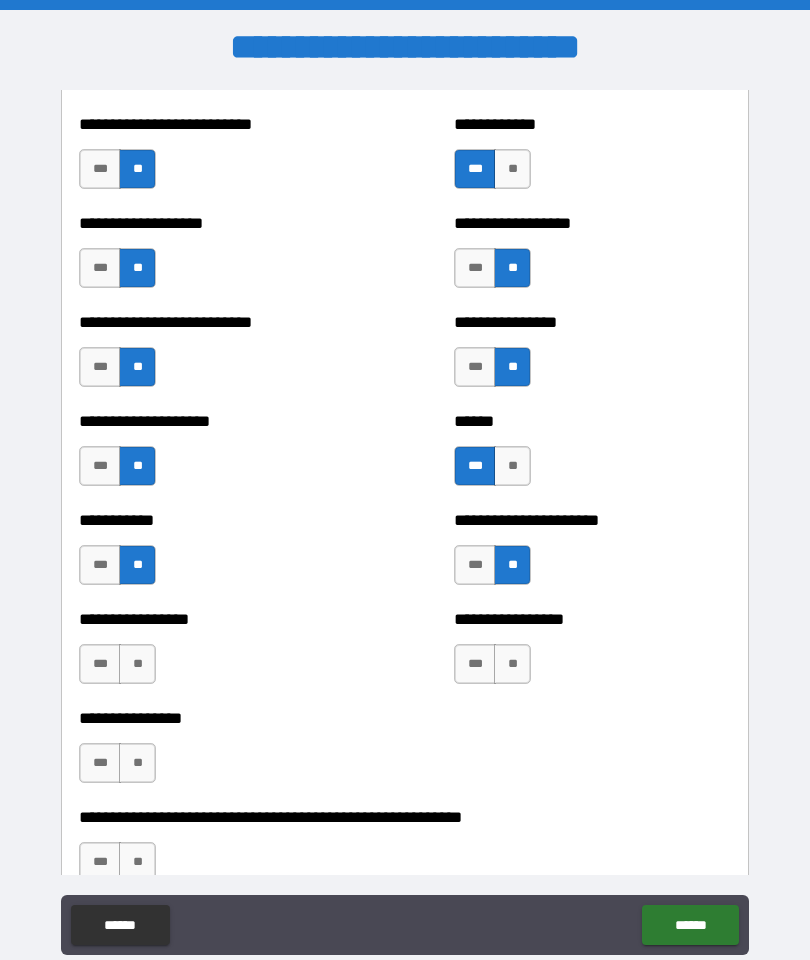 click on "**" at bounding box center [137, 664] 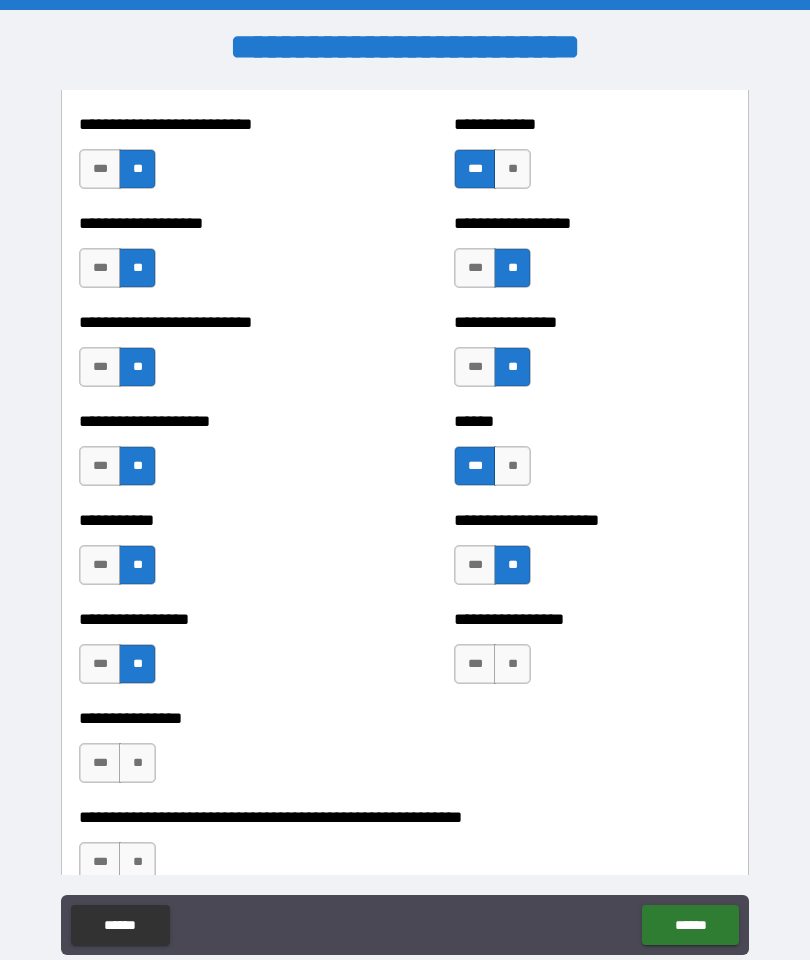 click on "**" at bounding box center [512, 664] 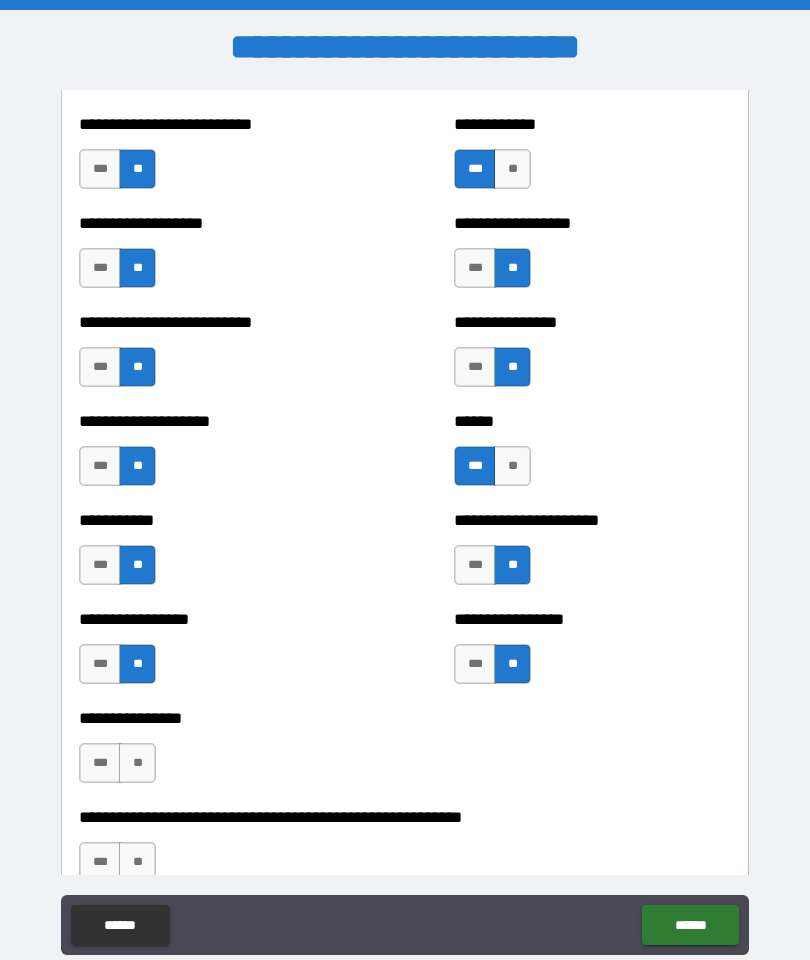 click on "**" at bounding box center (137, 763) 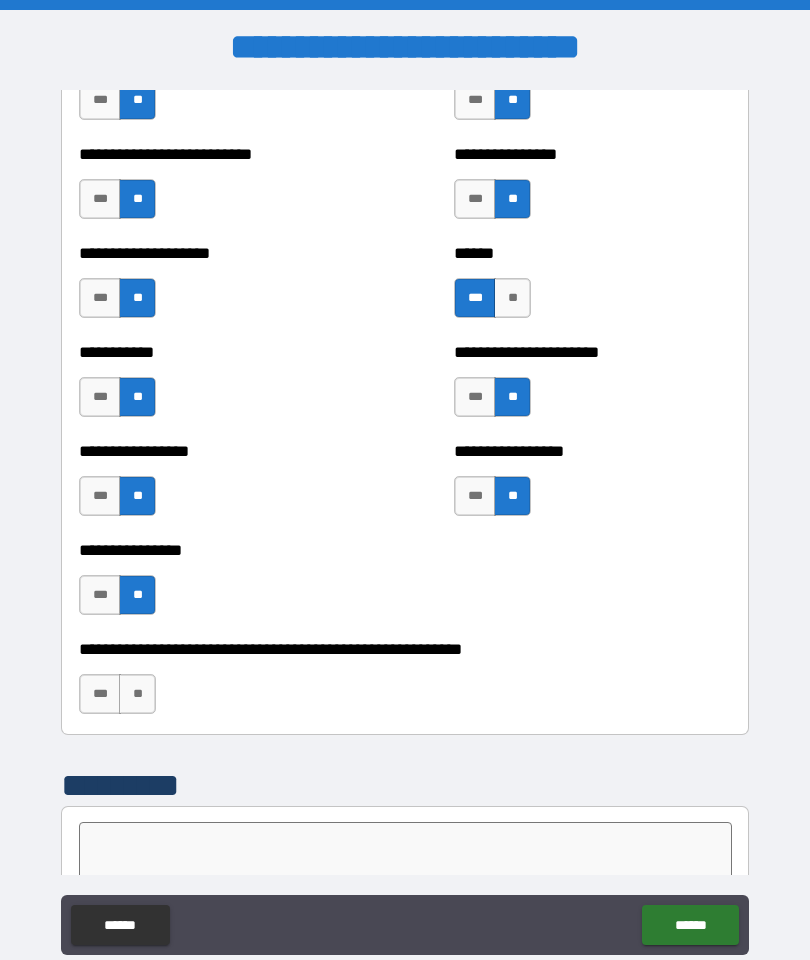 scroll, scrollTop: 5793, scrollLeft: 0, axis: vertical 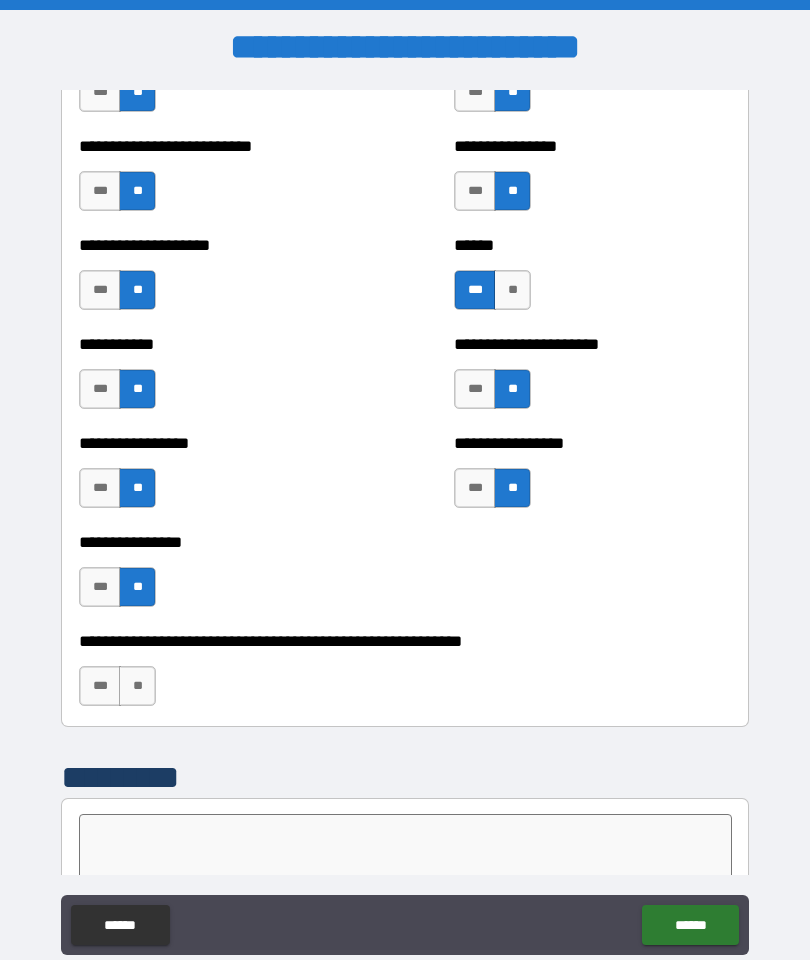 click on "**" at bounding box center [137, 686] 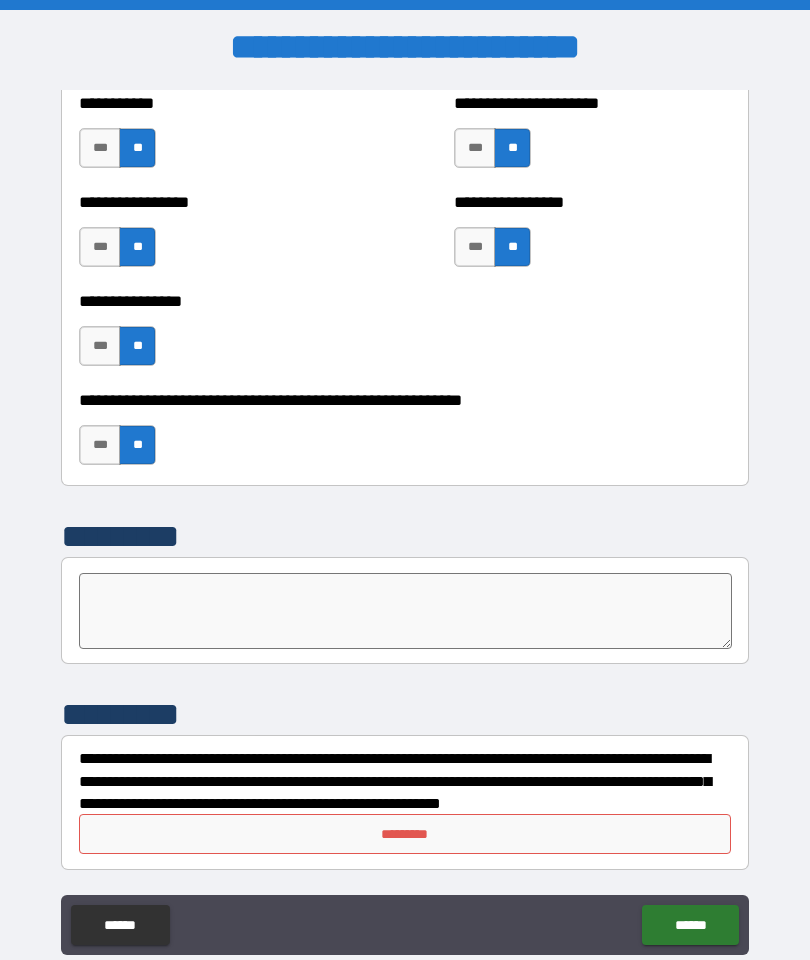 scroll, scrollTop: 6034, scrollLeft: 0, axis: vertical 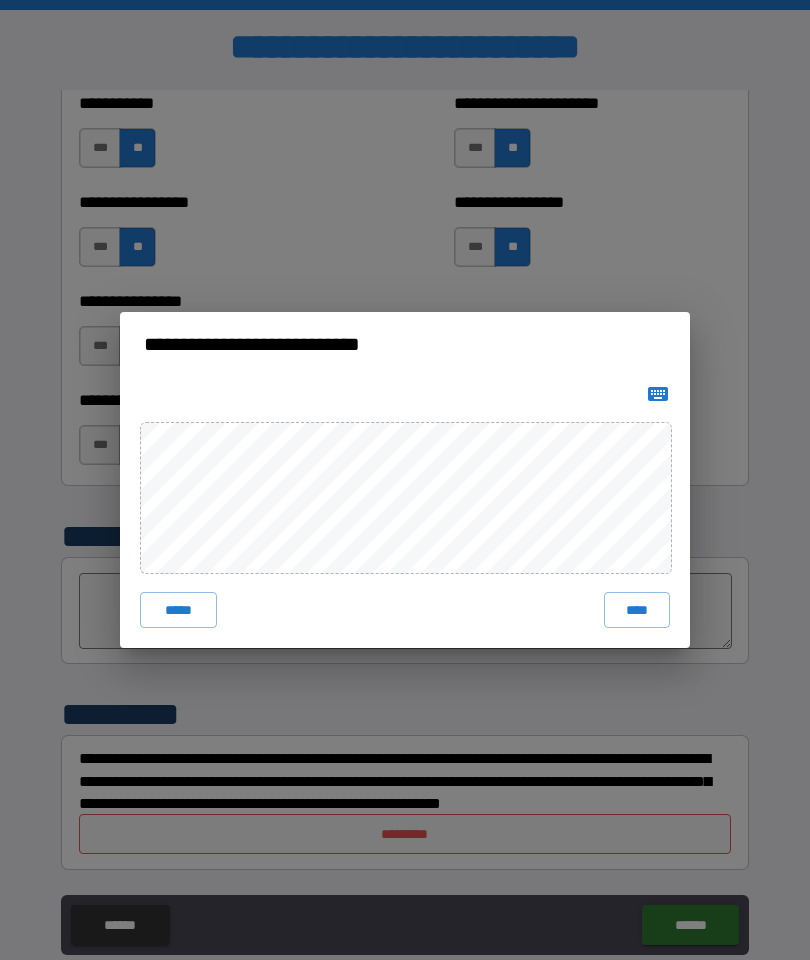 click on "****" at bounding box center [637, 610] 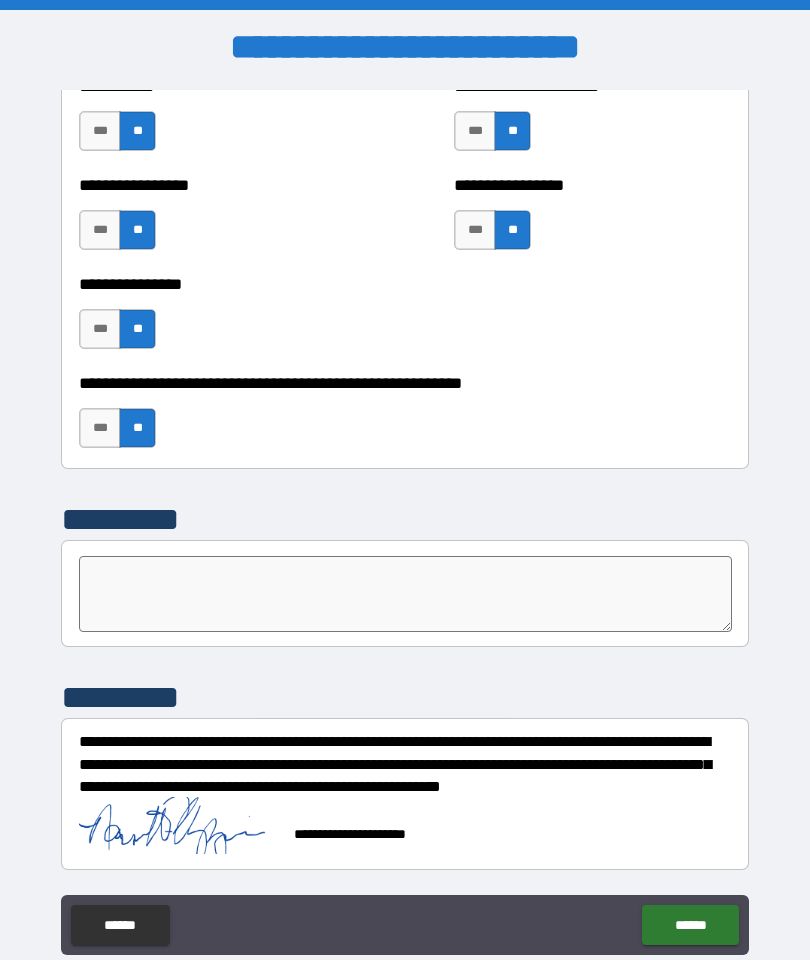 scroll, scrollTop: 6051, scrollLeft: 0, axis: vertical 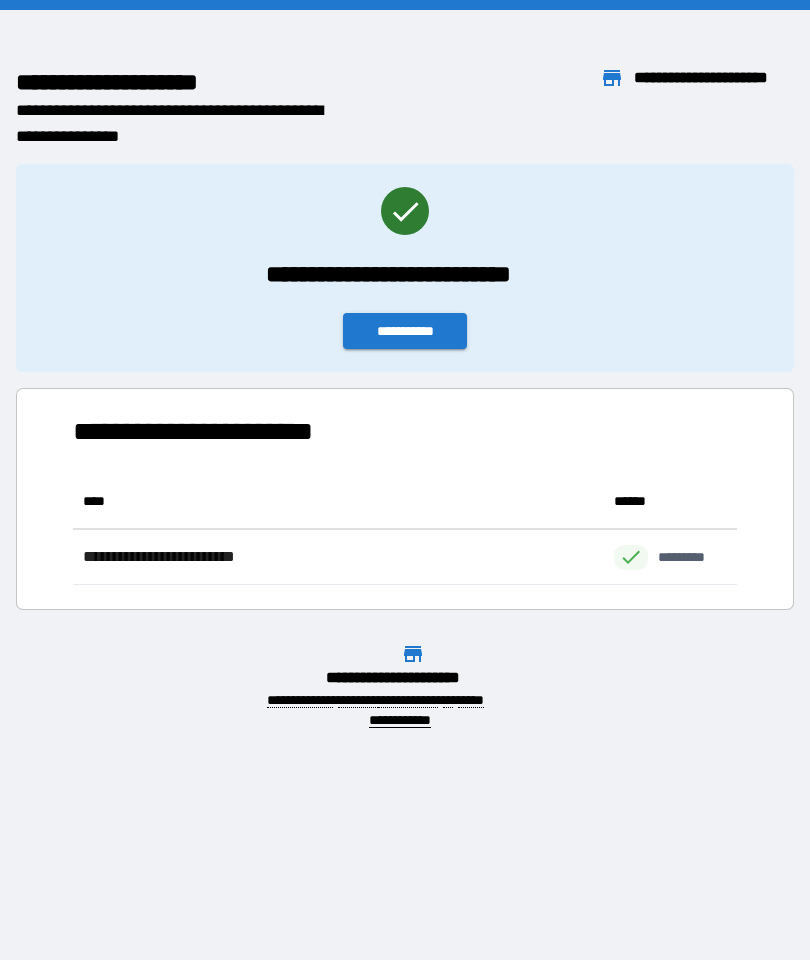 click on "**********" at bounding box center (405, 331) 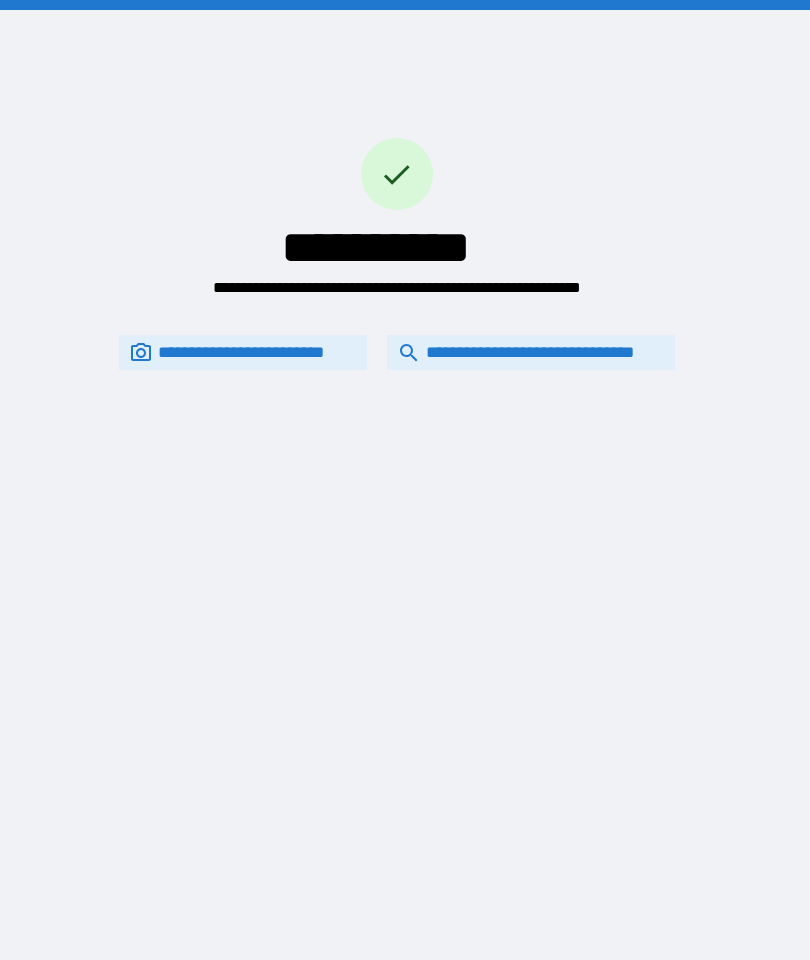 click on "**********" at bounding box center [531, 352] 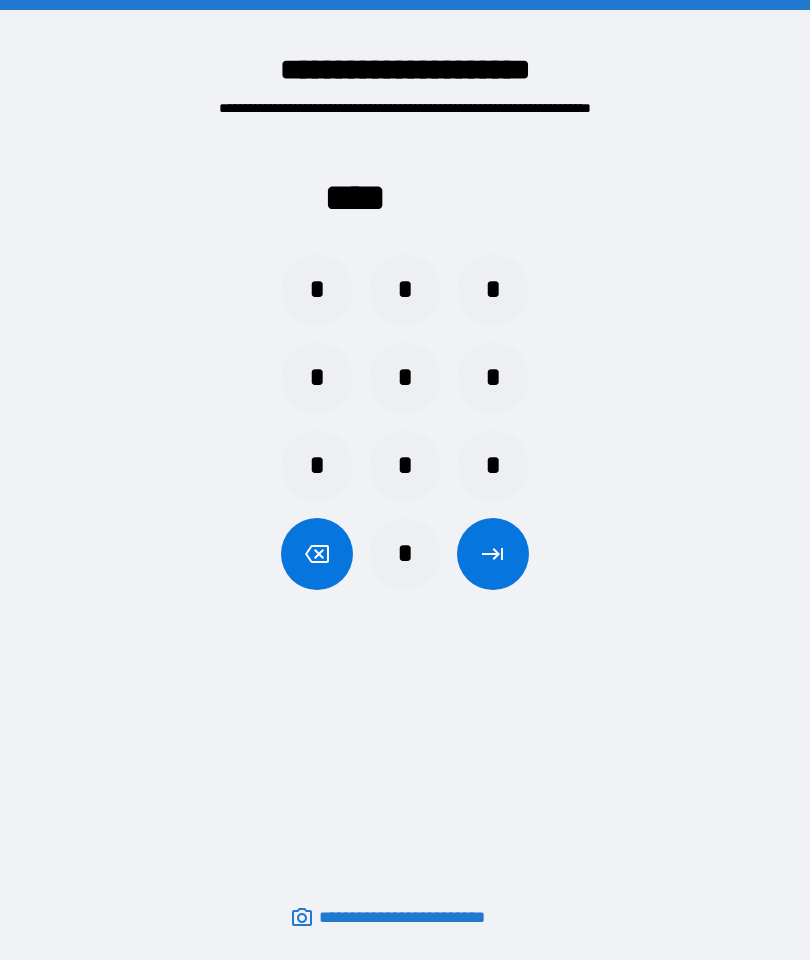 click on "*" at bounding box center (317, 466) 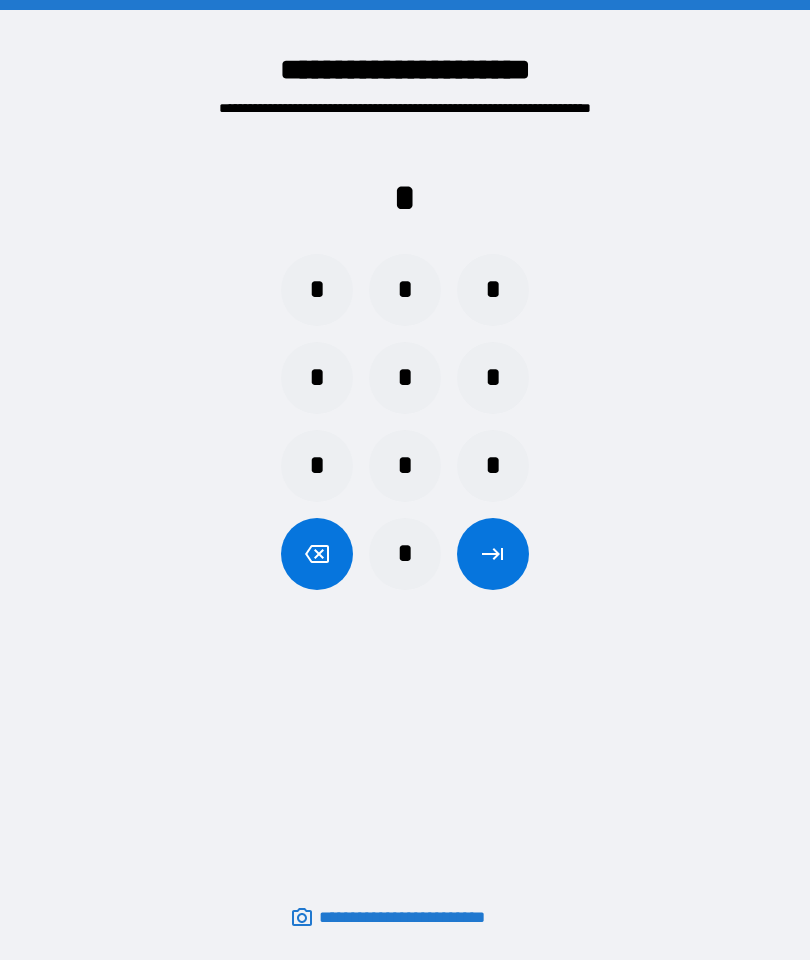 click on "*" at bounding box center (317, 466) 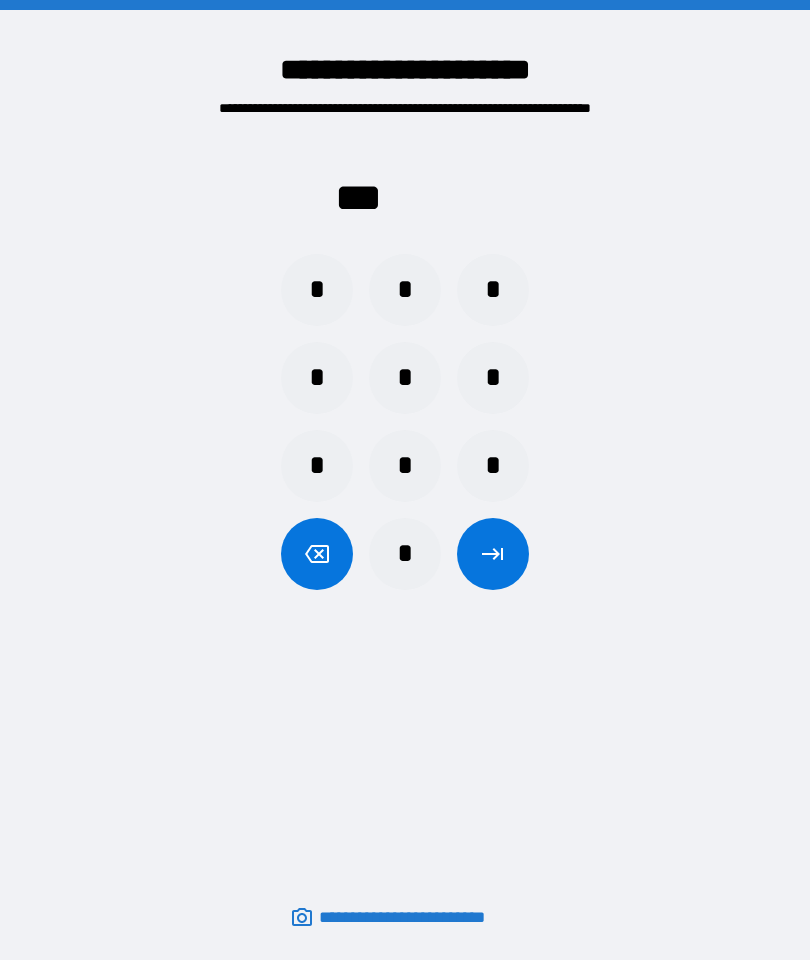 click on "*" at bounding box center (317, 466) 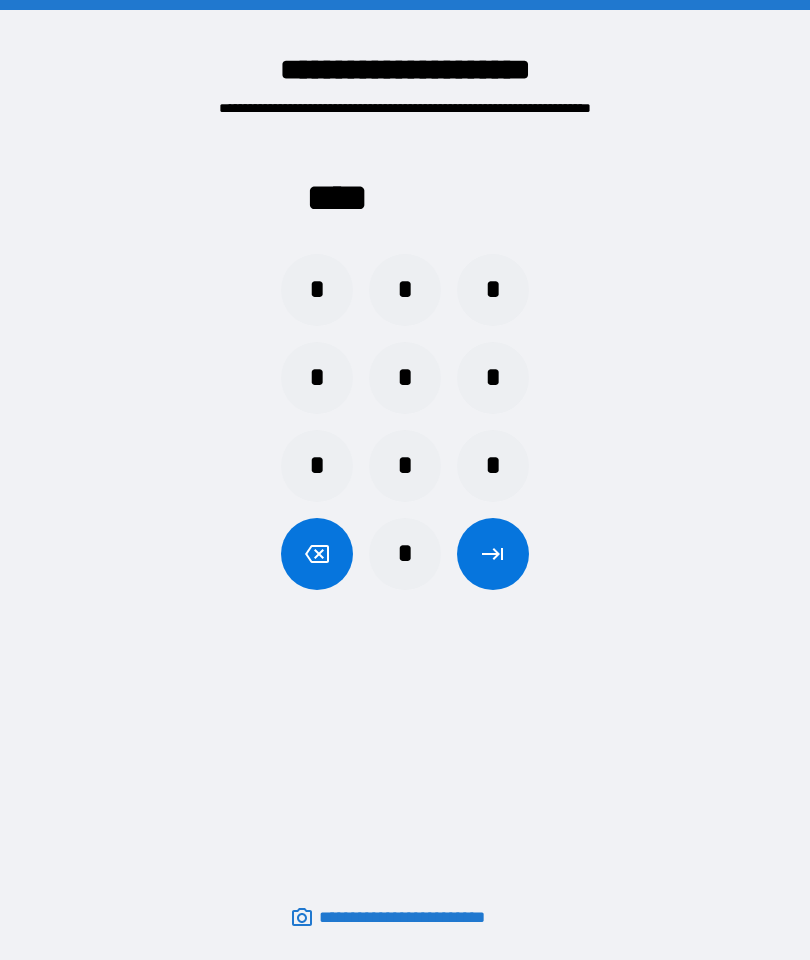 click at bounding box center (493, 554) 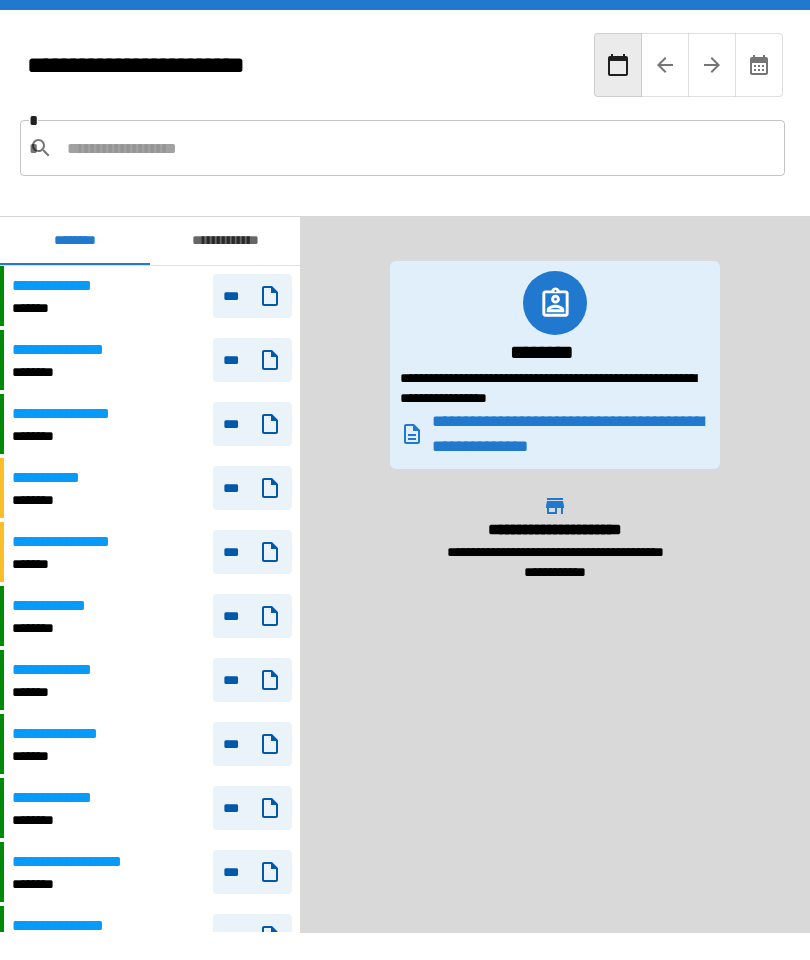 scroll, scrollTop: 120, scrollLeft: 0, axis: vertical 